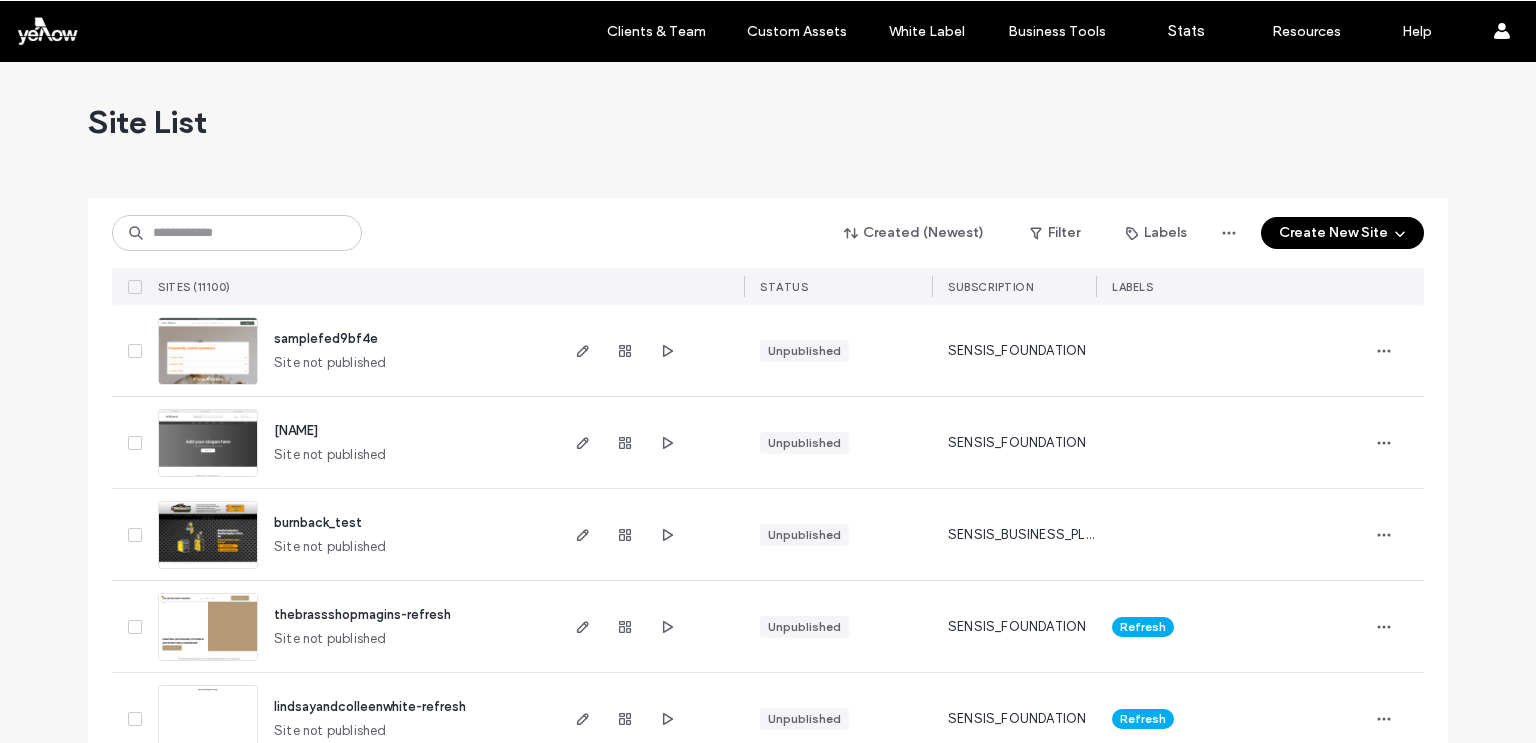 scroll, scrollTop: 0, scrollLeft: 0, axis: both 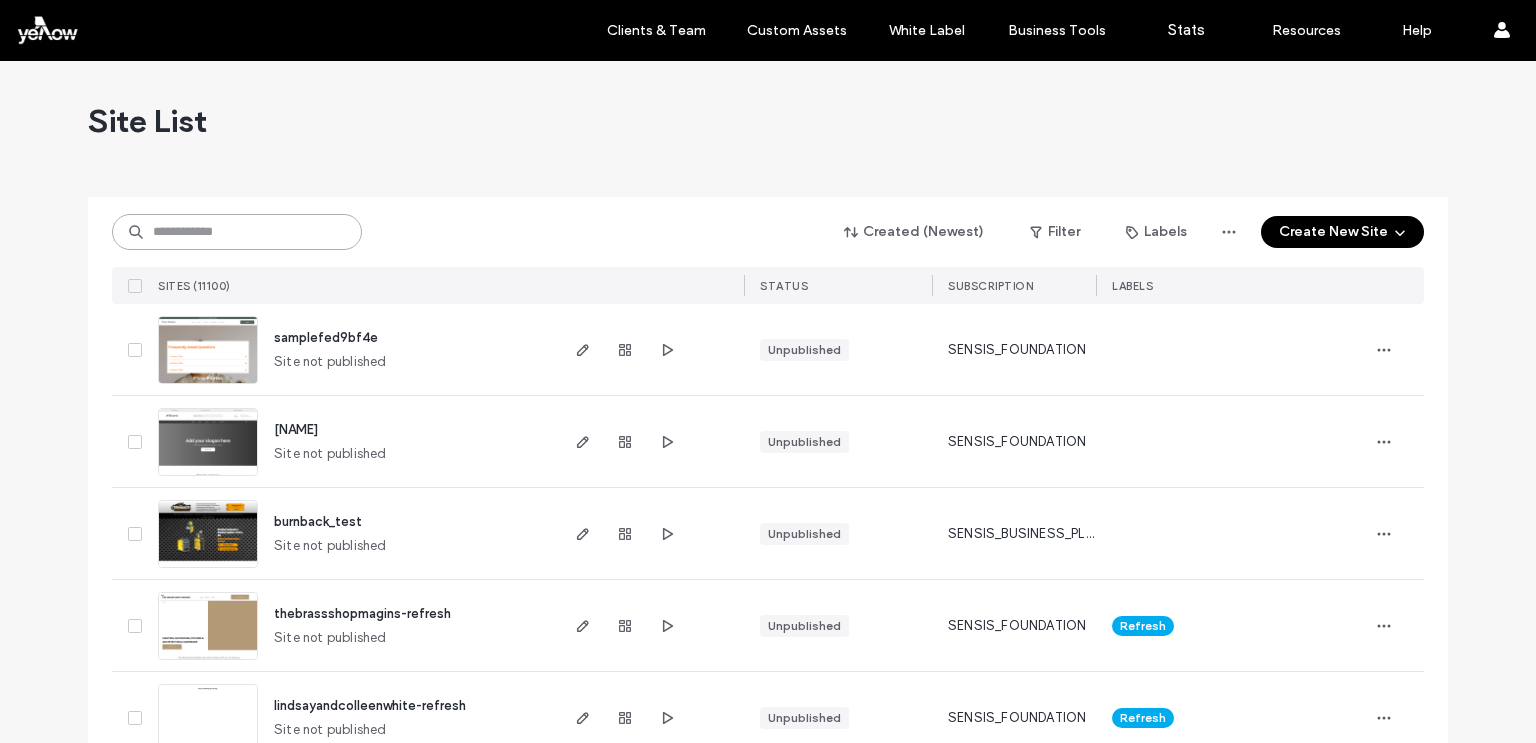 click at bounding box center (237, 232) 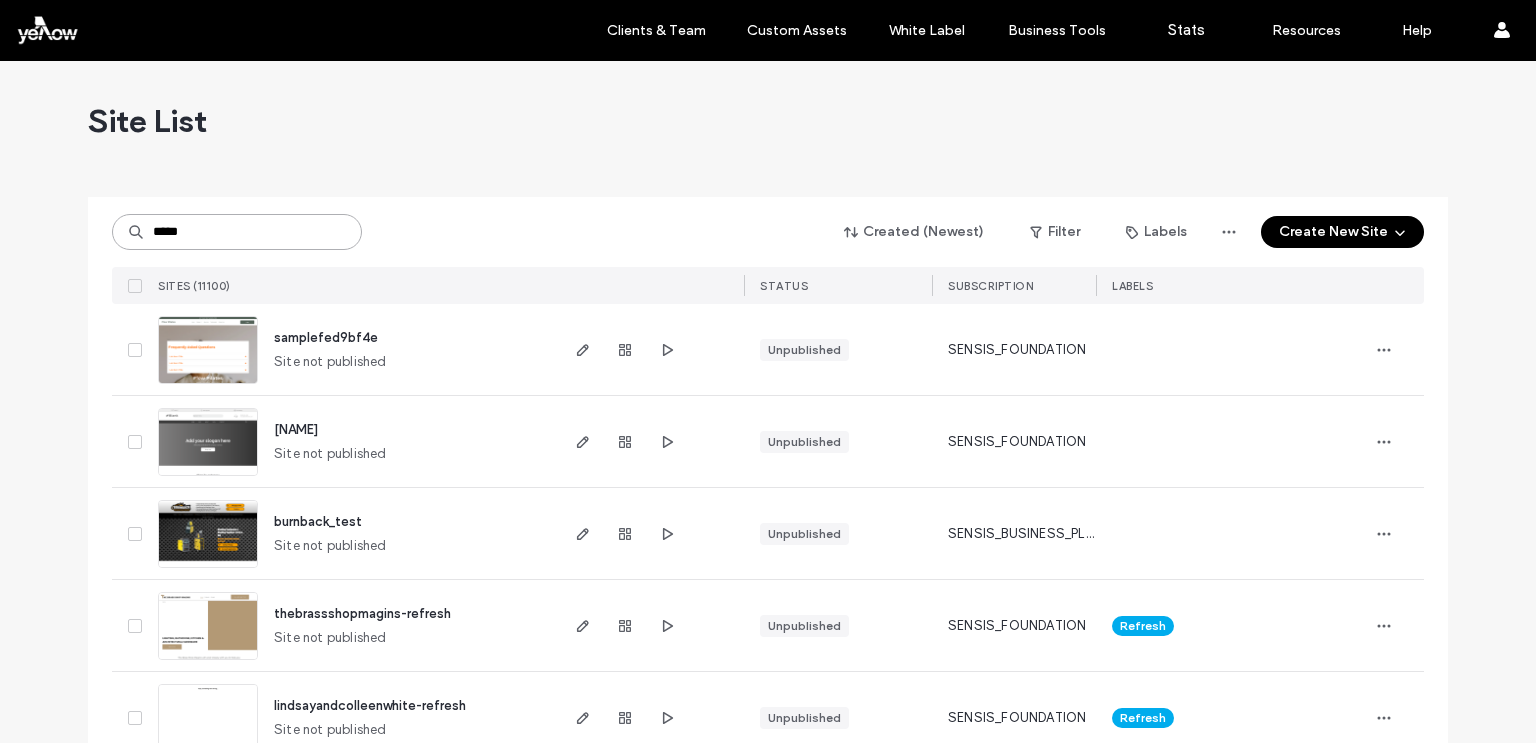 paste on "**********" 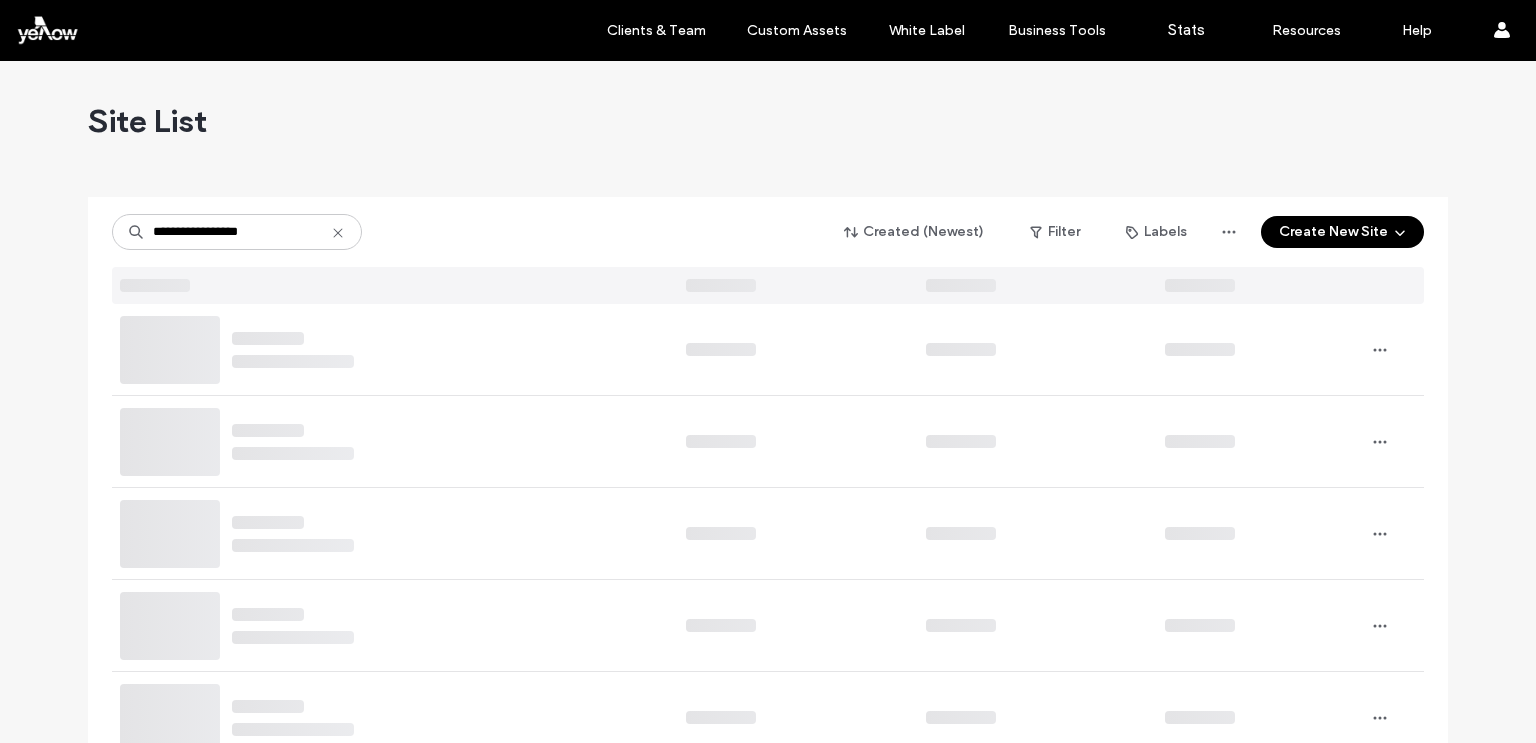 click on "**********" at bounding box center [768, 232] 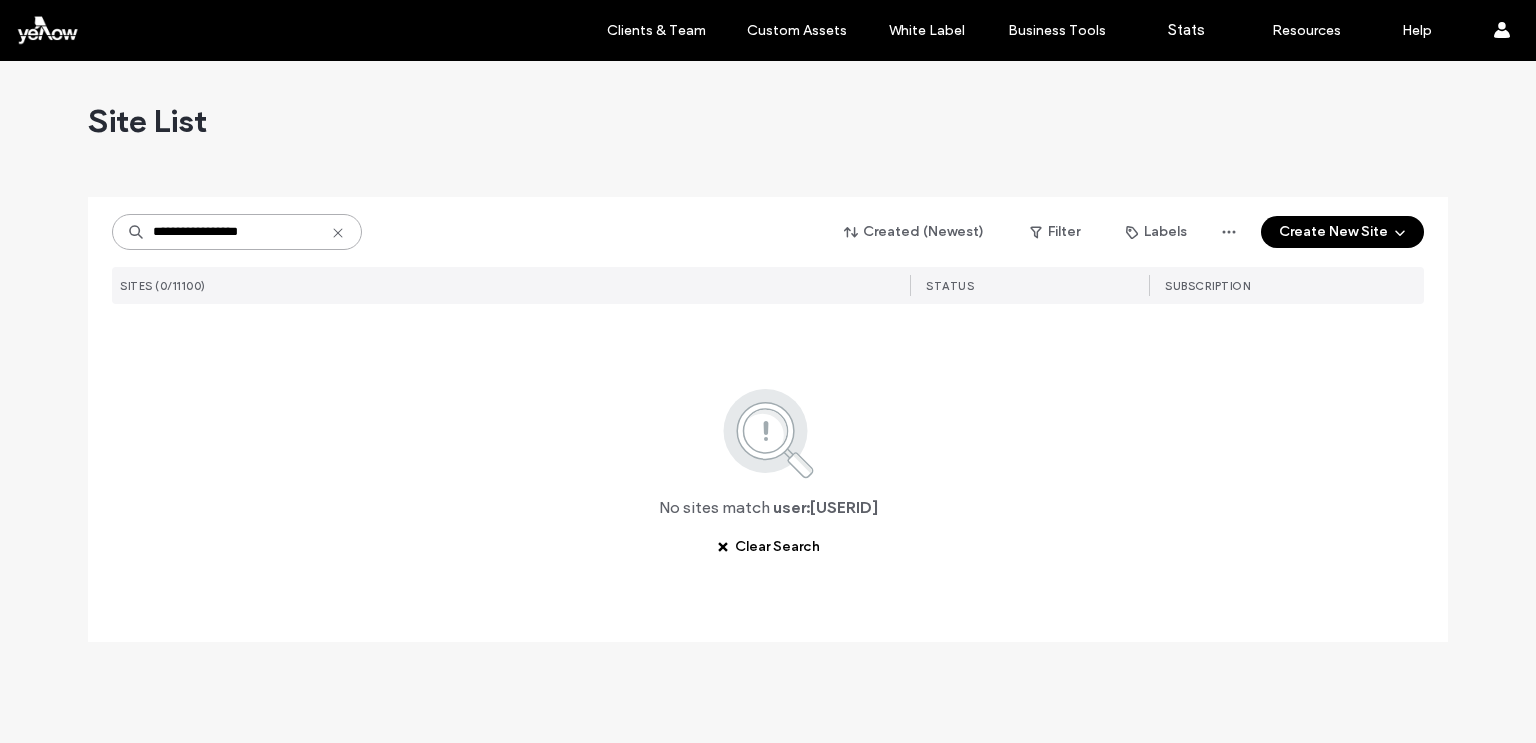 click on "**********" at bounding box center (237, 232) 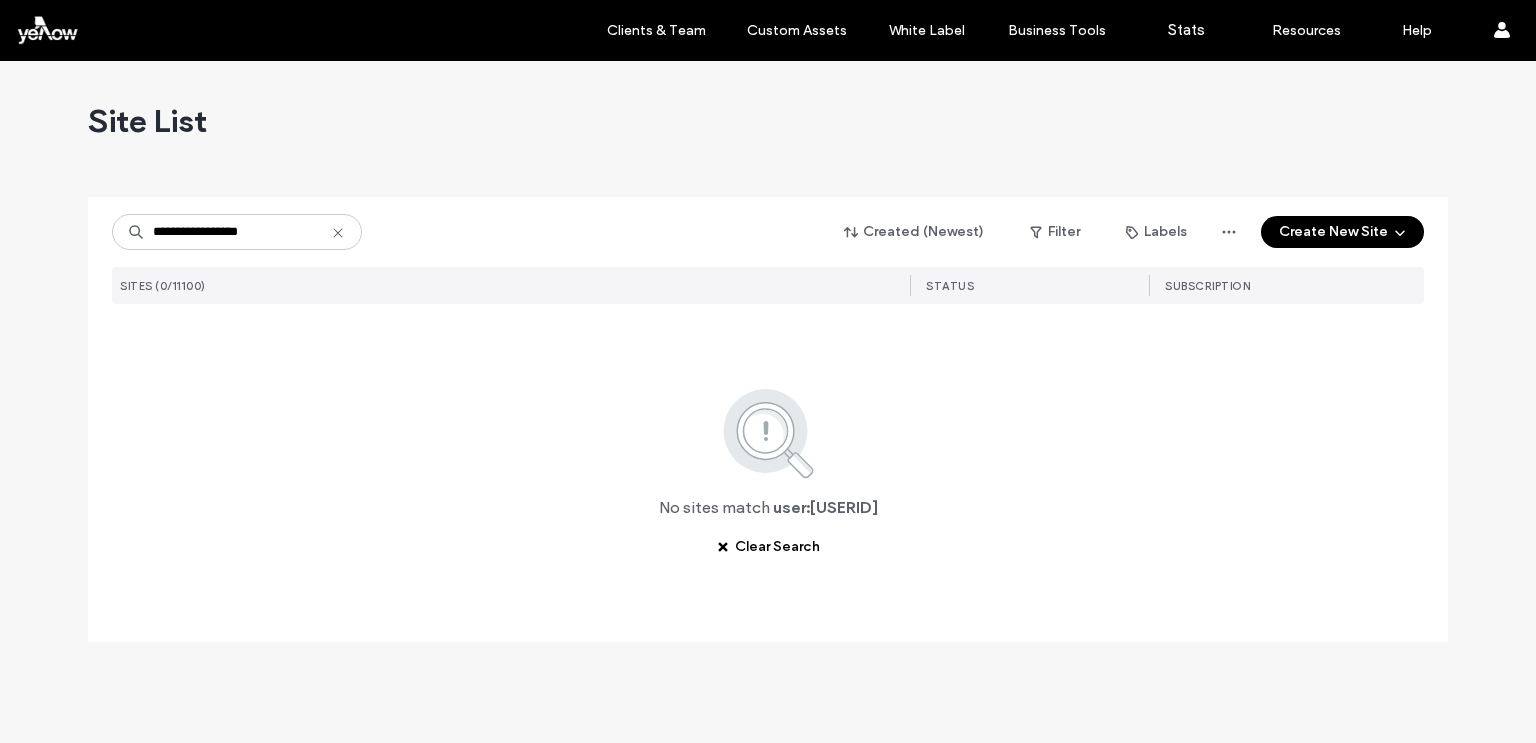 click on "**********" at bounding box center (768, 402) 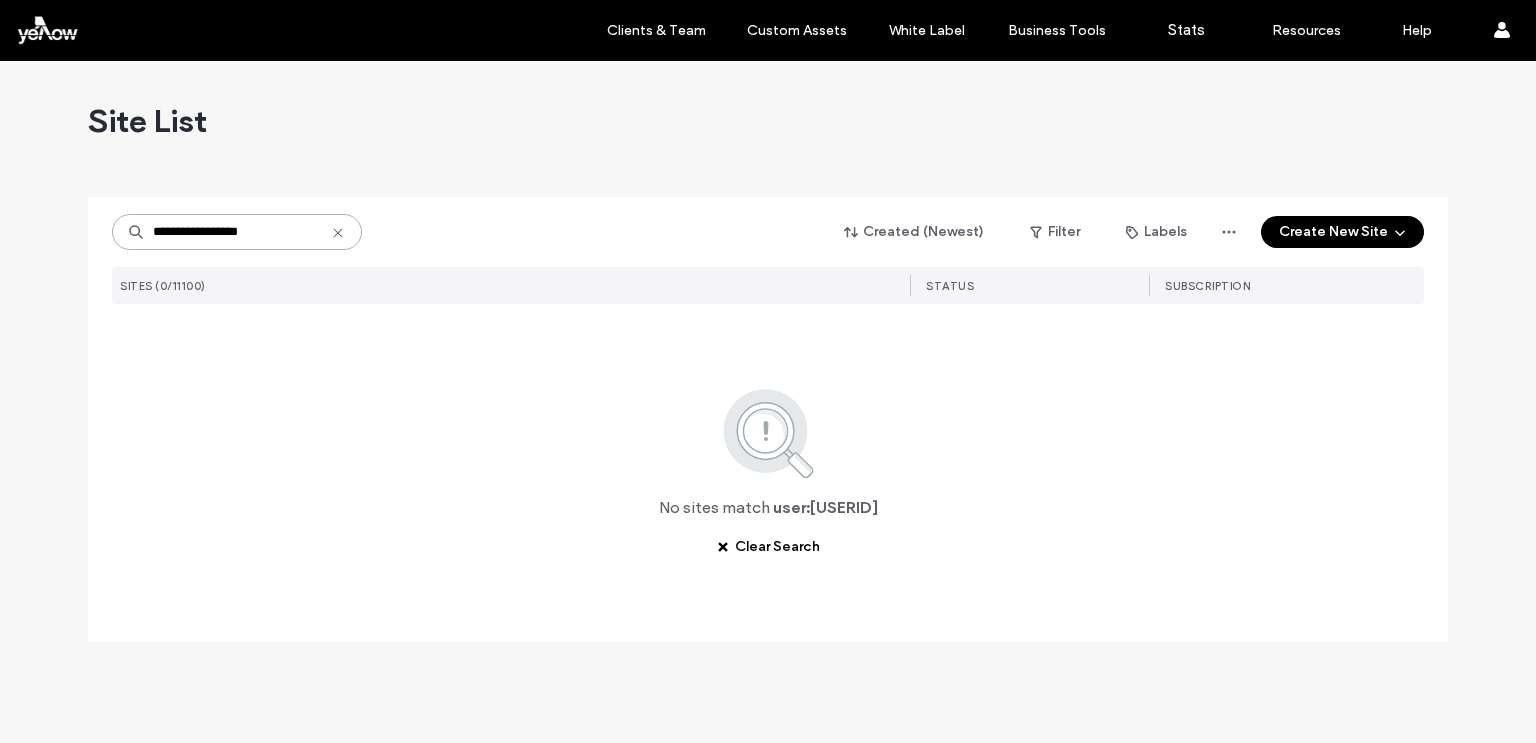 click on "**********" at bounding box center [237, 232] 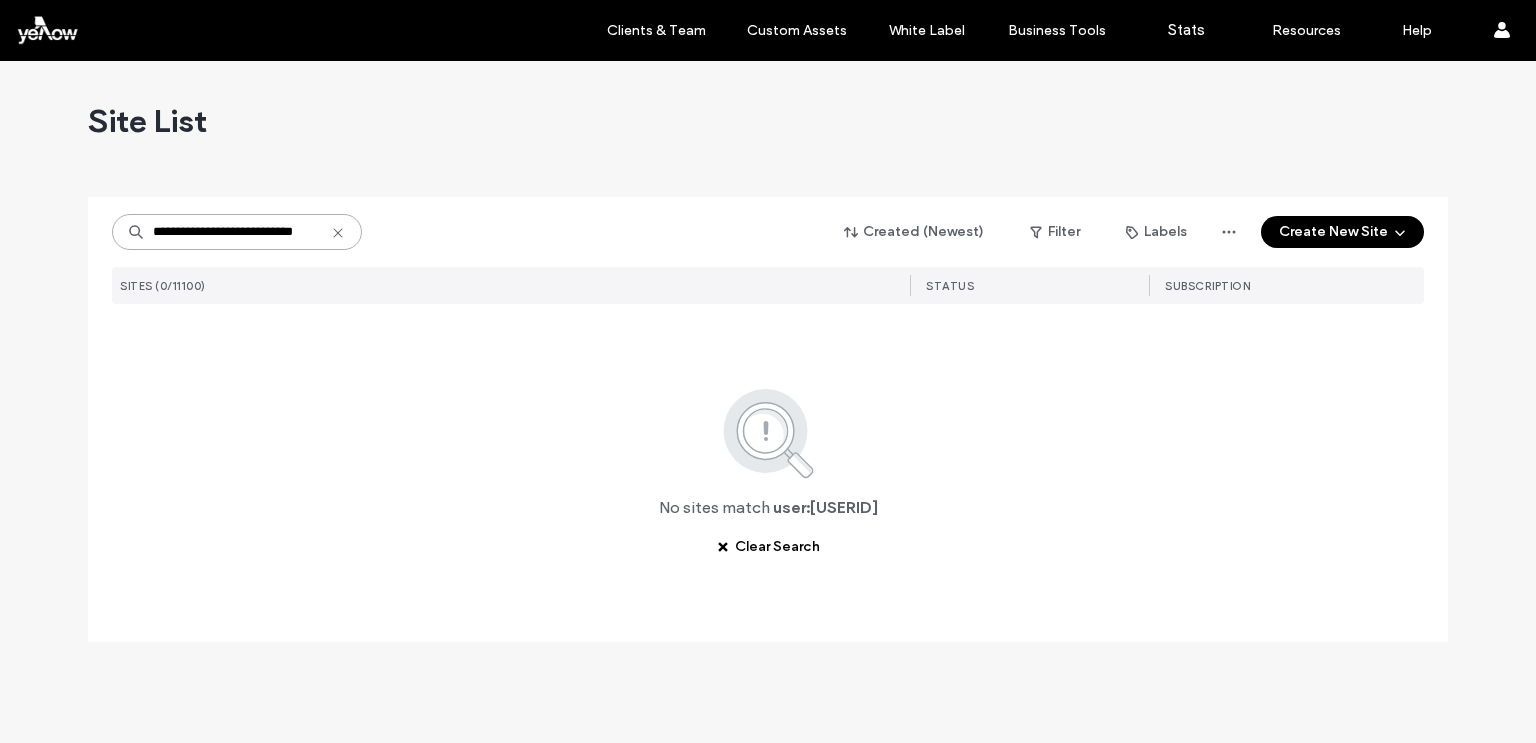 scroll, scrollTop: 0, scrollLeft: 23, axis: horizontal 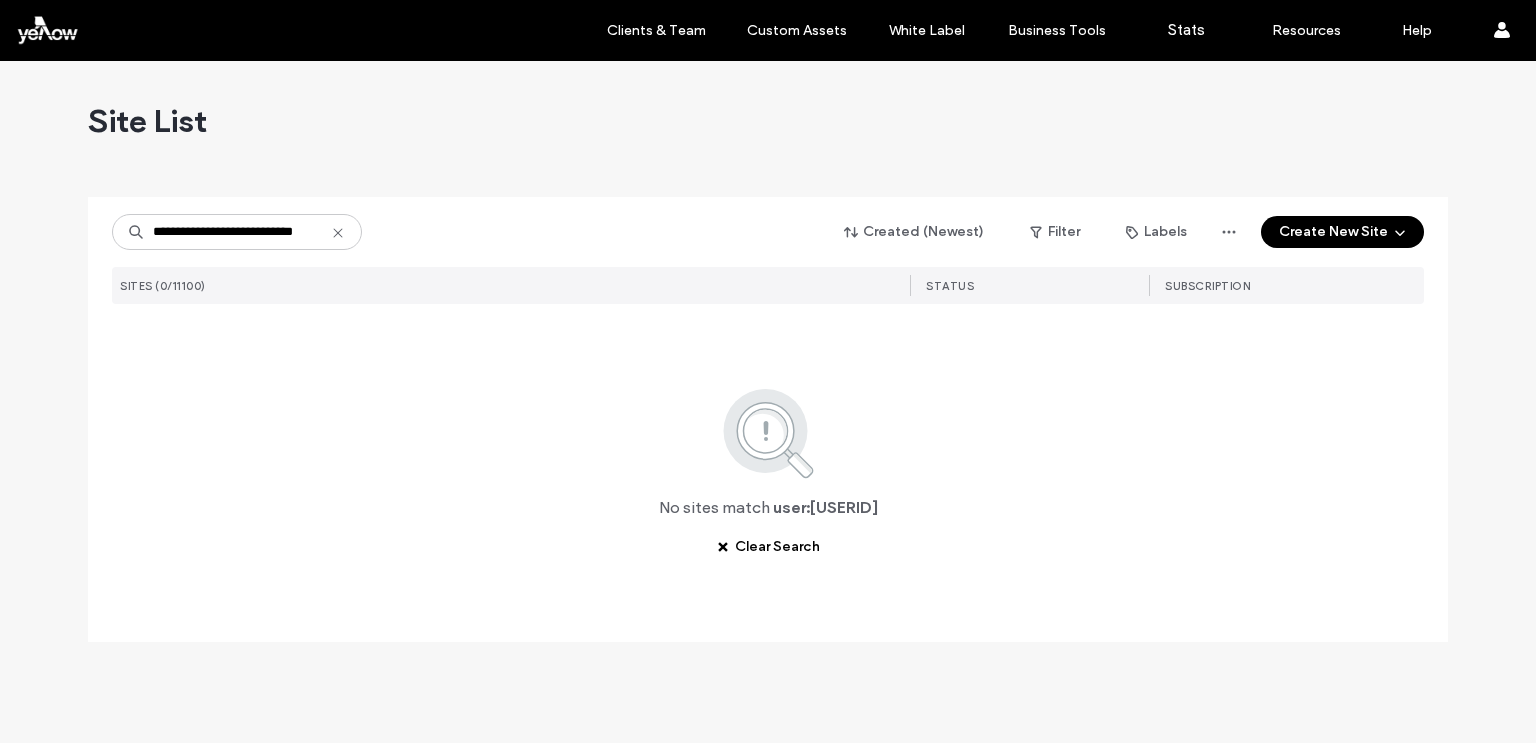 click on "**********" at bounding box center [768, 232] 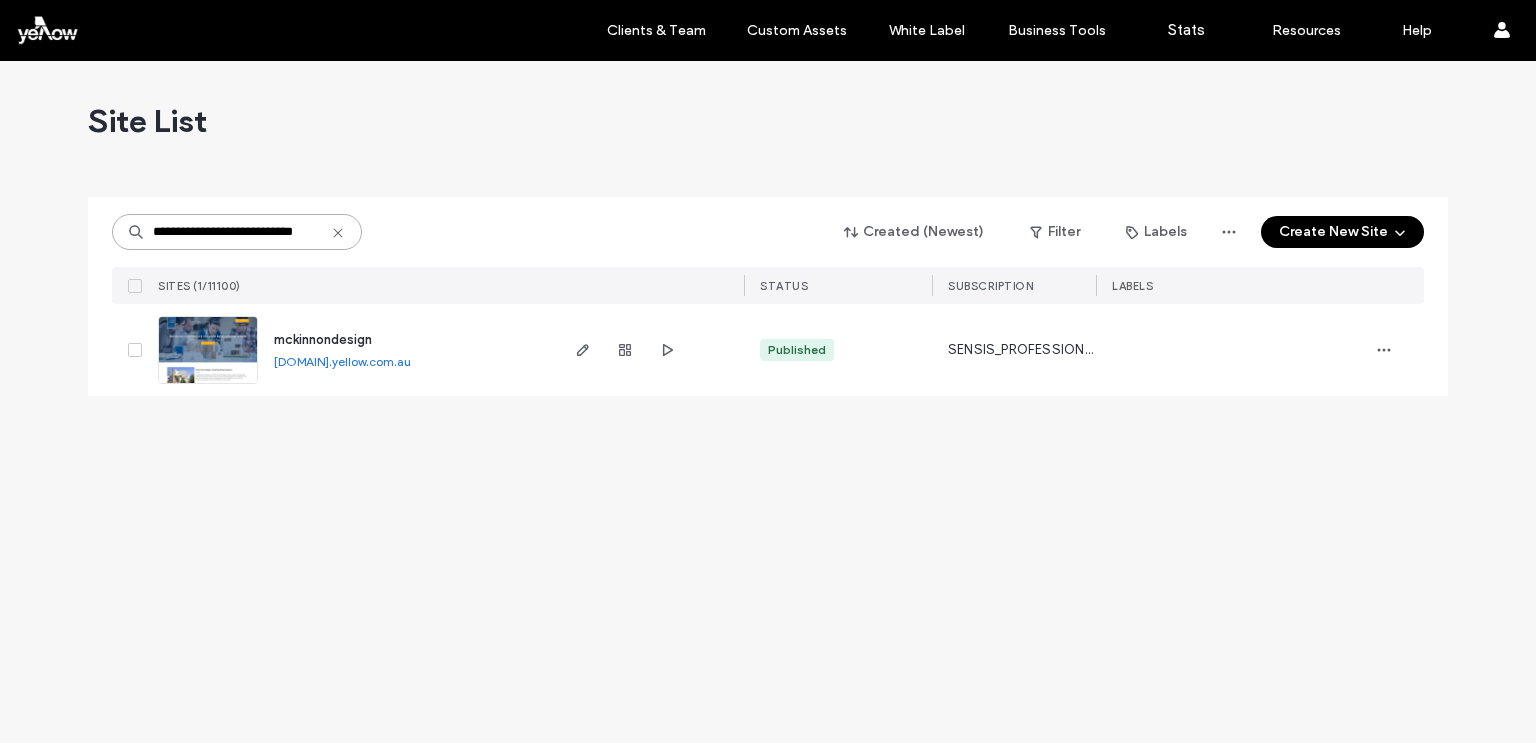 click on "**********" at bounding box center (237, 232) 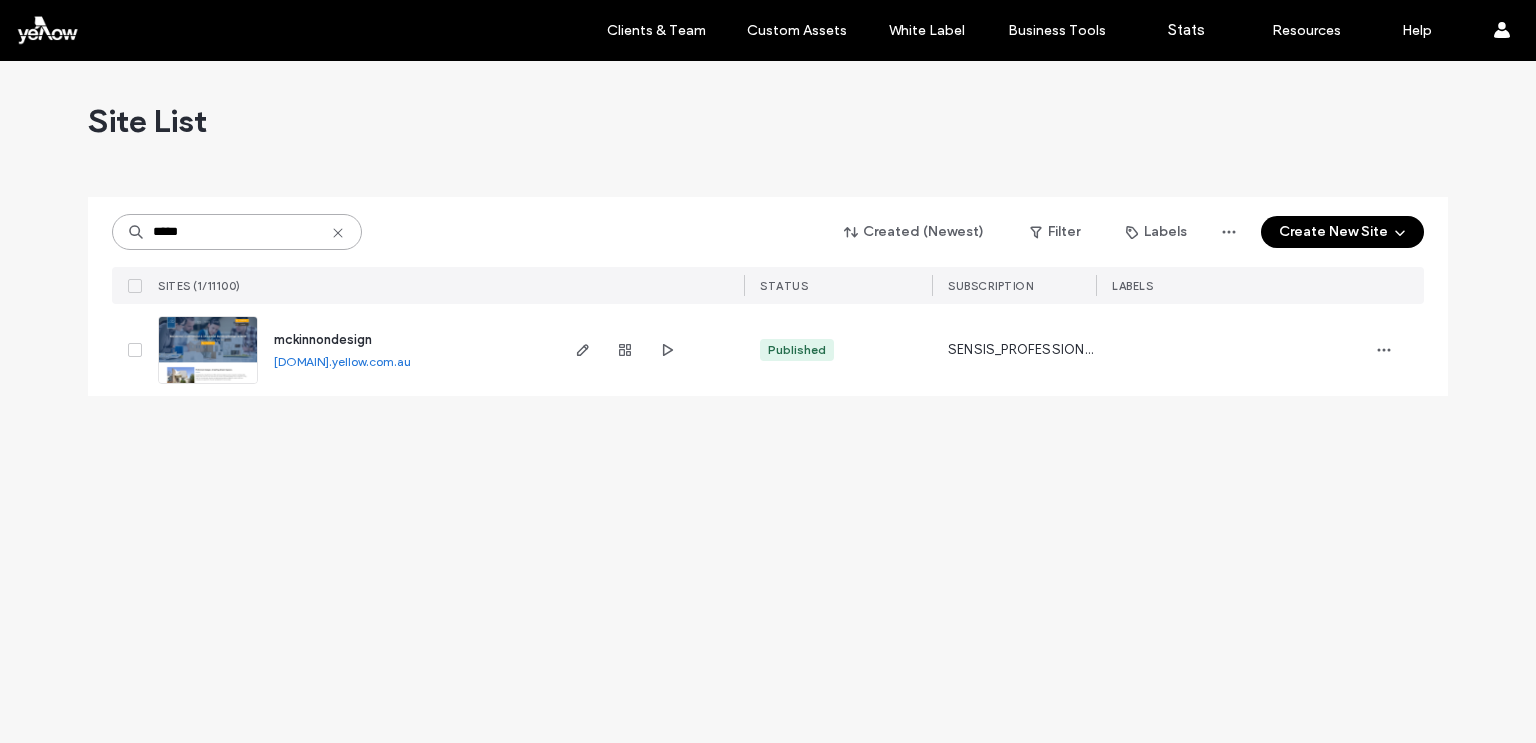 paste on "**********" 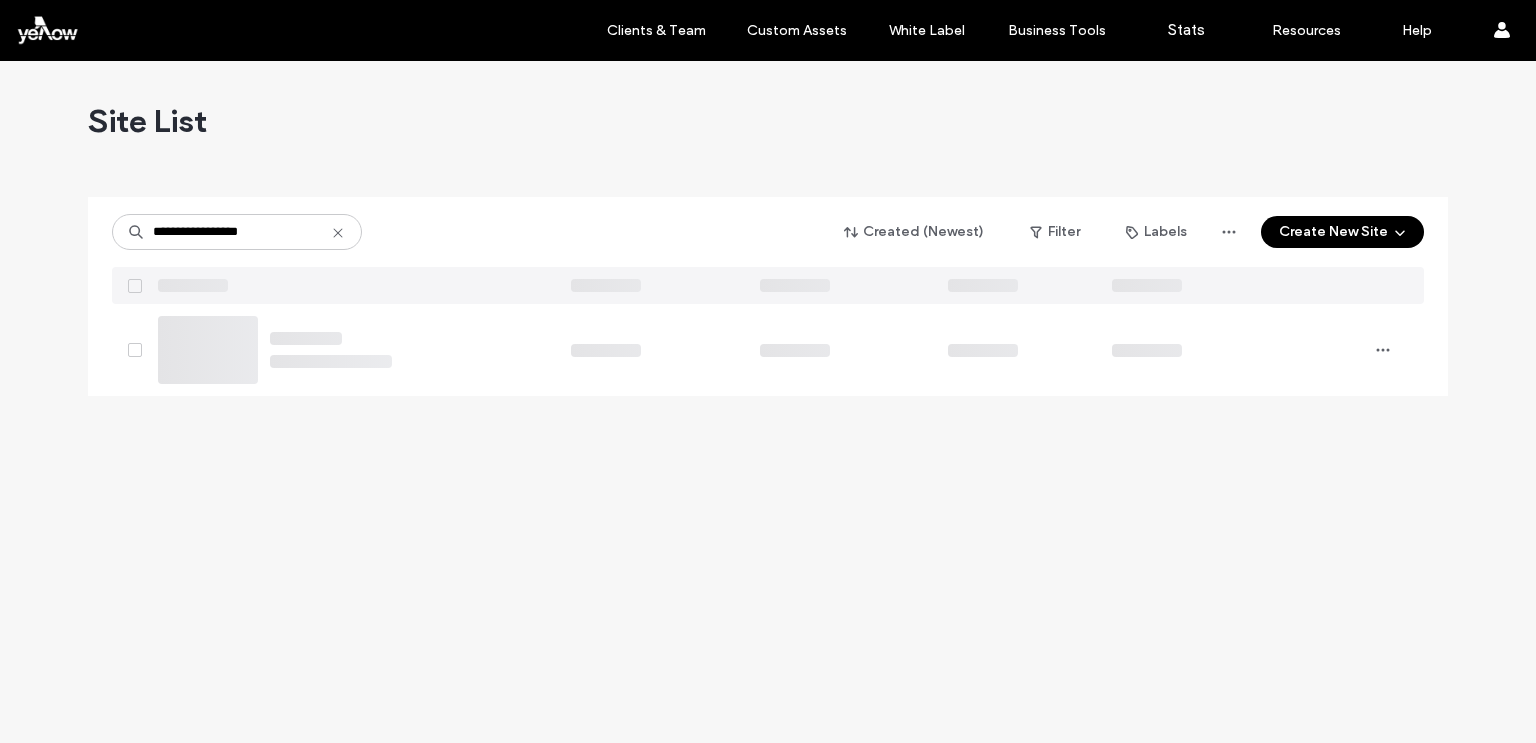 click on "Site List" at bounding box center [768, 121] 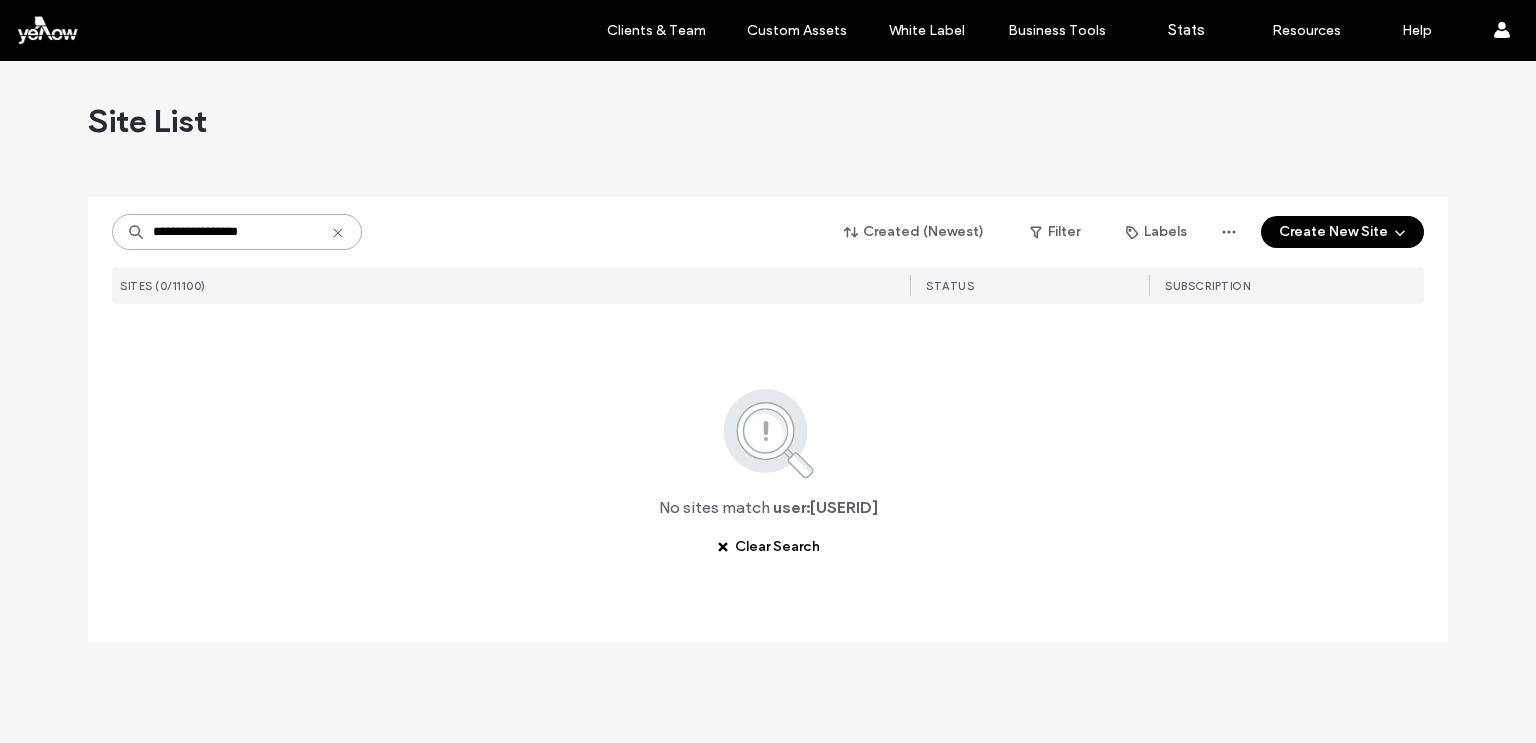 click on "**********" at bounding box center (237, 232) 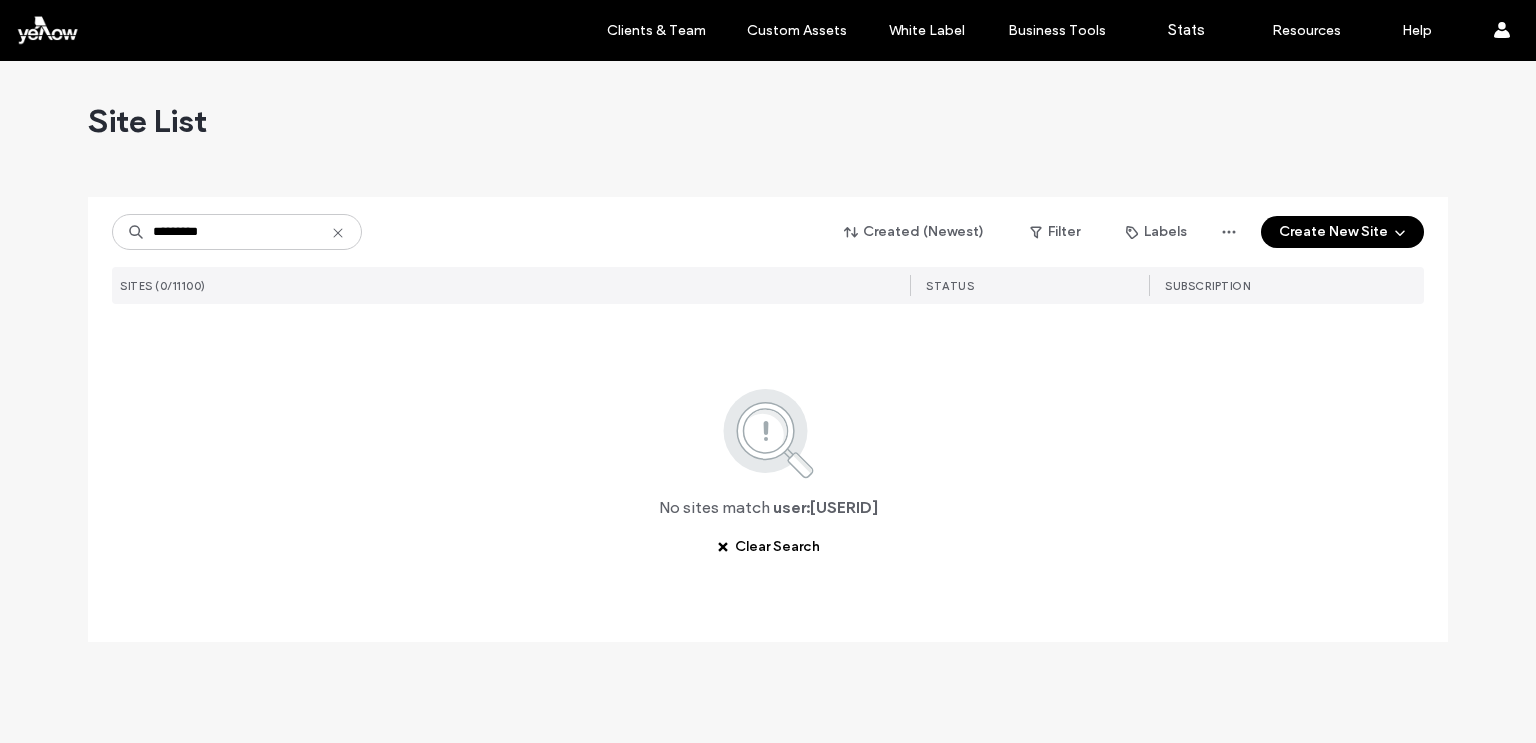 click on "********* Created (Newest) Filter Labels Create New Site" at bounding box center [768, 232] 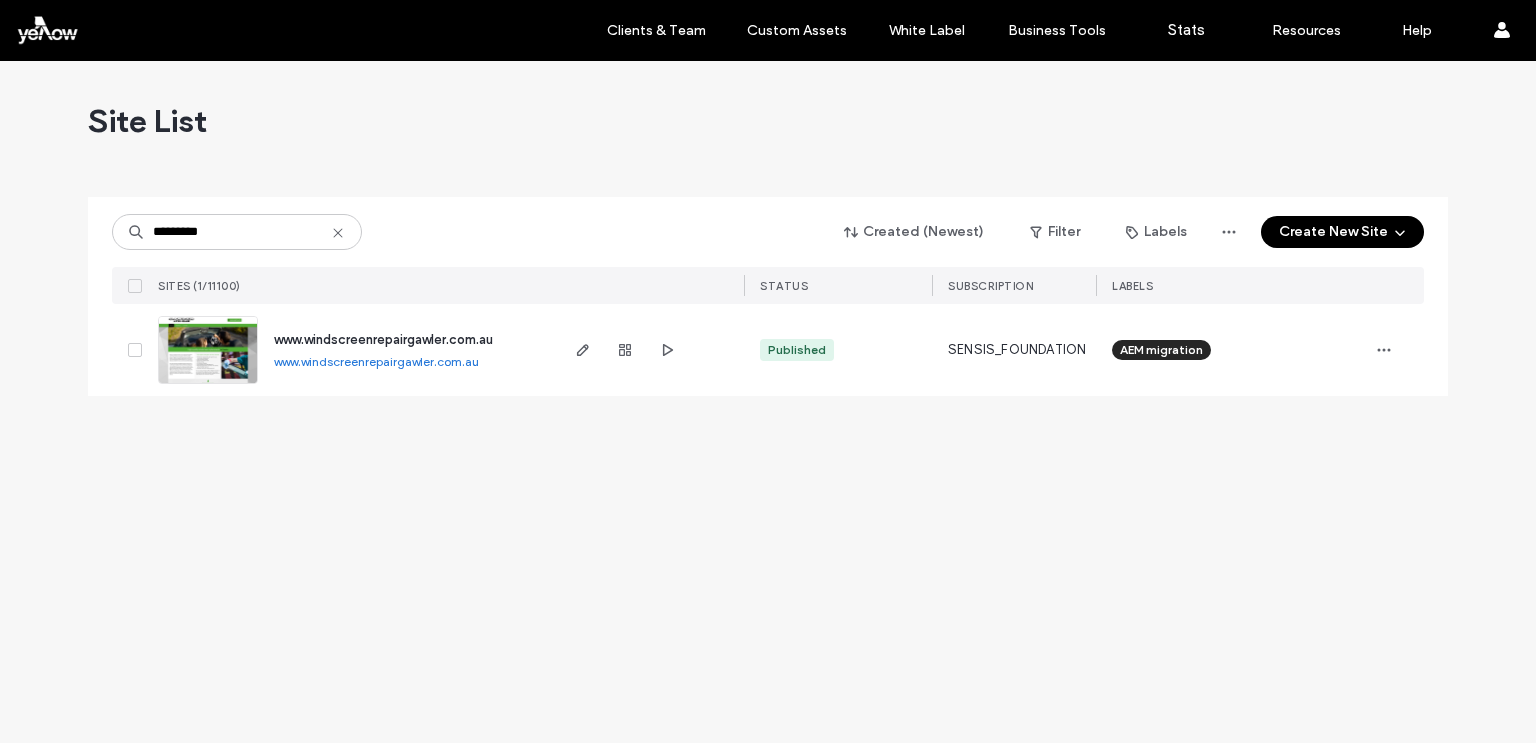 click on "www.windscreenrepairgawler.com.au" at bounding box center [376, 361] 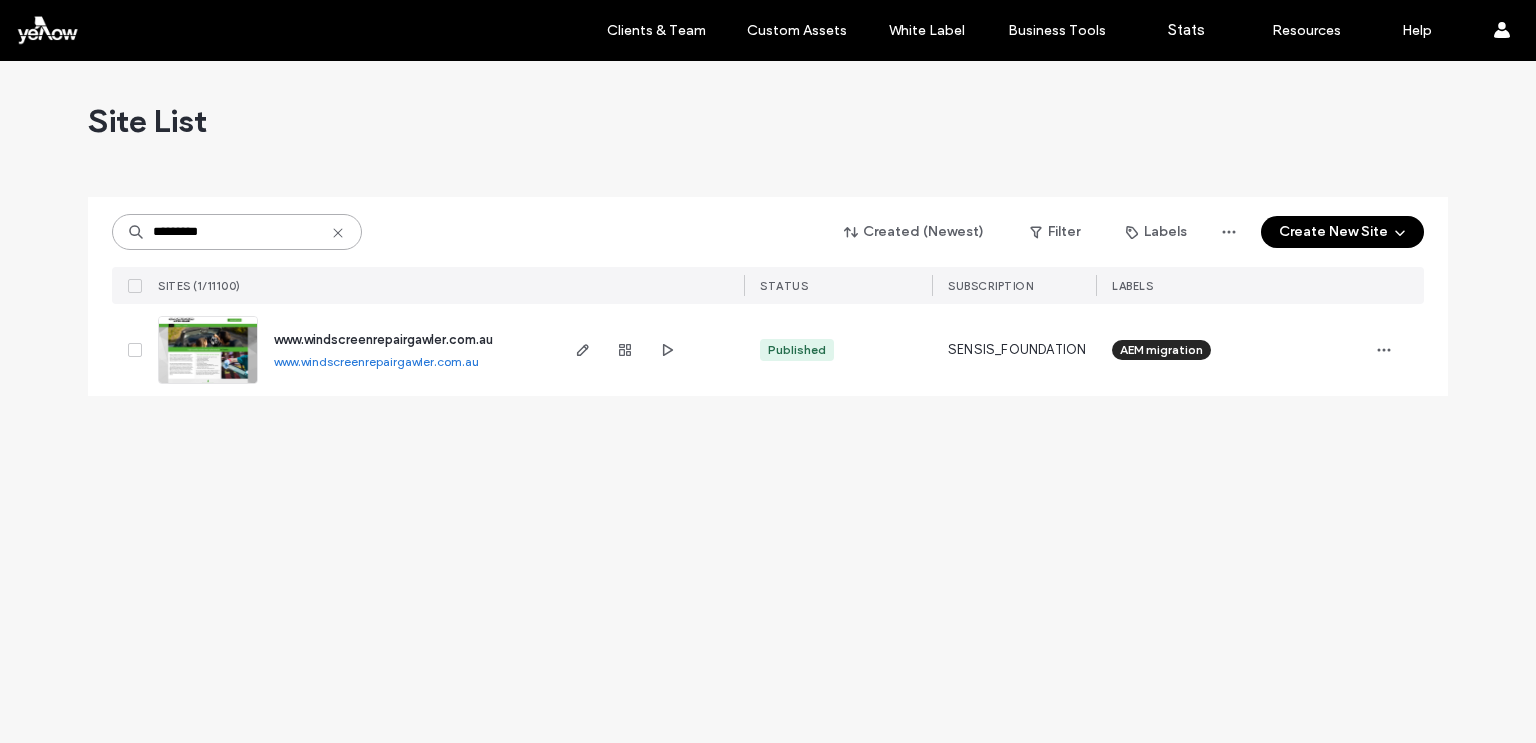 click on "*********" at bounding box center (237, 232) 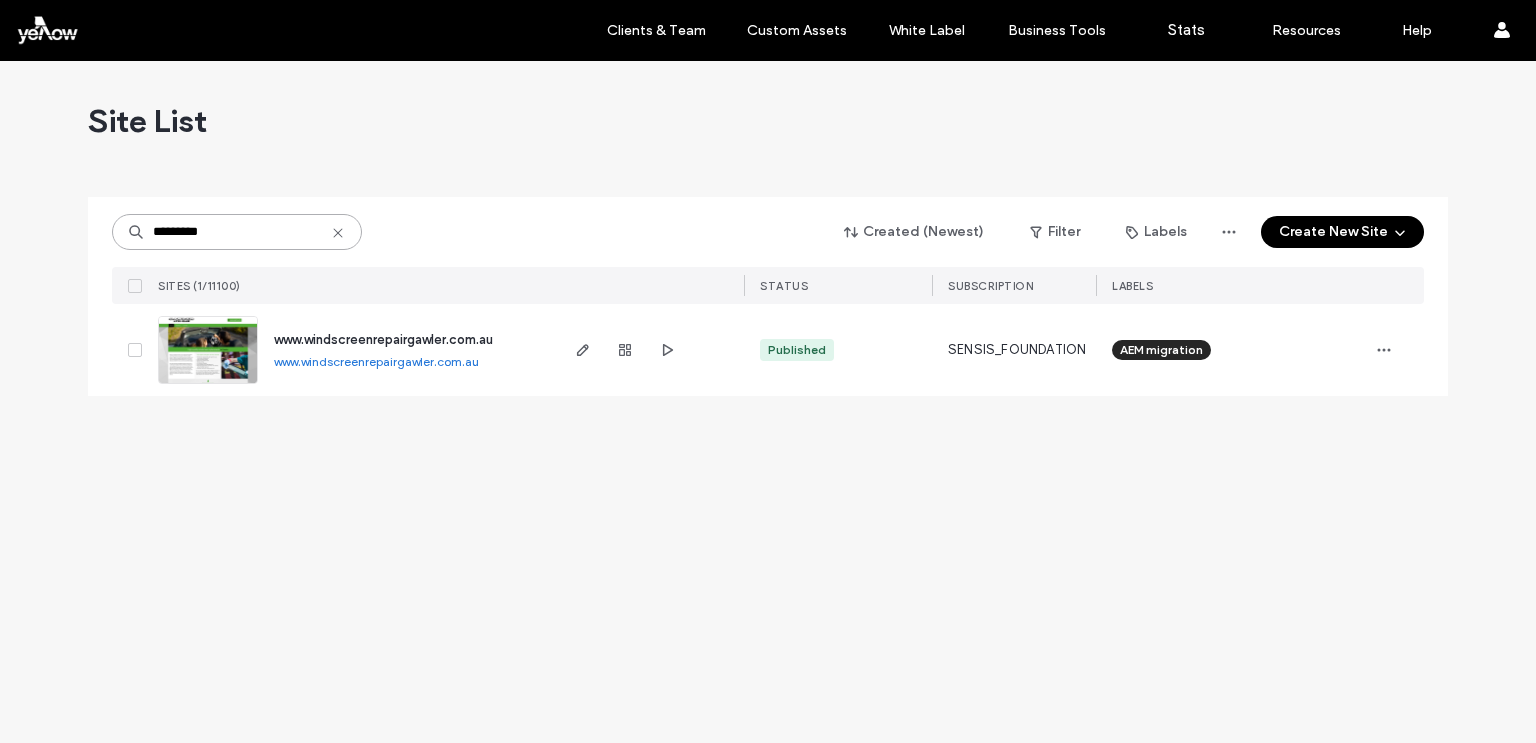 click on "*********" at bounding box center [237, 232] 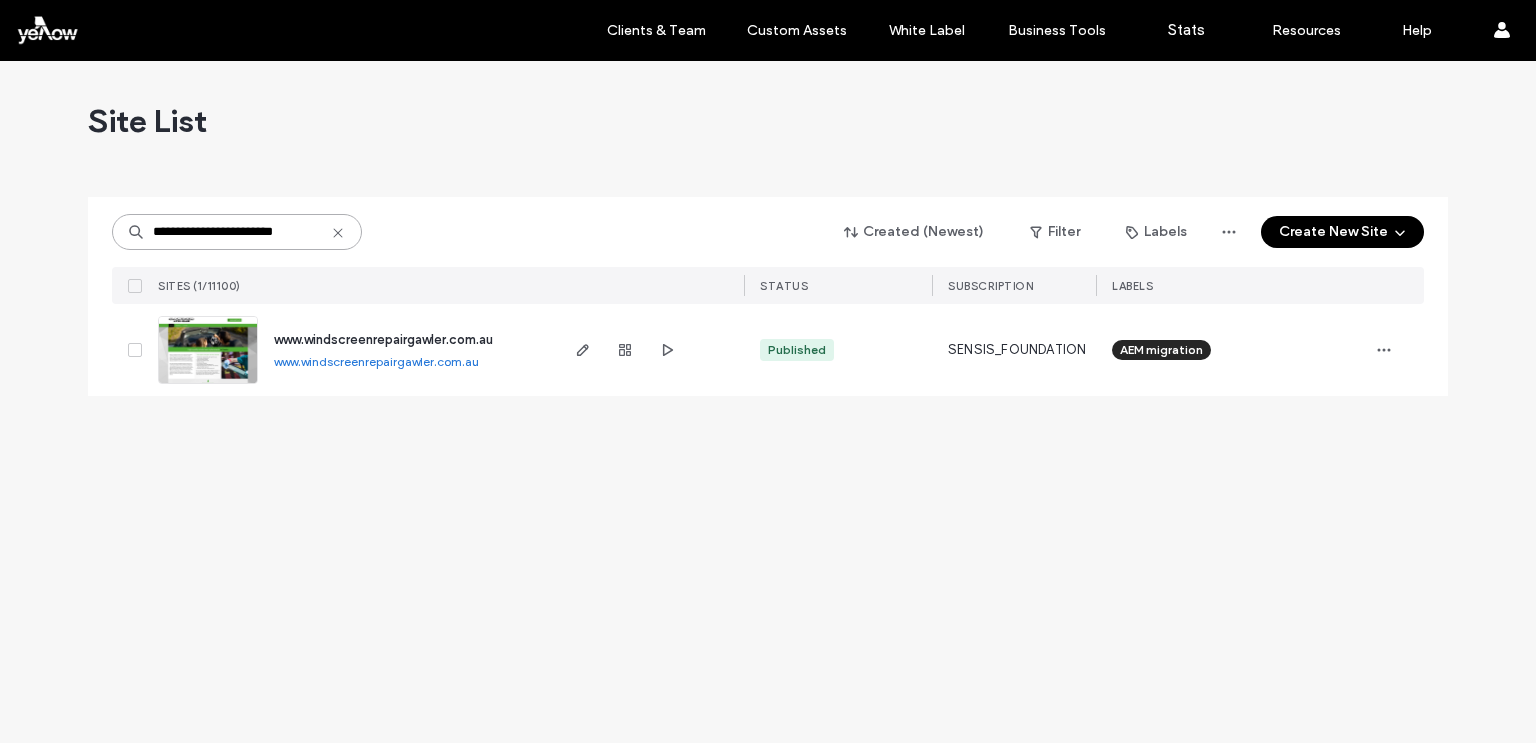 scroll, scrollTop: 0, scrollLeft: 11, axis: horizontal 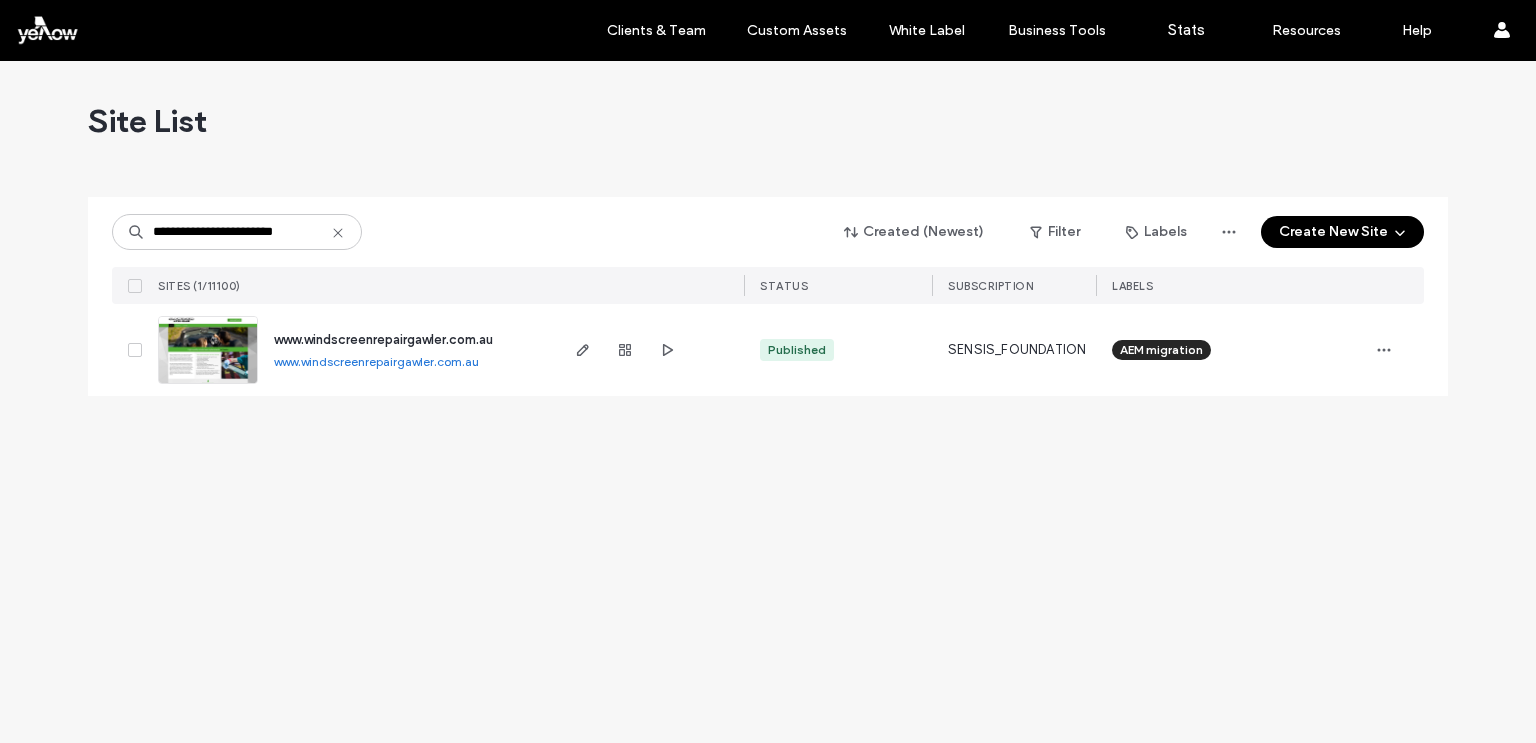 click on "**********" at bounding box center (768, 232) 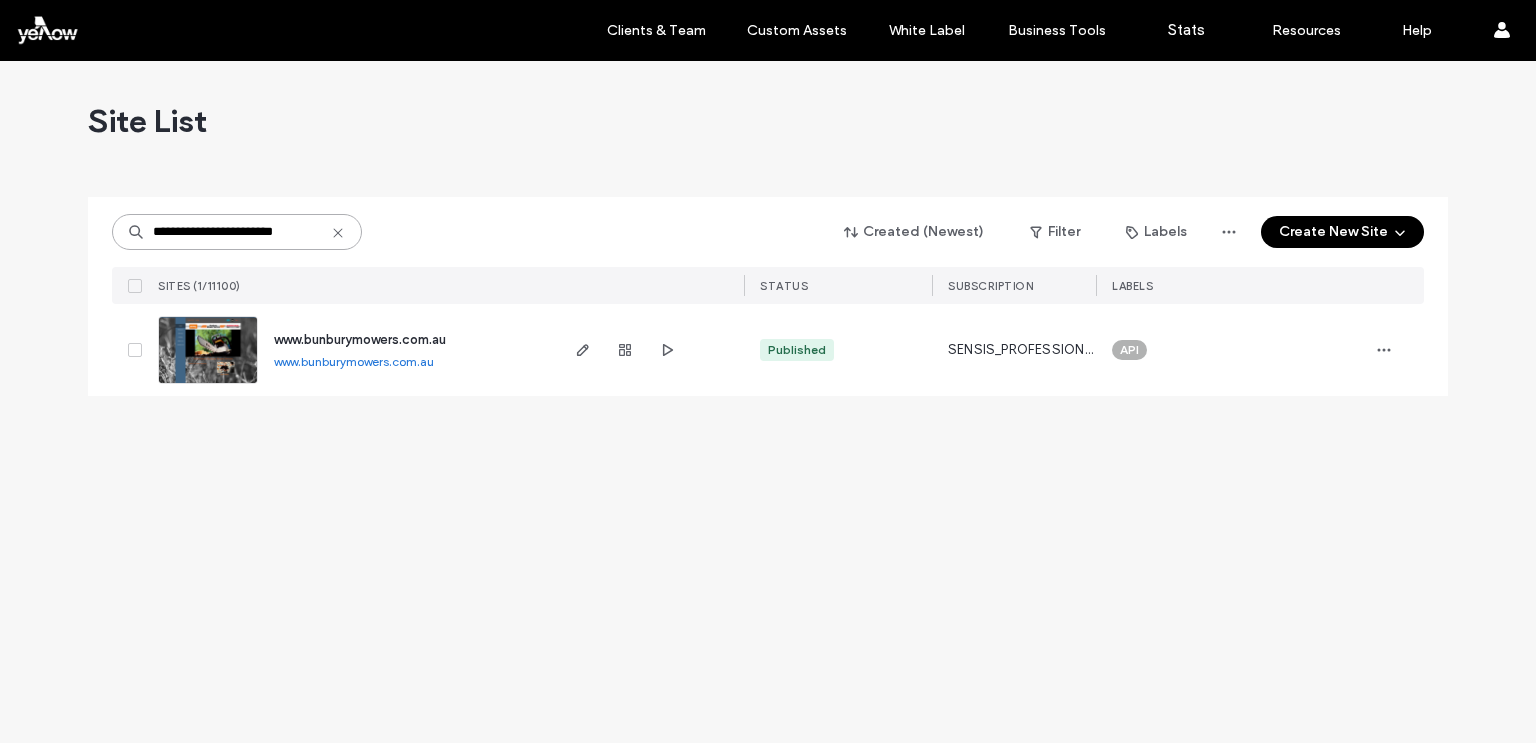 click on "**********" at bounding box center (237, 232) 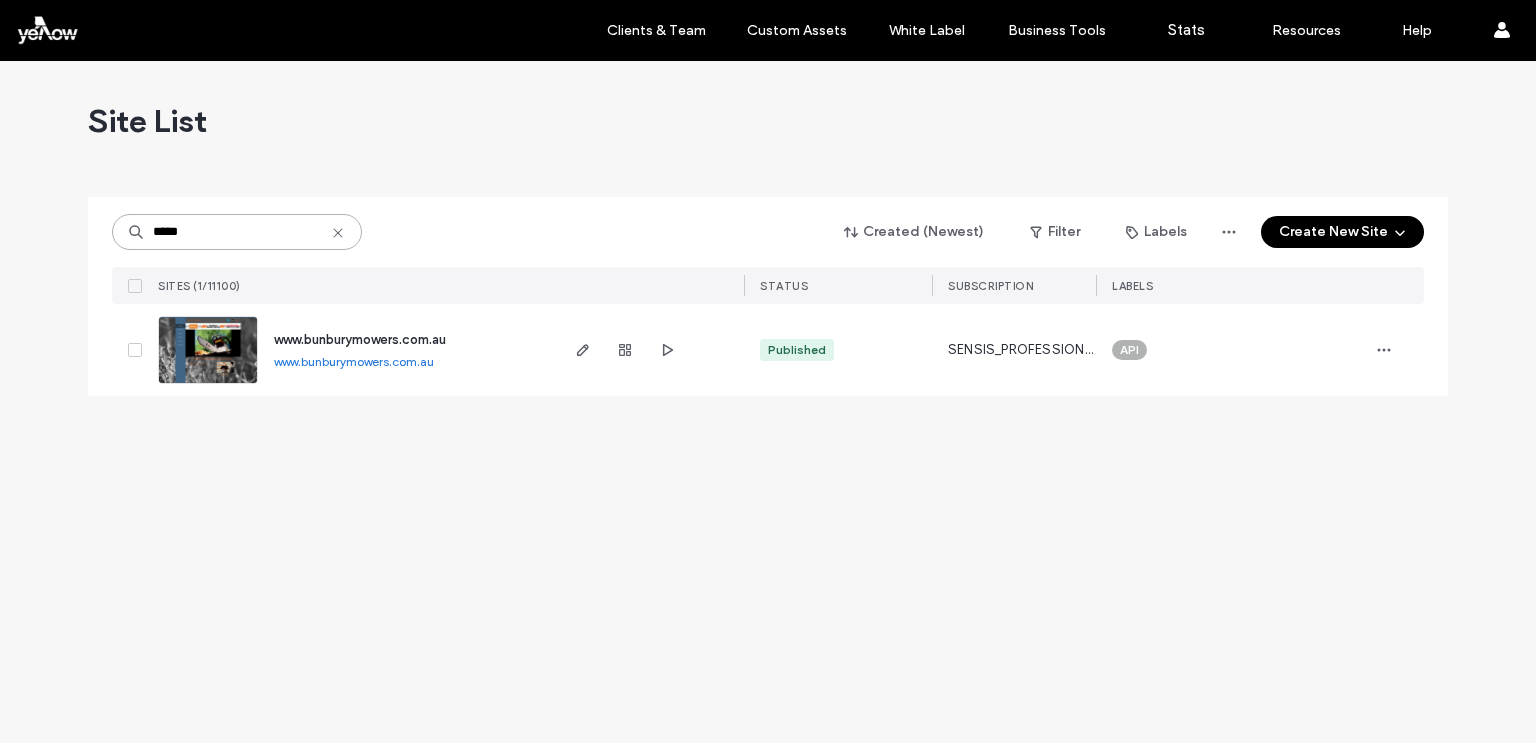 paste on "**********" 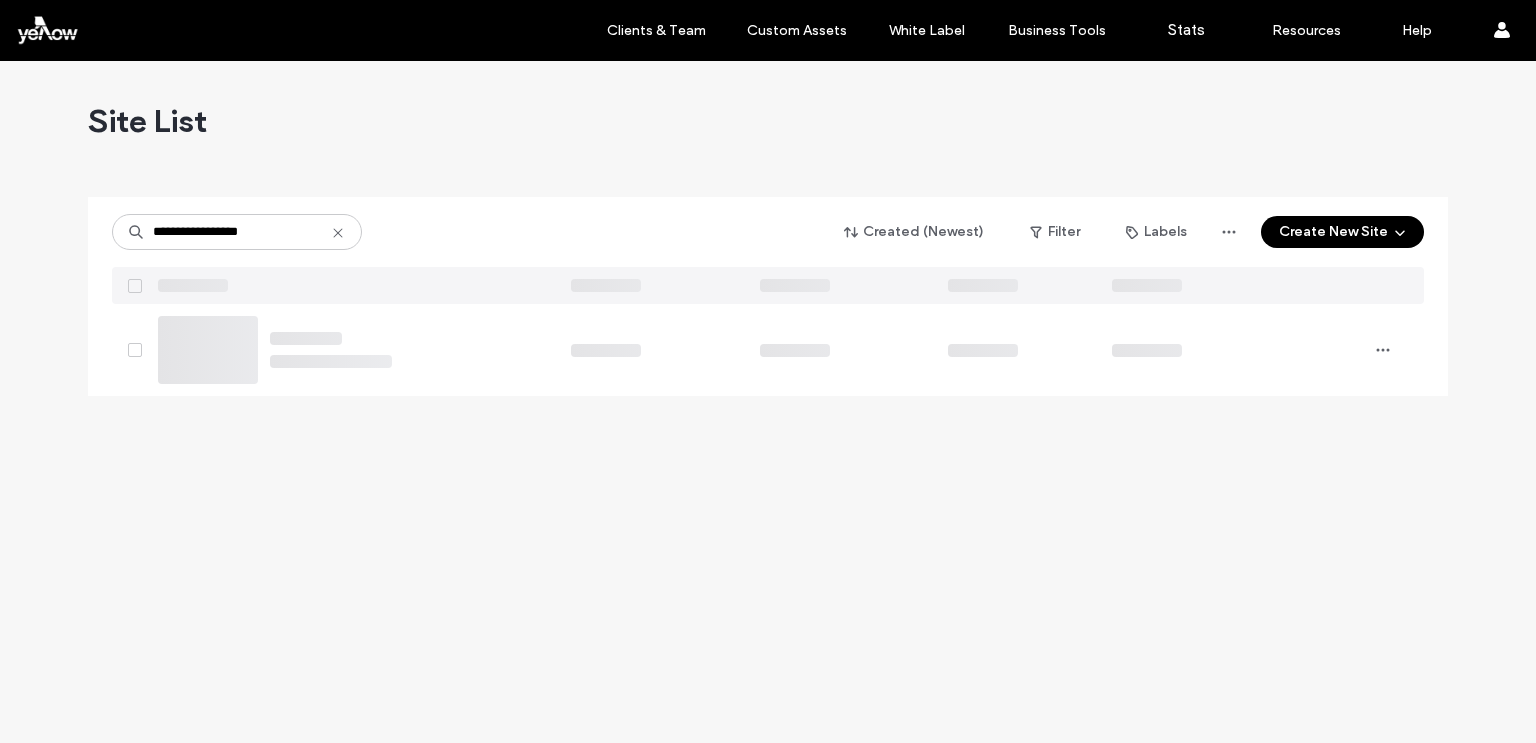 click at bounding box center [768, 189] 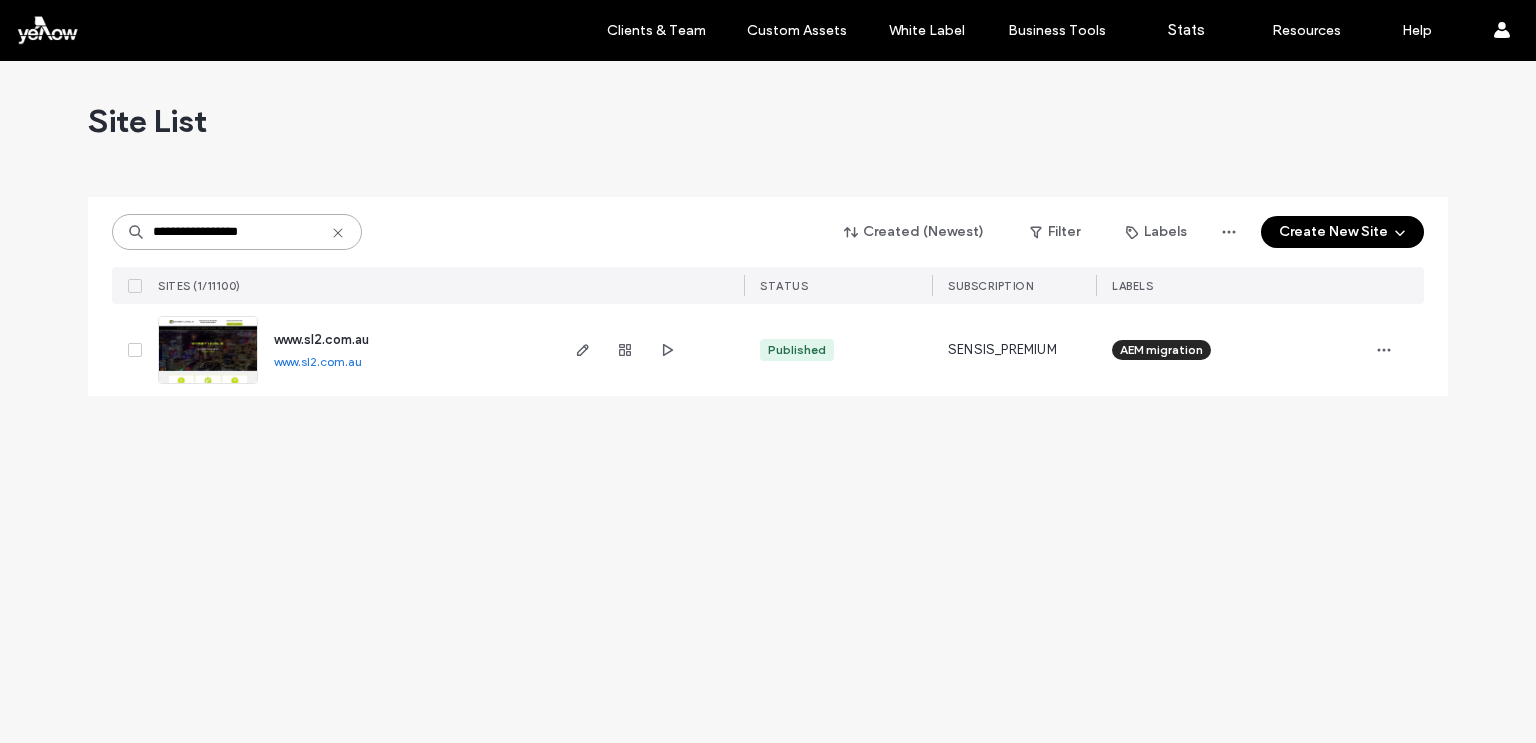 click on "**********" at bounding box center (237, 232) 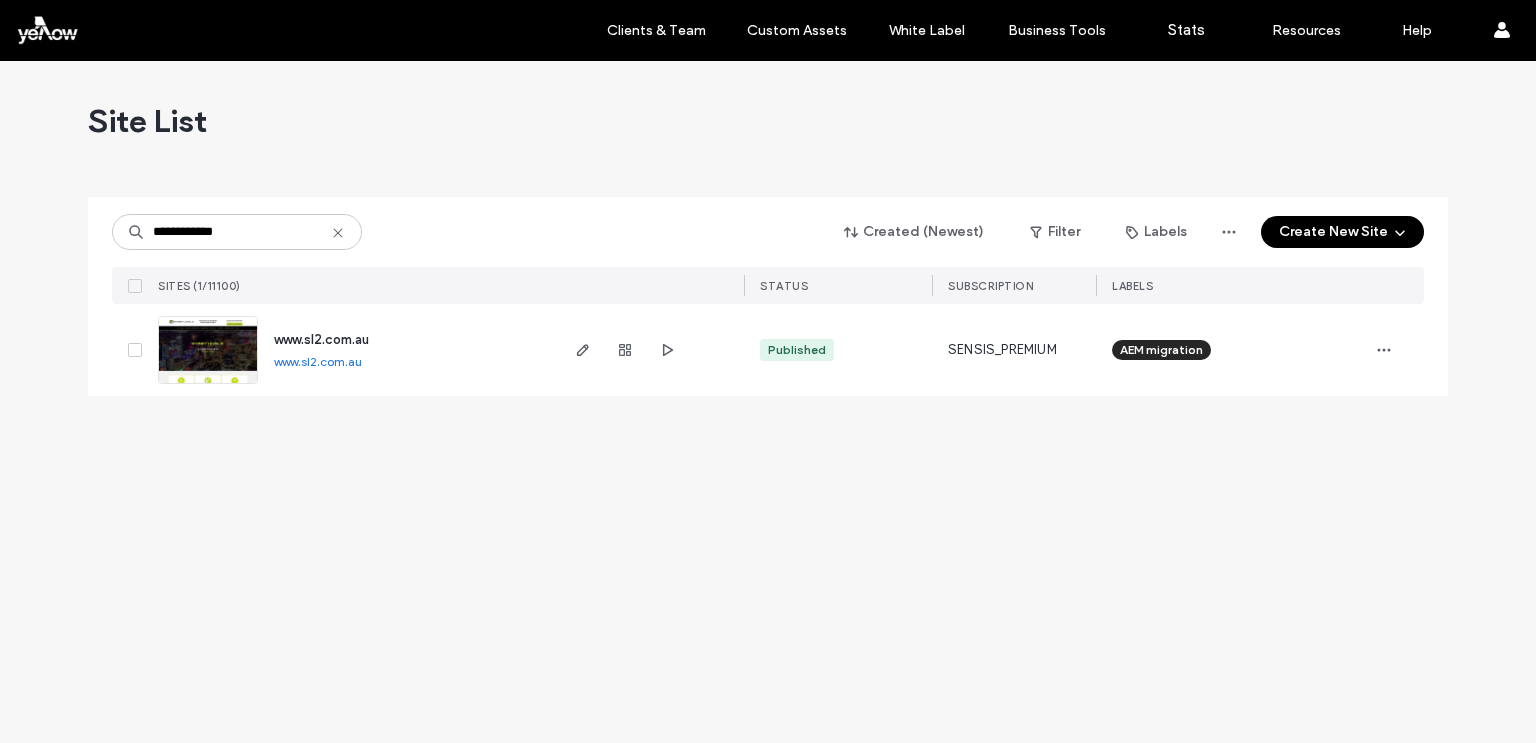 click on "**********" at bounding box center (768, 232) 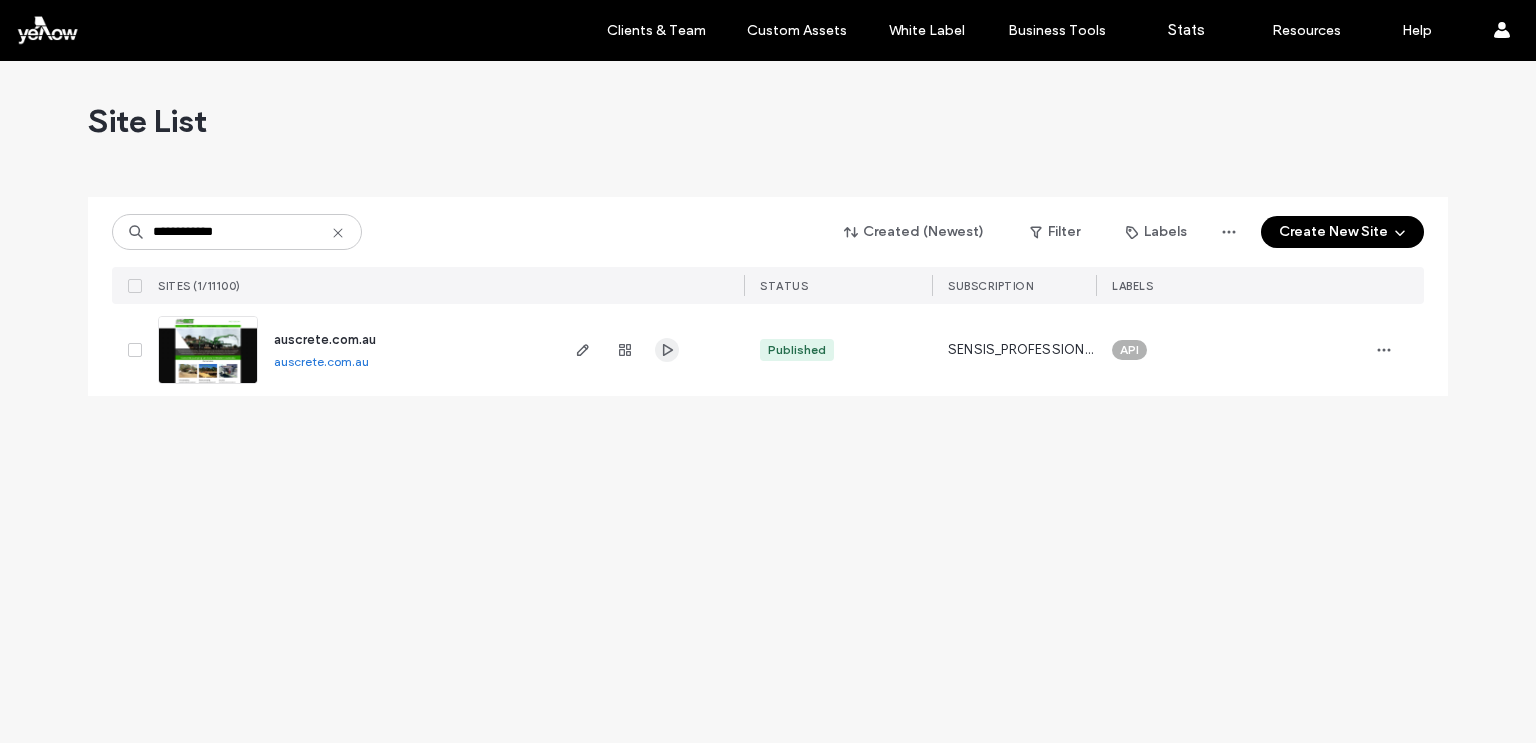 click 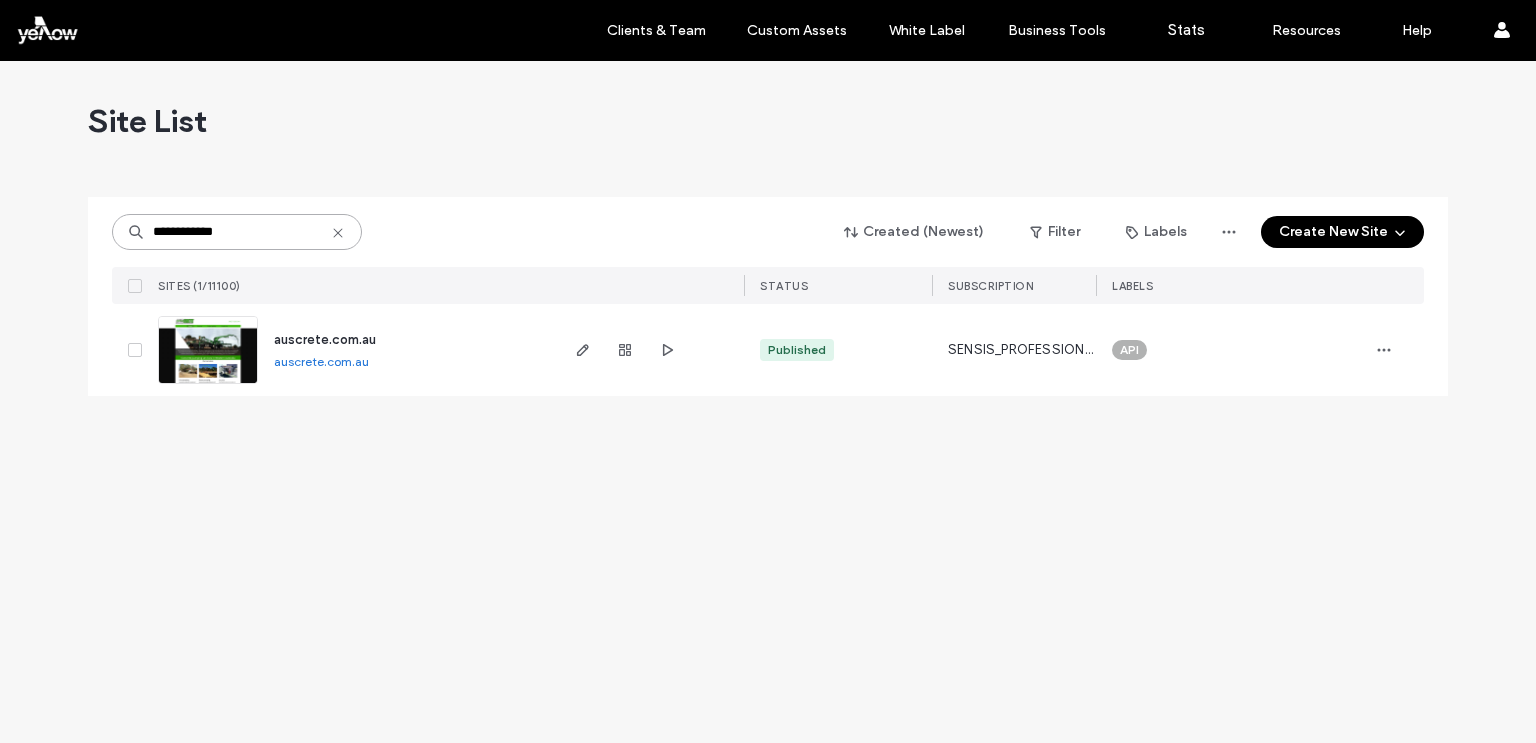 click on "**********" at bounding box center (237, 232) 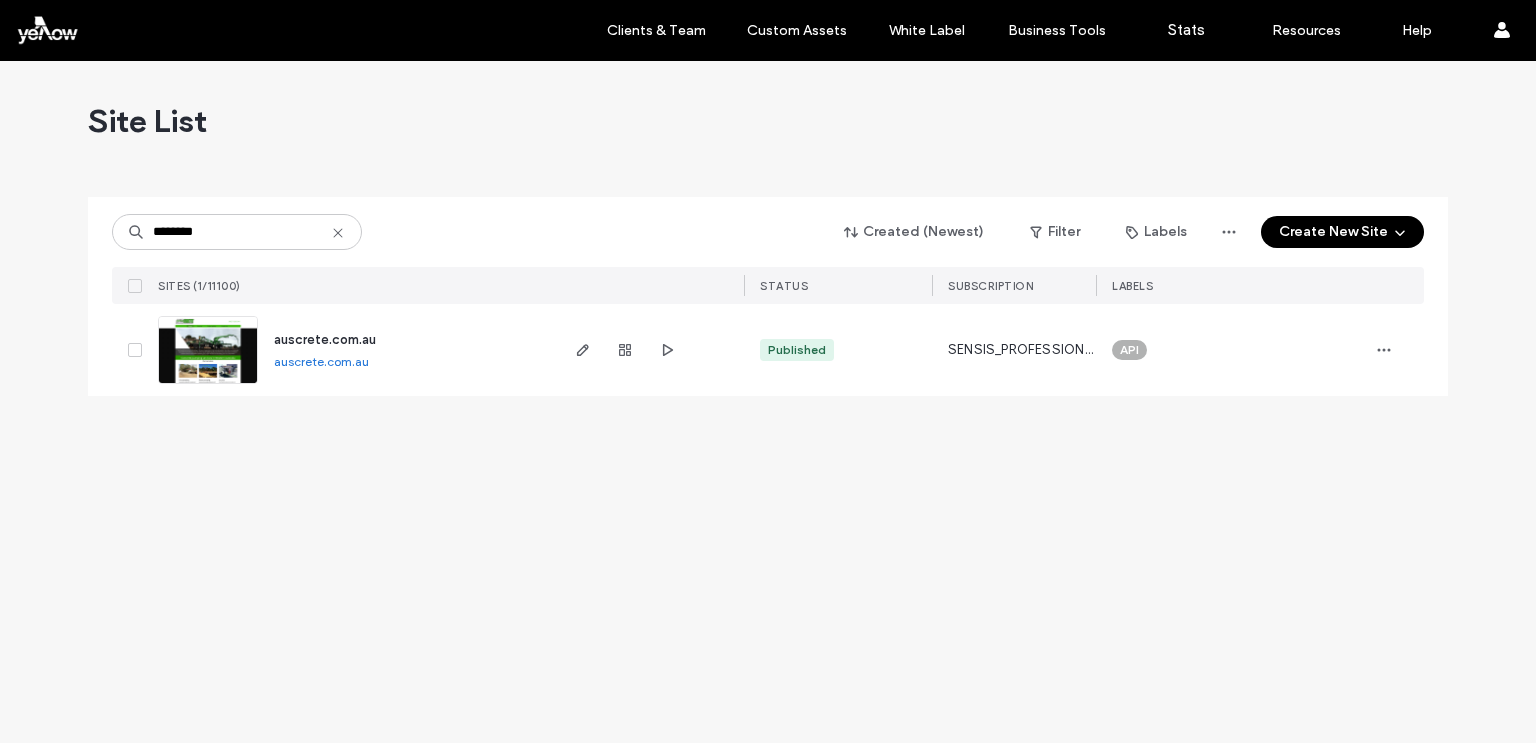 click on "******** Created (Newest) Filter Labels Create New Site" at bounding box center (768, 232) 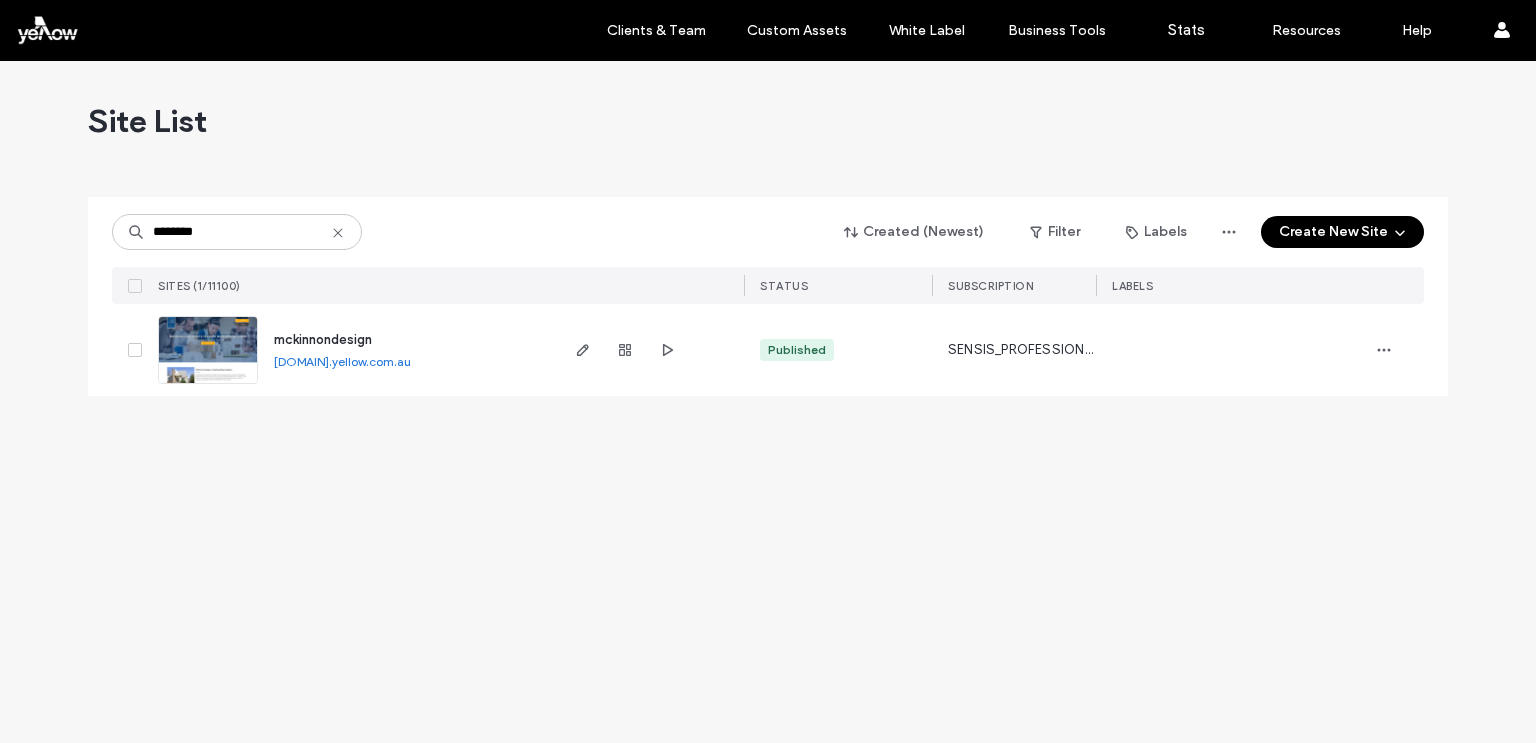 click on "[DOMAIN].yellow.com.au" at bounding box center (342, 361) 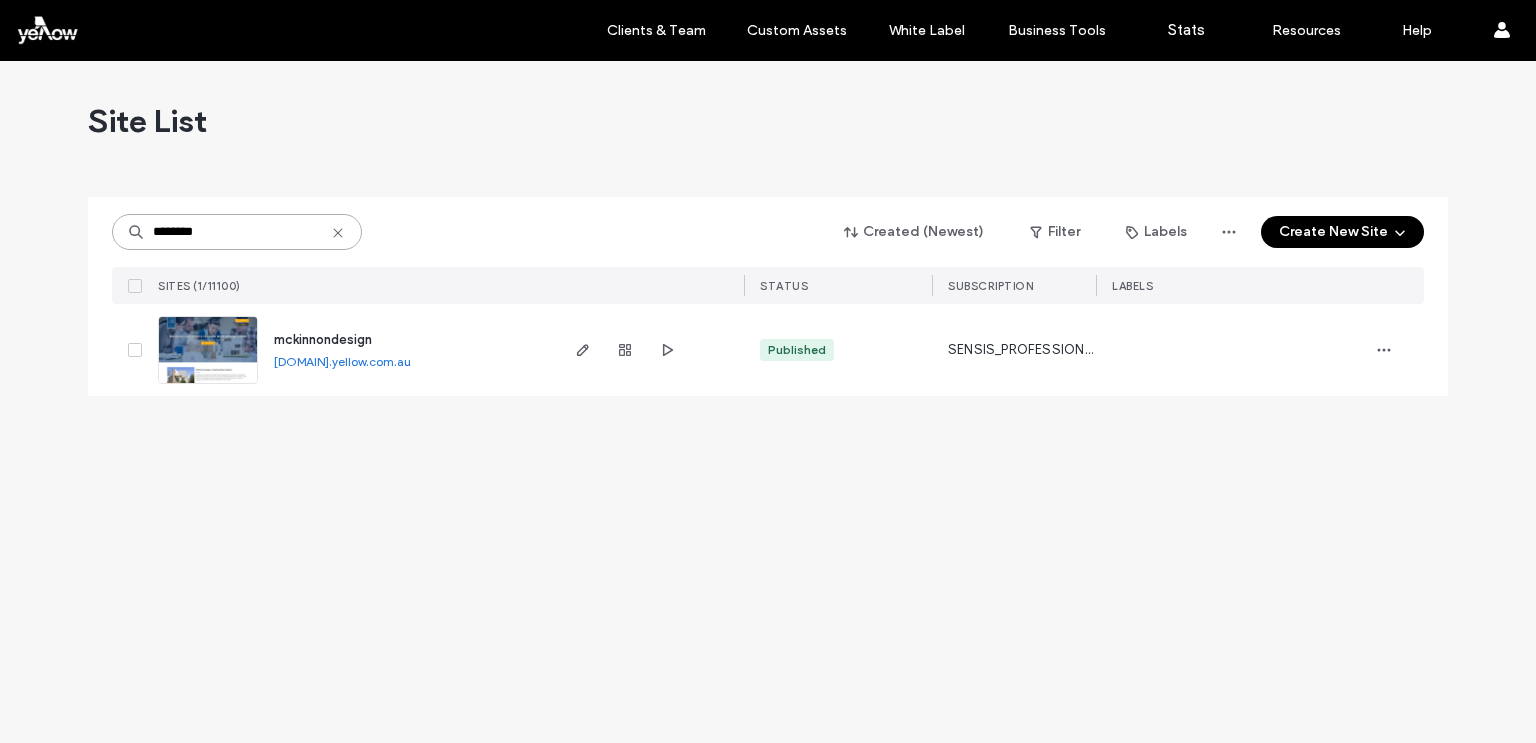 click on "********" at bounding box center (237, 232) 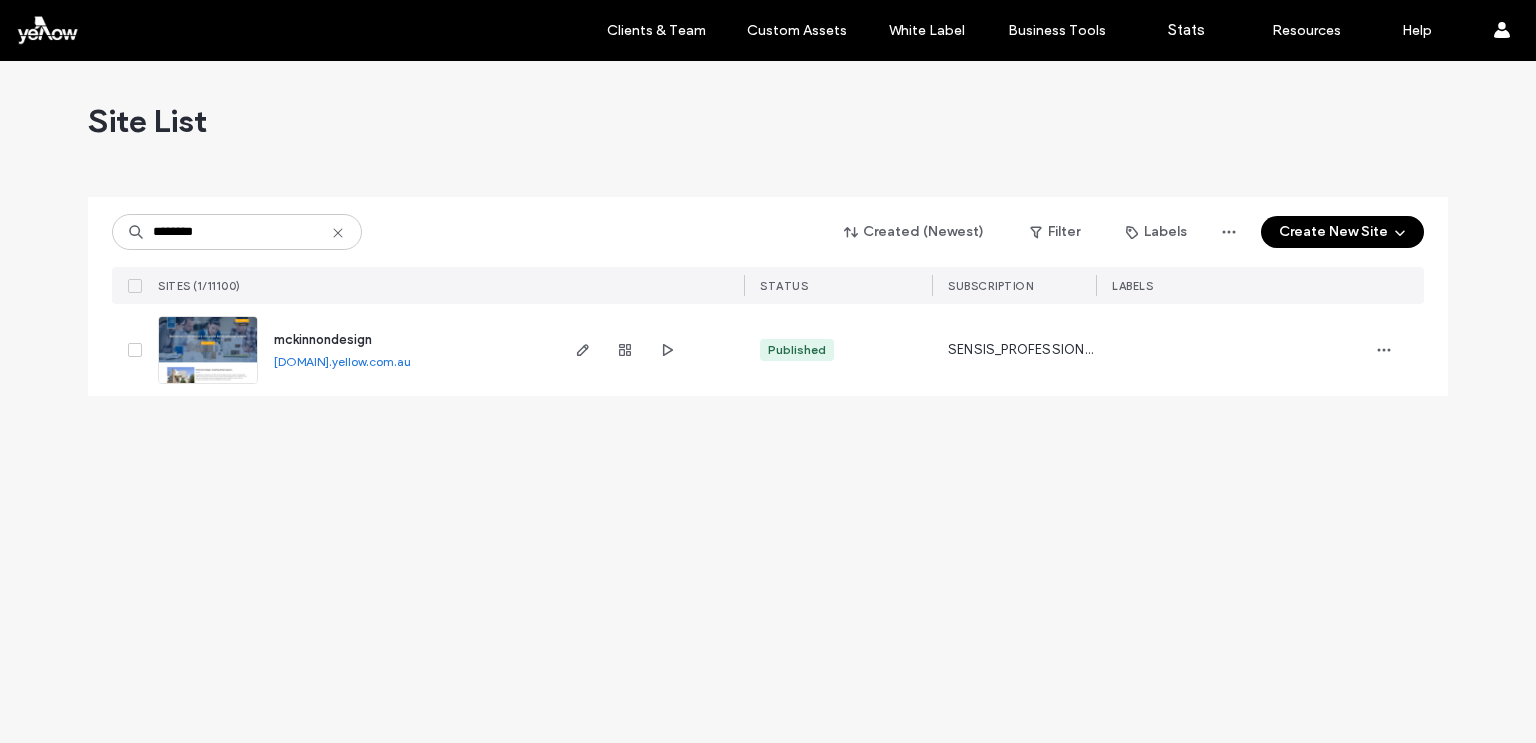 click on "******** Created (Newest) Filter Labels Create New Site" at bounding box center (768, 232) 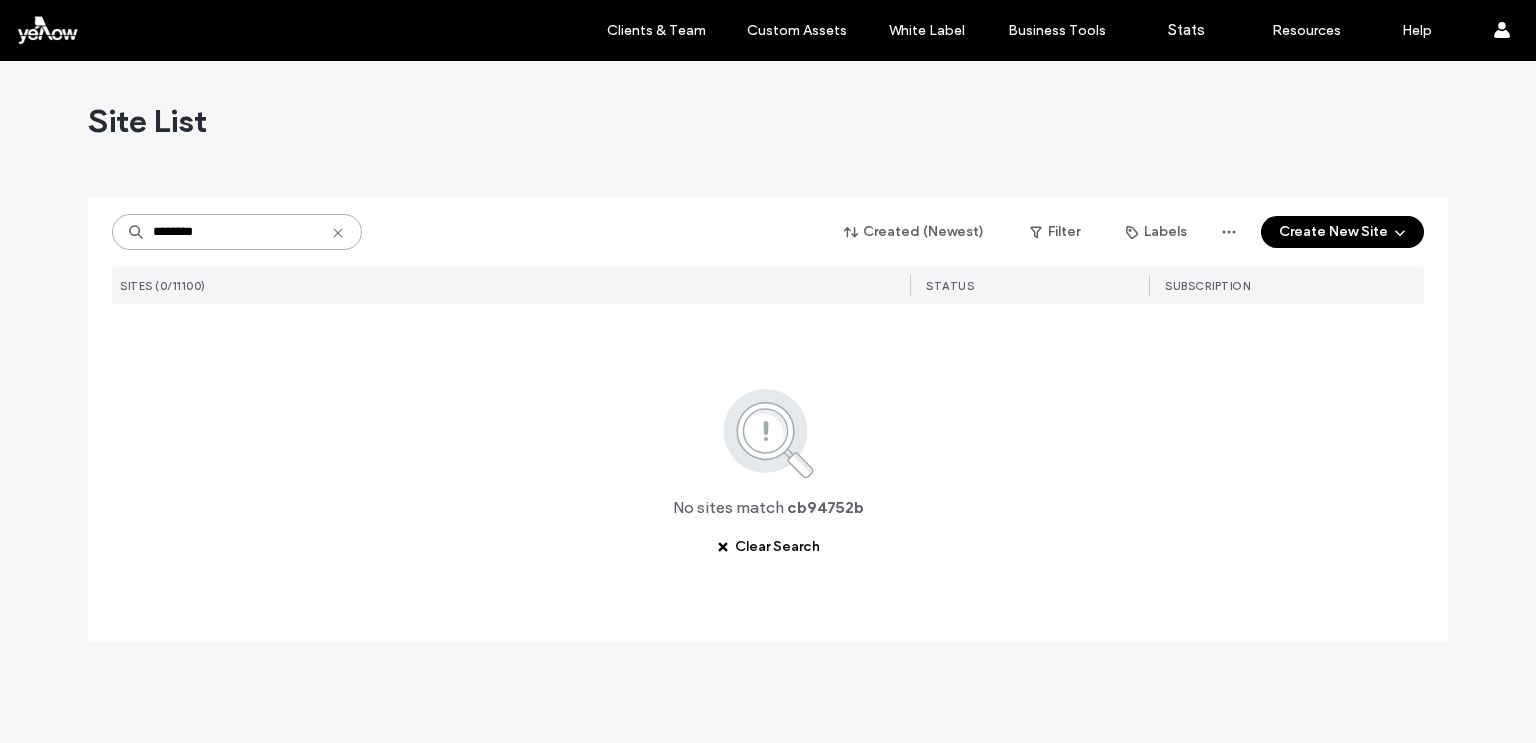 click on "********" at bounding box center [237, 232] 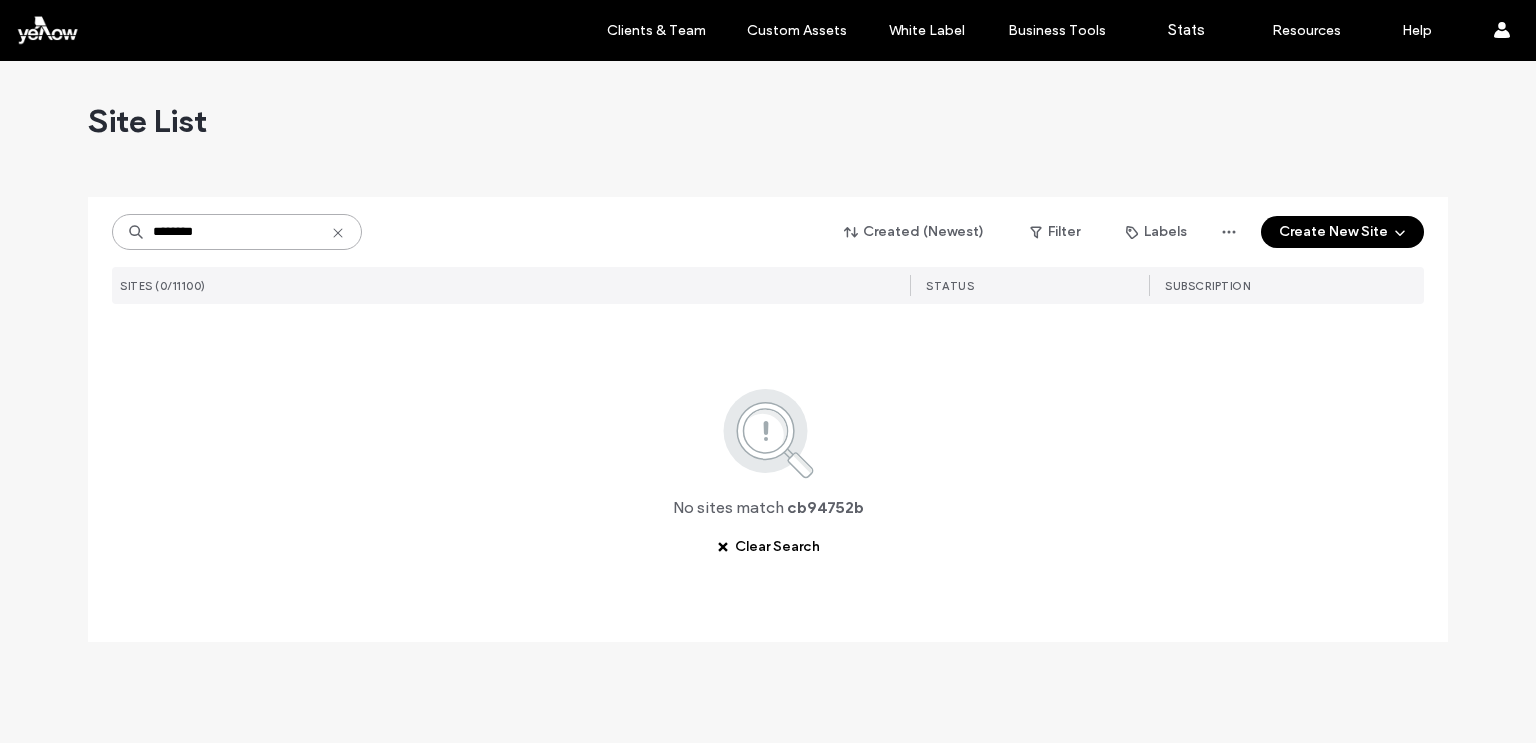 click on "********" at bounding box center [237, 232] 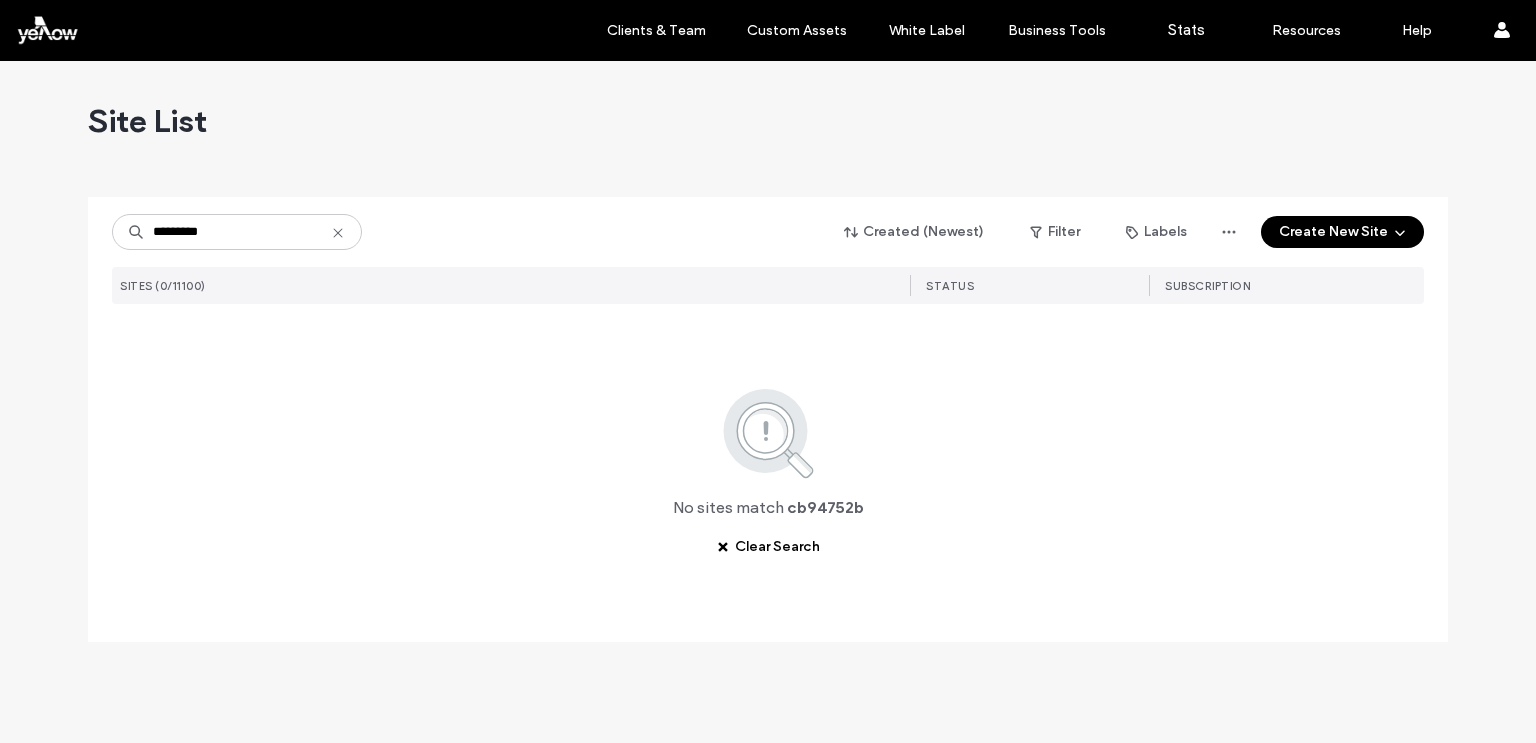click on "********* Created (Newest) Filter Labels Create New Site" at bounding box center [768, 232] 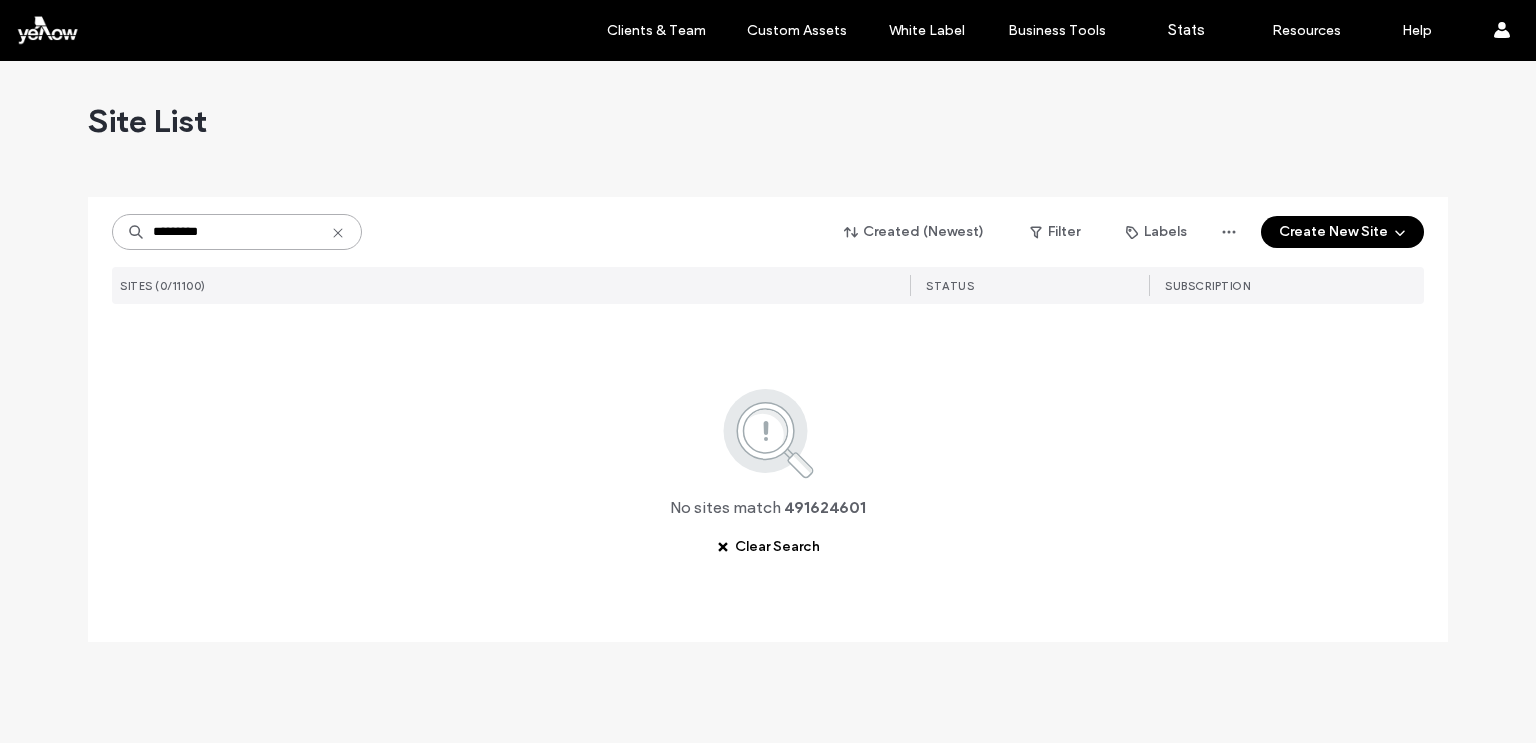 click on "*********" at bounding box center (237, 232) 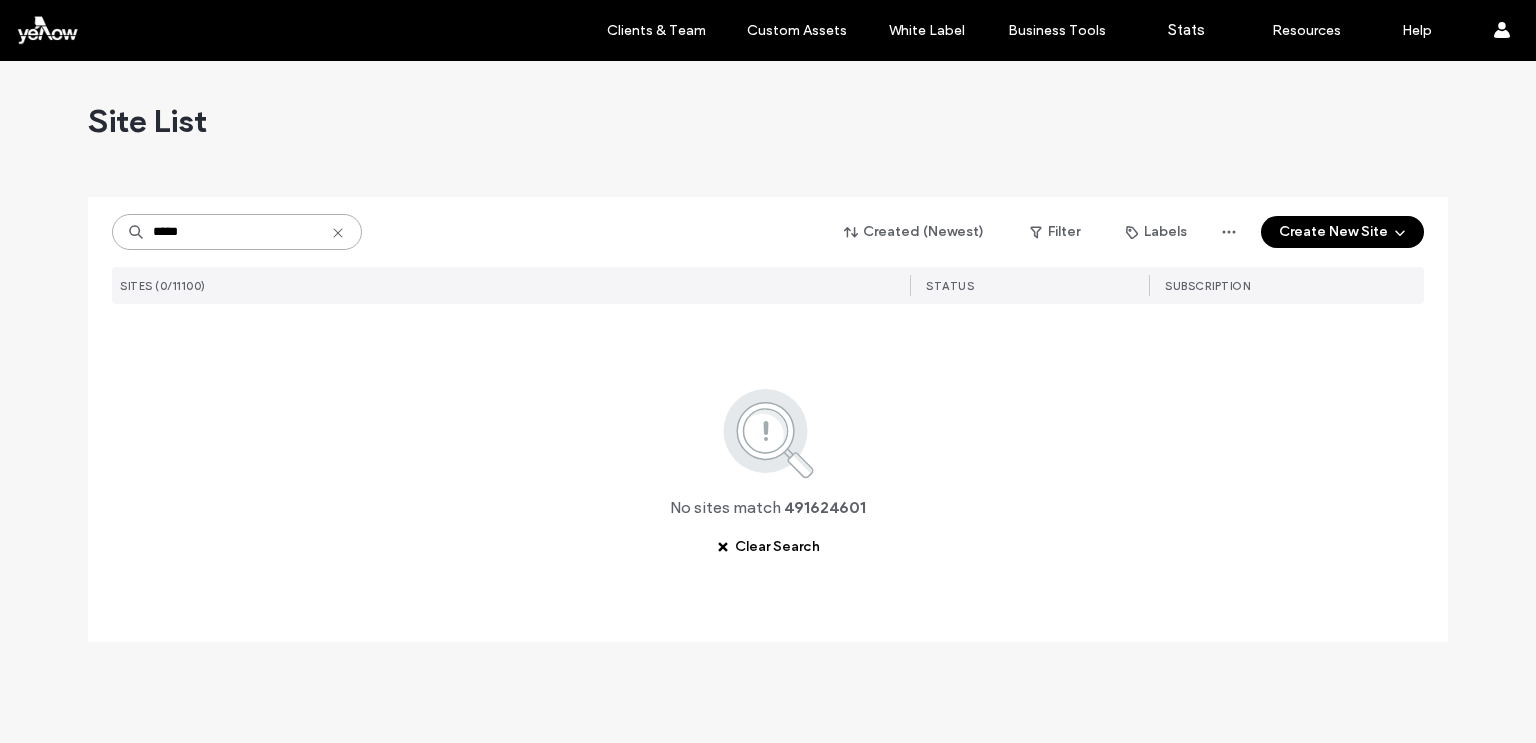 paste on "**********" 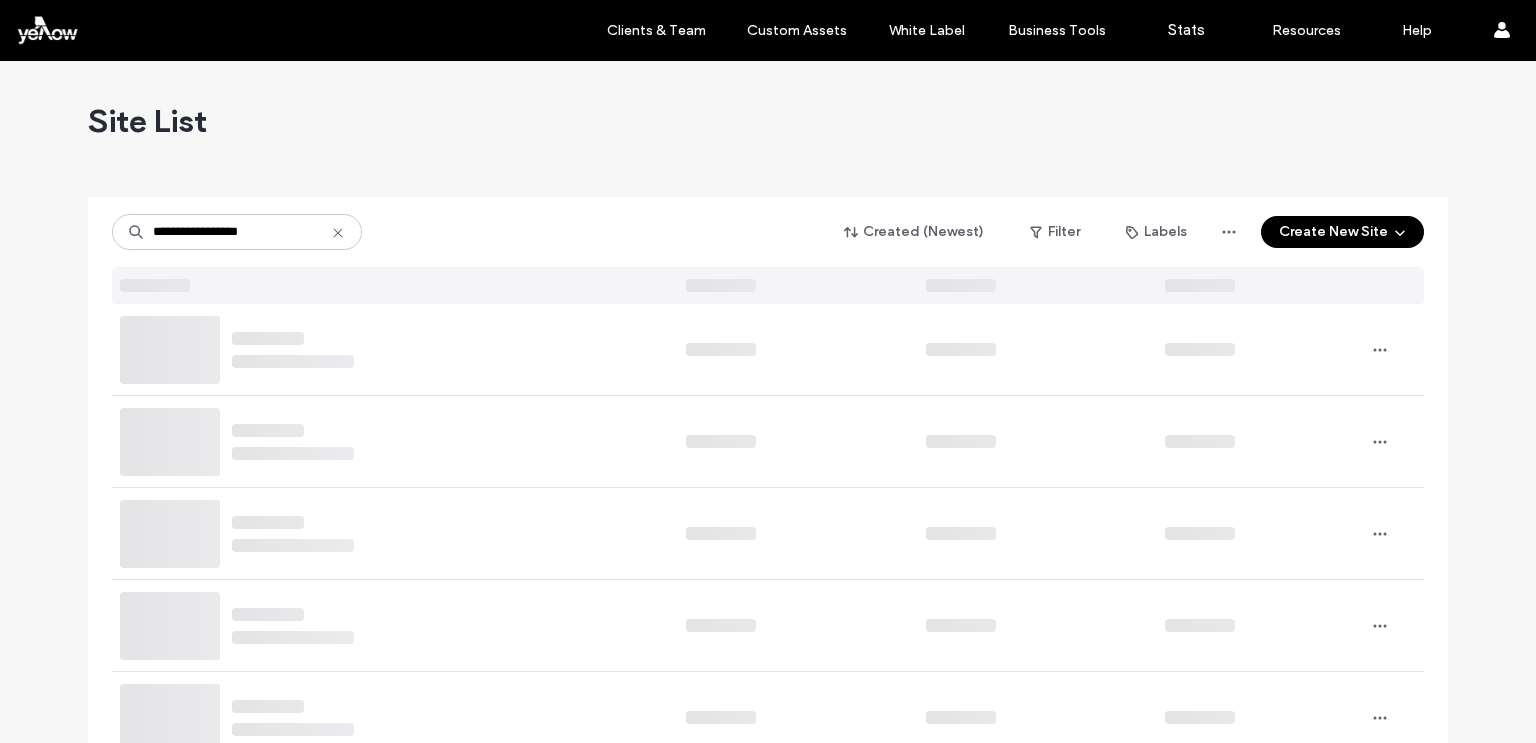 click on "**********" at bounding box center [768, 232] 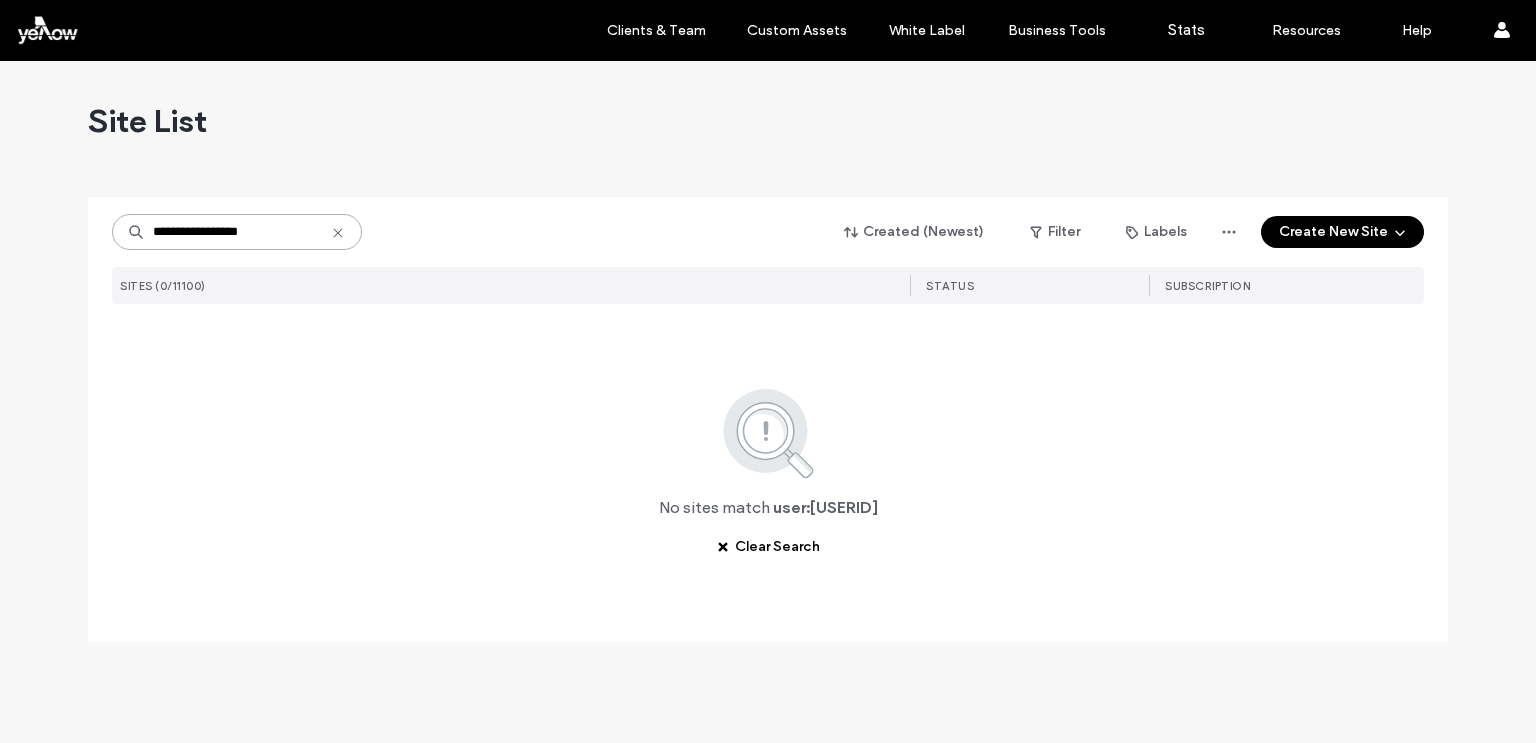 click on "**********" at bounding box center [237, 232] 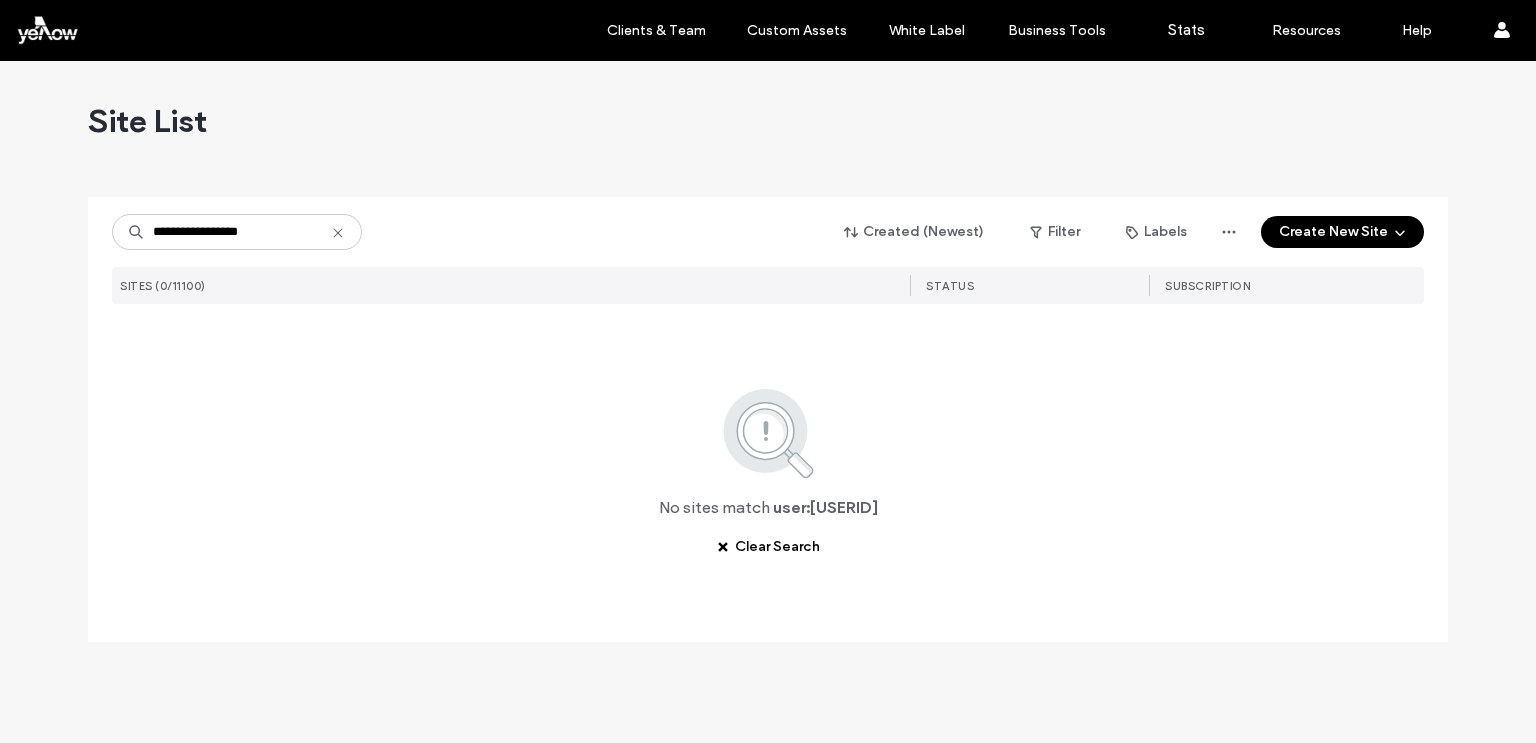 click on "**********" at bounding box center (768, 232) 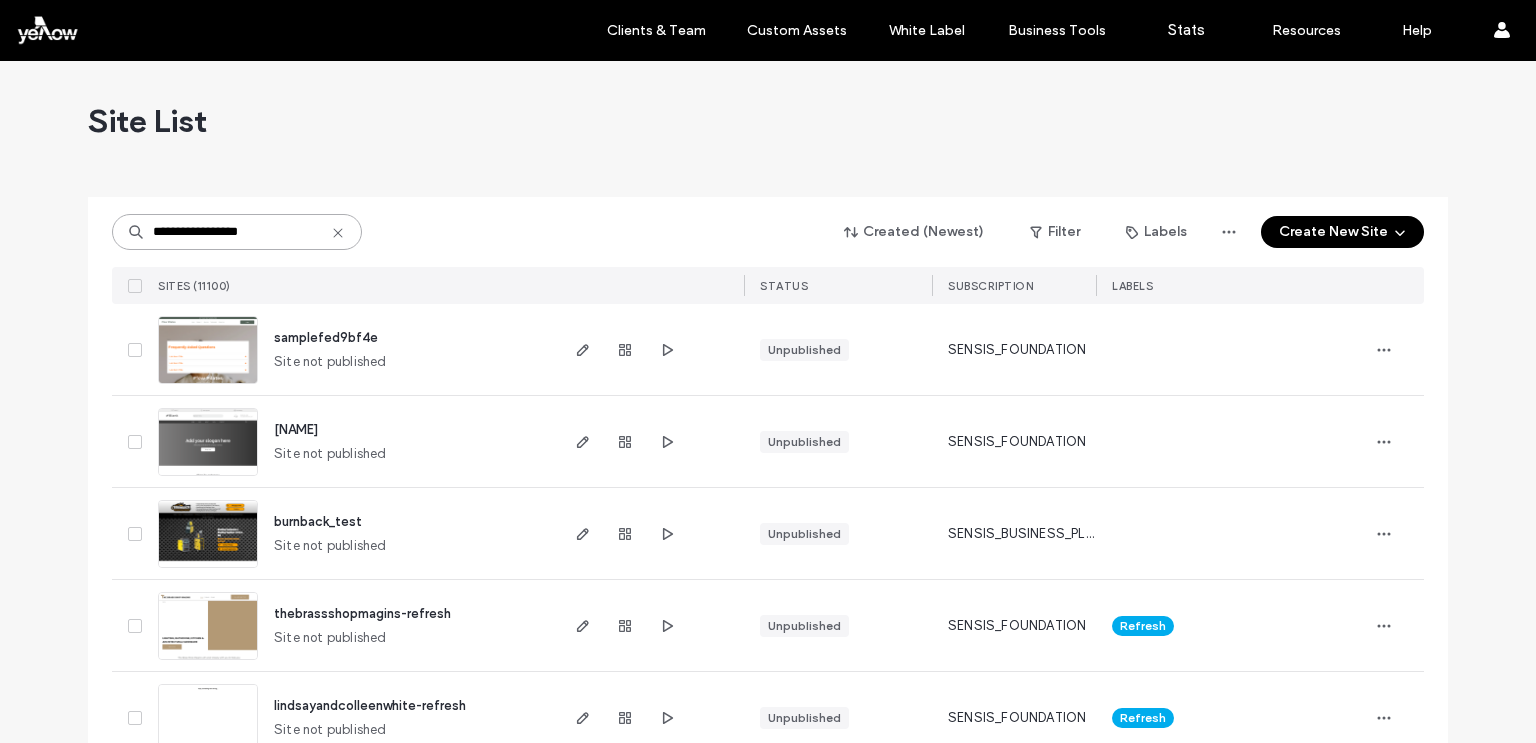 click on "**********" at bounding box center (237, 232) 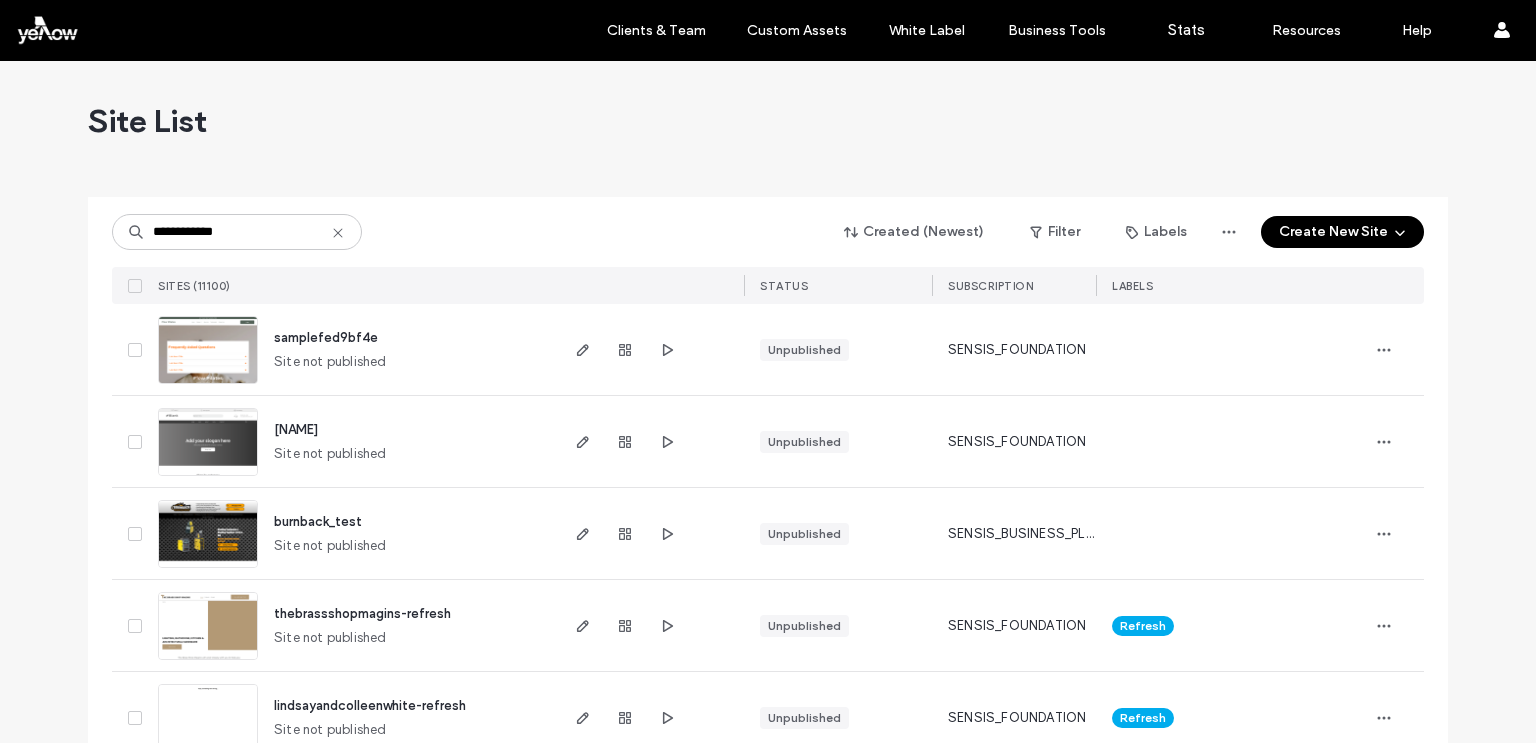 click on "**********" at bounding box center [768, 232] 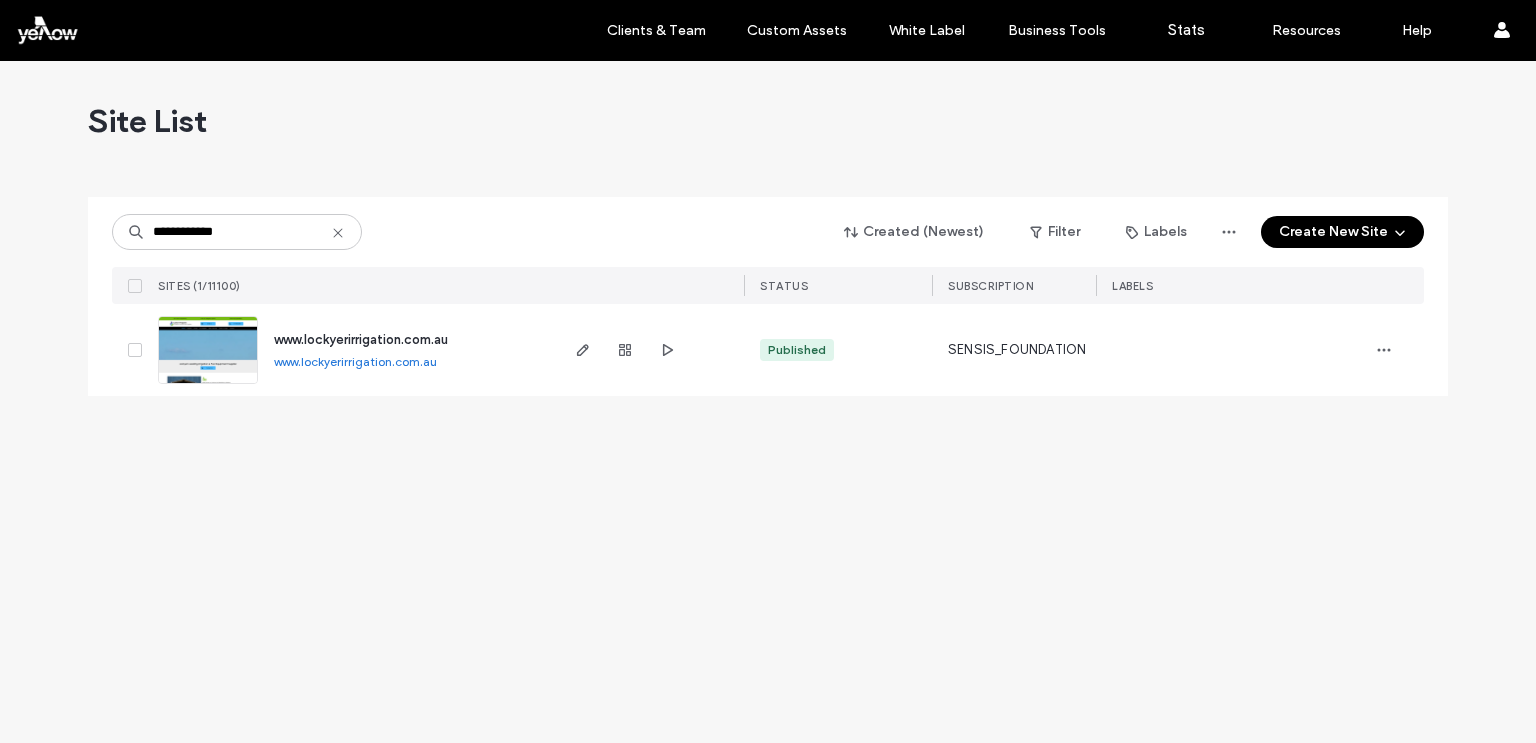 click on "**********" at bounding box center [768, 402] 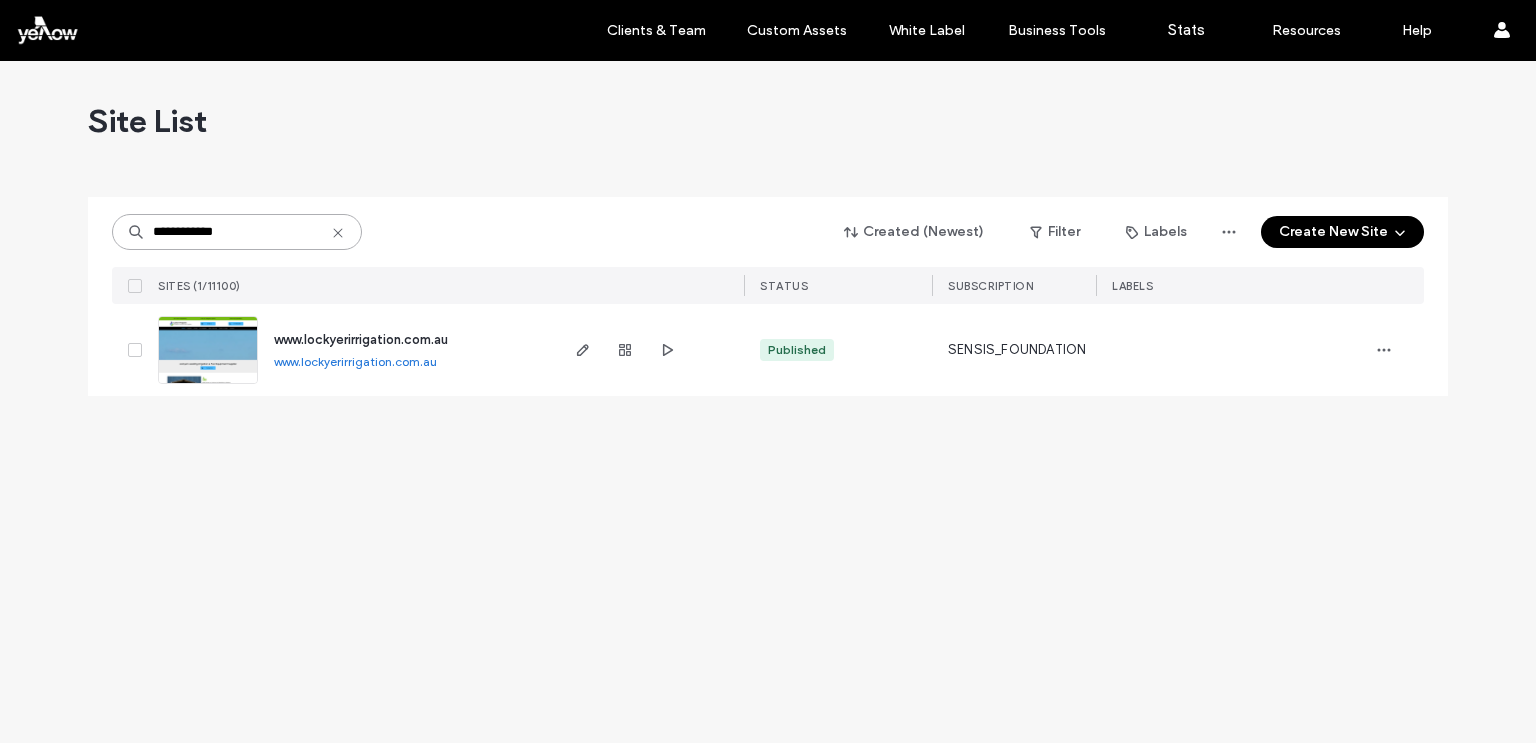 click on "**********" at bounding box center (237, 232) 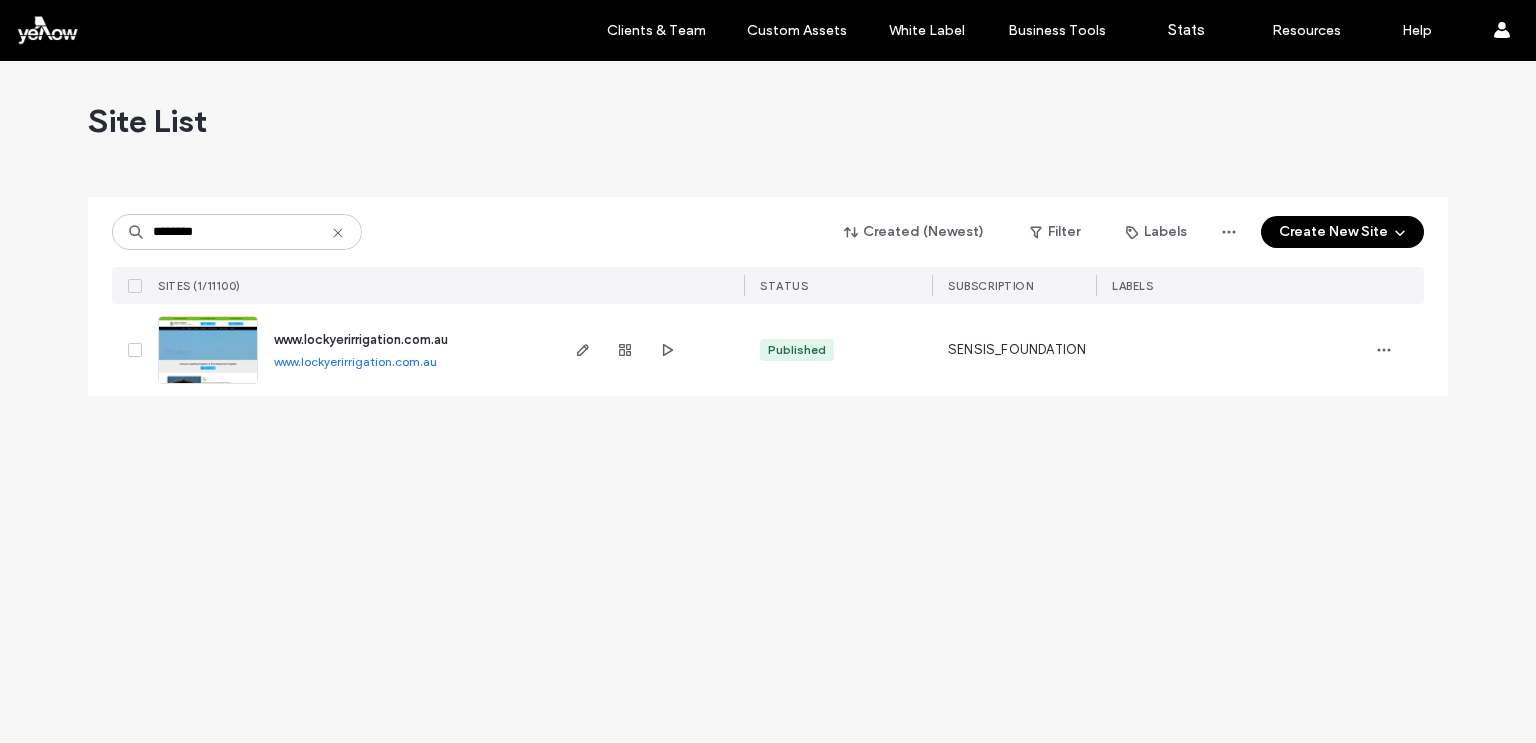click on "******** Created (Newest) Filter Labels Create New Site" at bounding box center [768, 232] 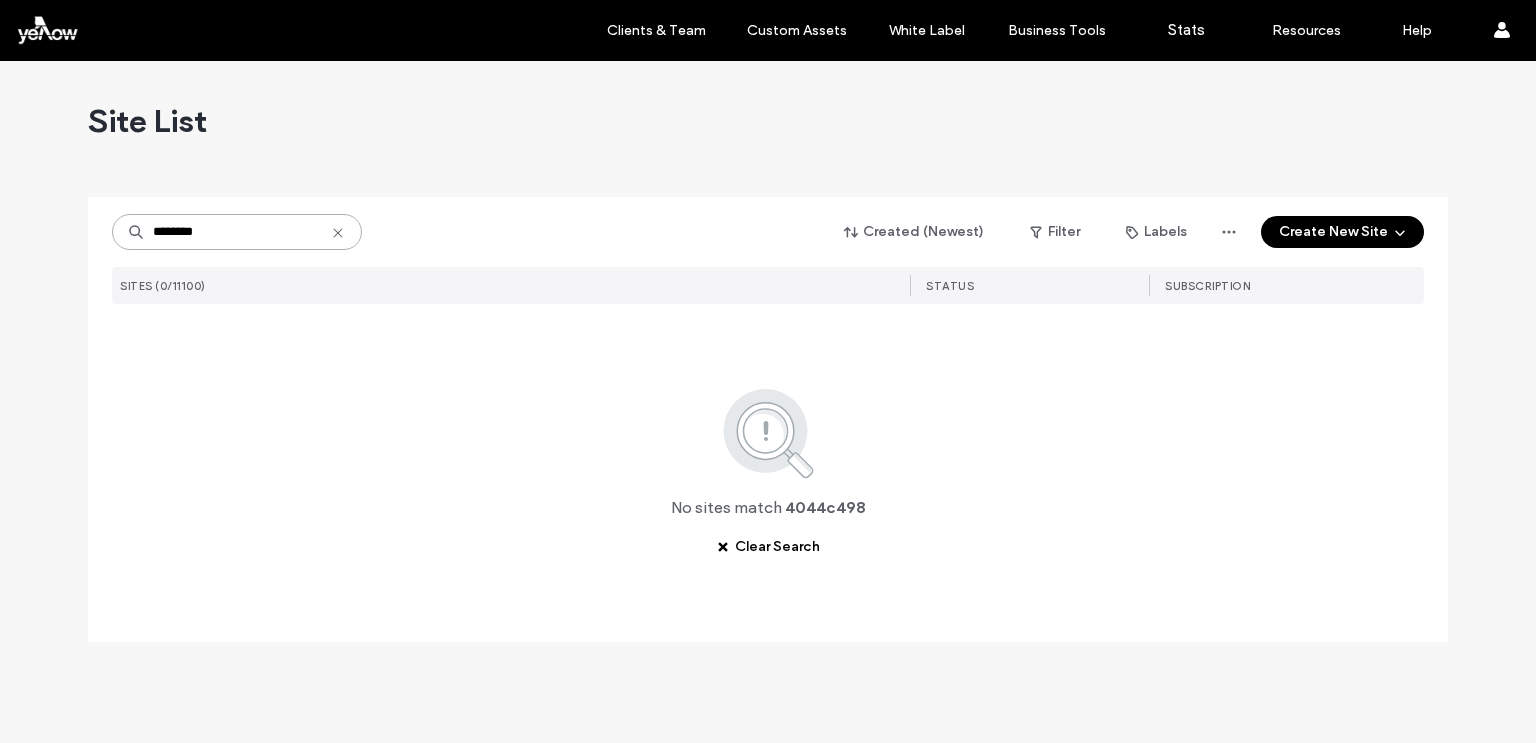 click on "********" at bounding box center (237, 232) 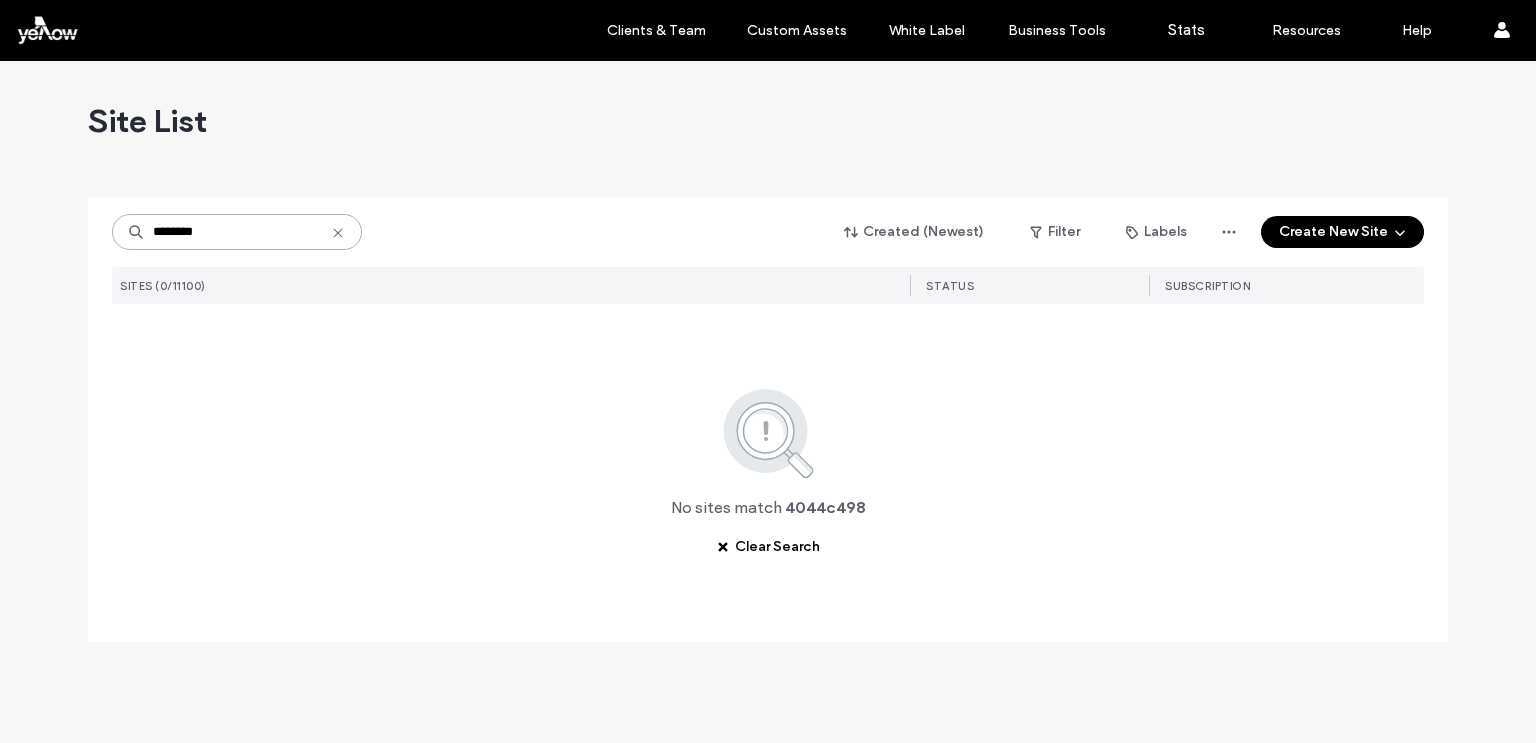 click on "********" at bounding box center [237, 232] 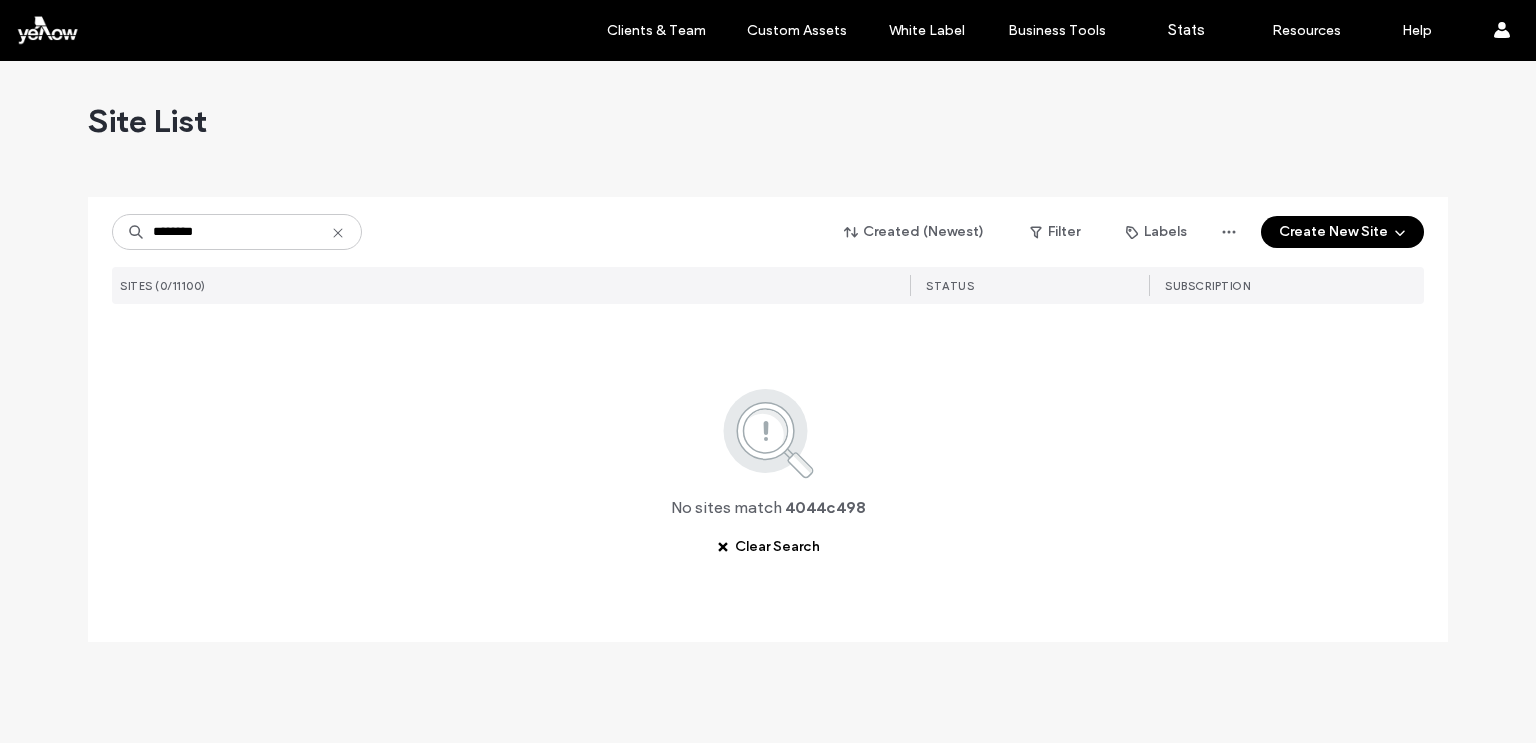 click on "******** Created (Newest) Filter Labels Create New Site" at bounding box center (768, 232) 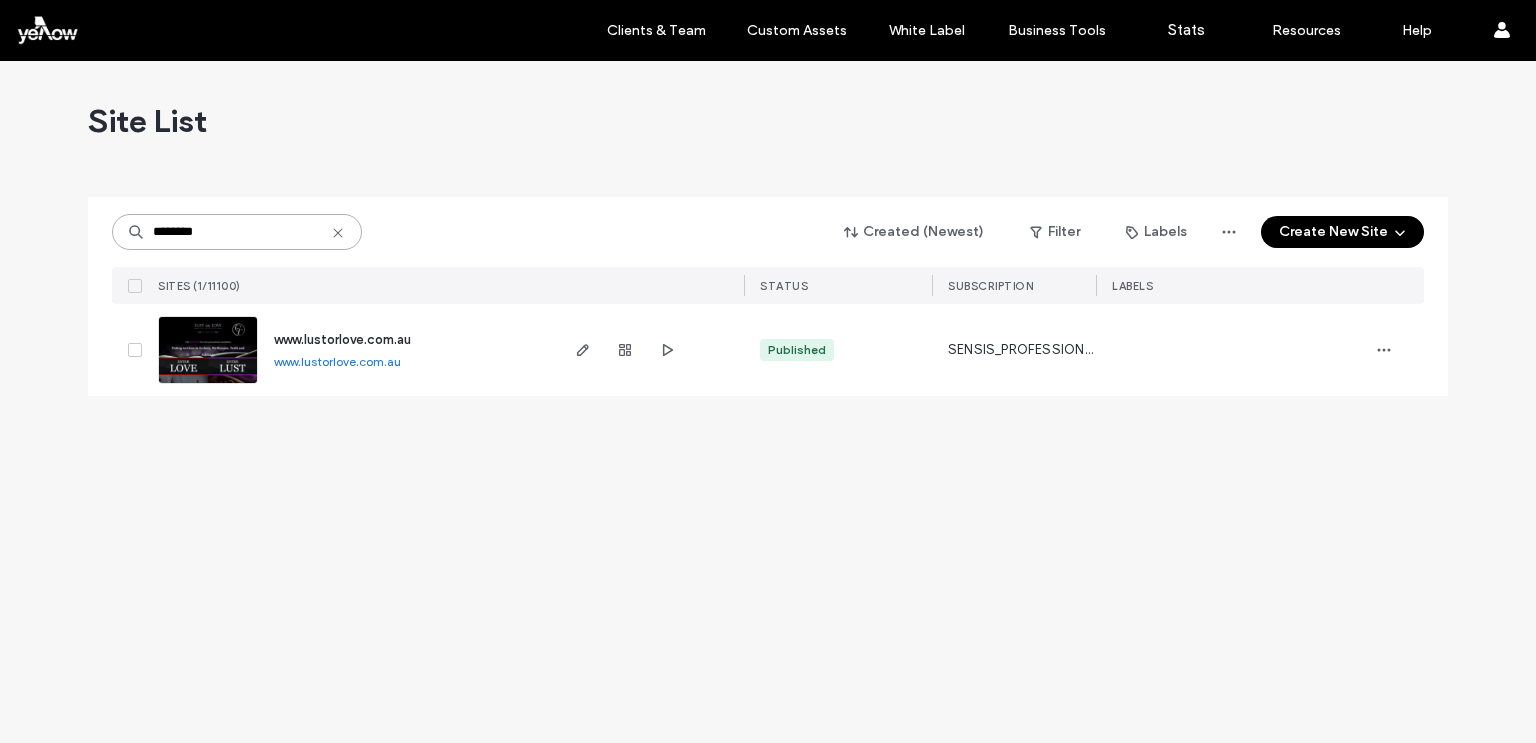 click on "********" at bounding box center (237, 232) 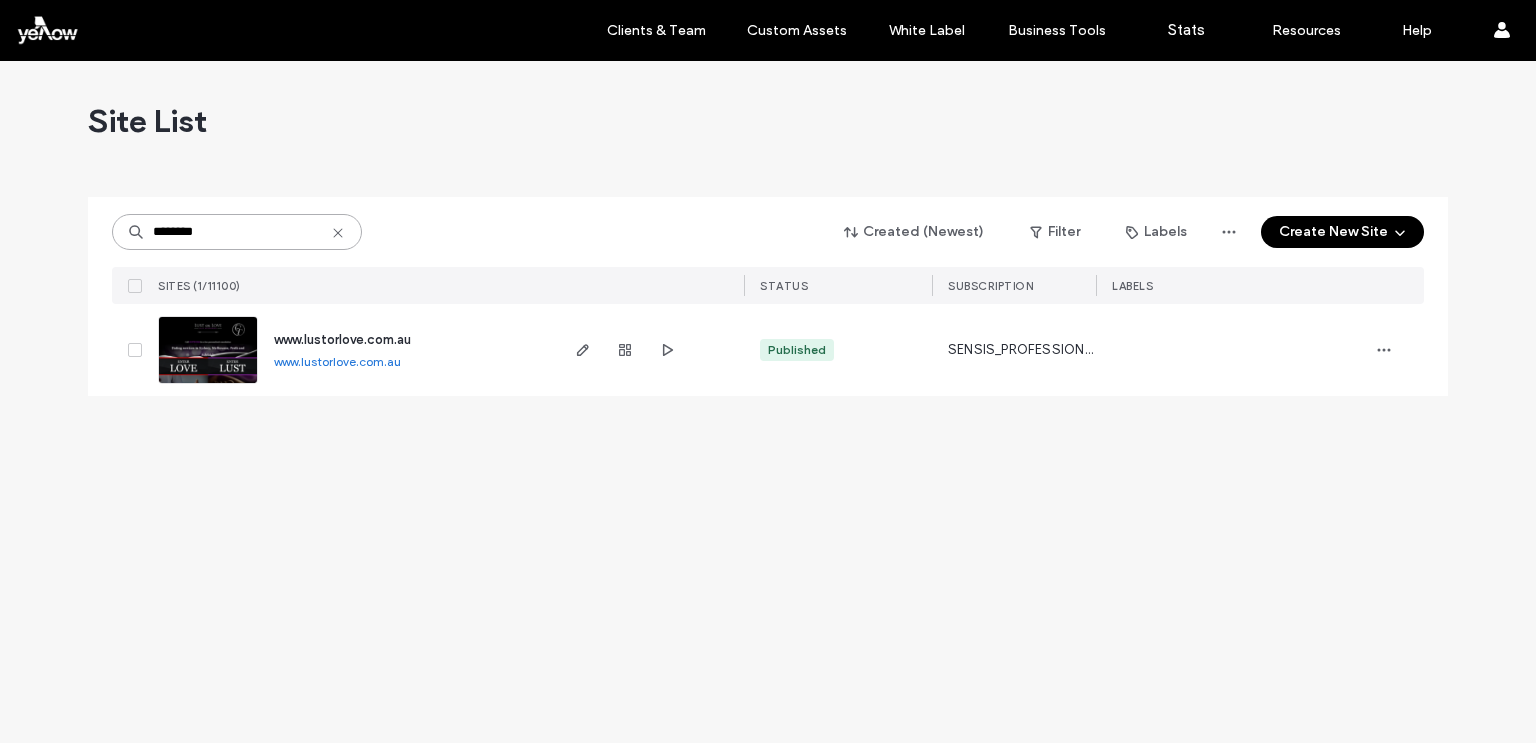 paste 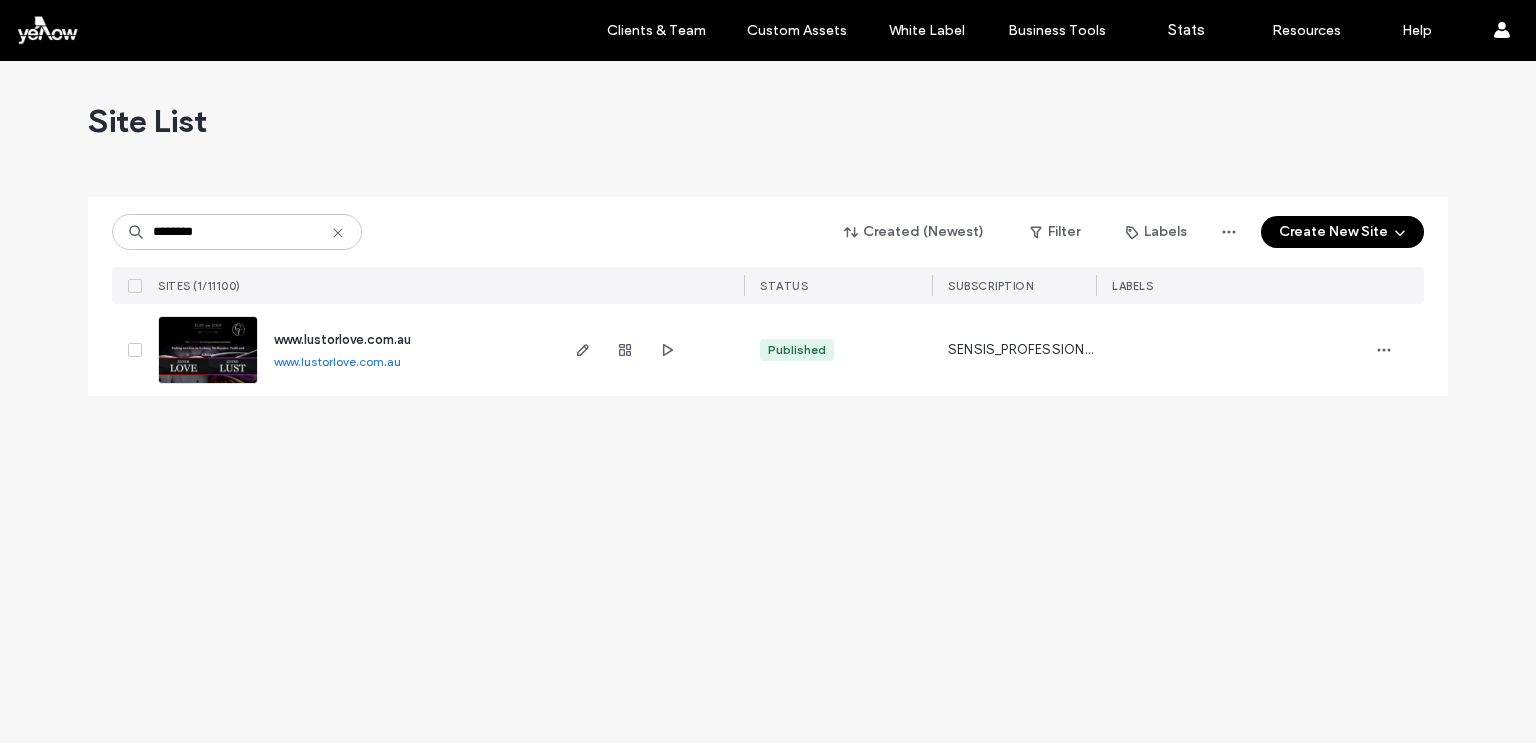 click on "******** Created (Newest) Filter Labels Create New Site" at bounding box center [768, 232] 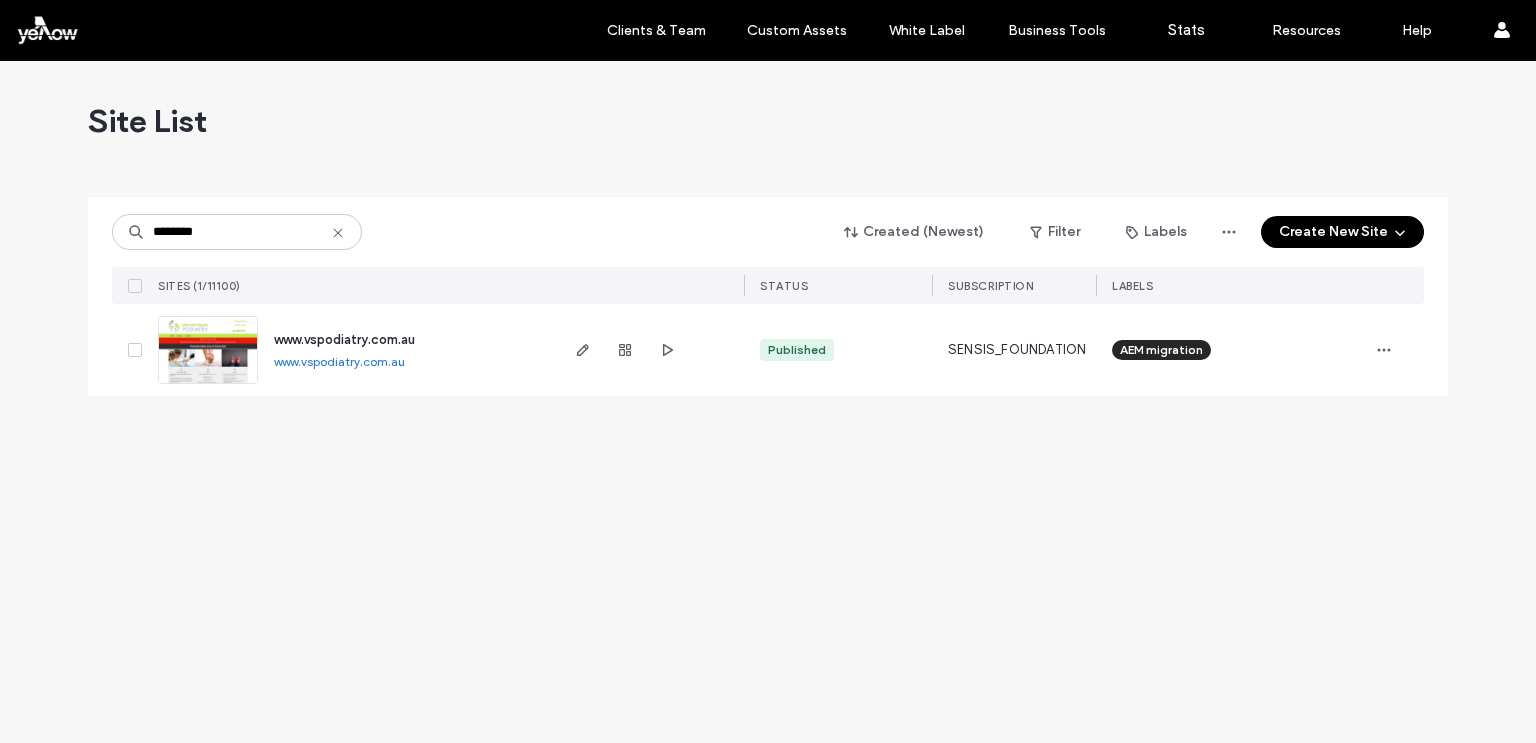 click on "Site List ******** Created (Newest) Filter Labels Create New Site SITES (1/11100) STATUS SUBSCRIPTION LABELS www.vspodiatry.com.au www.vspodiatry.com.au Published SENSIS_FOUNDATION AEM migration" at bounding box center [768, 402] 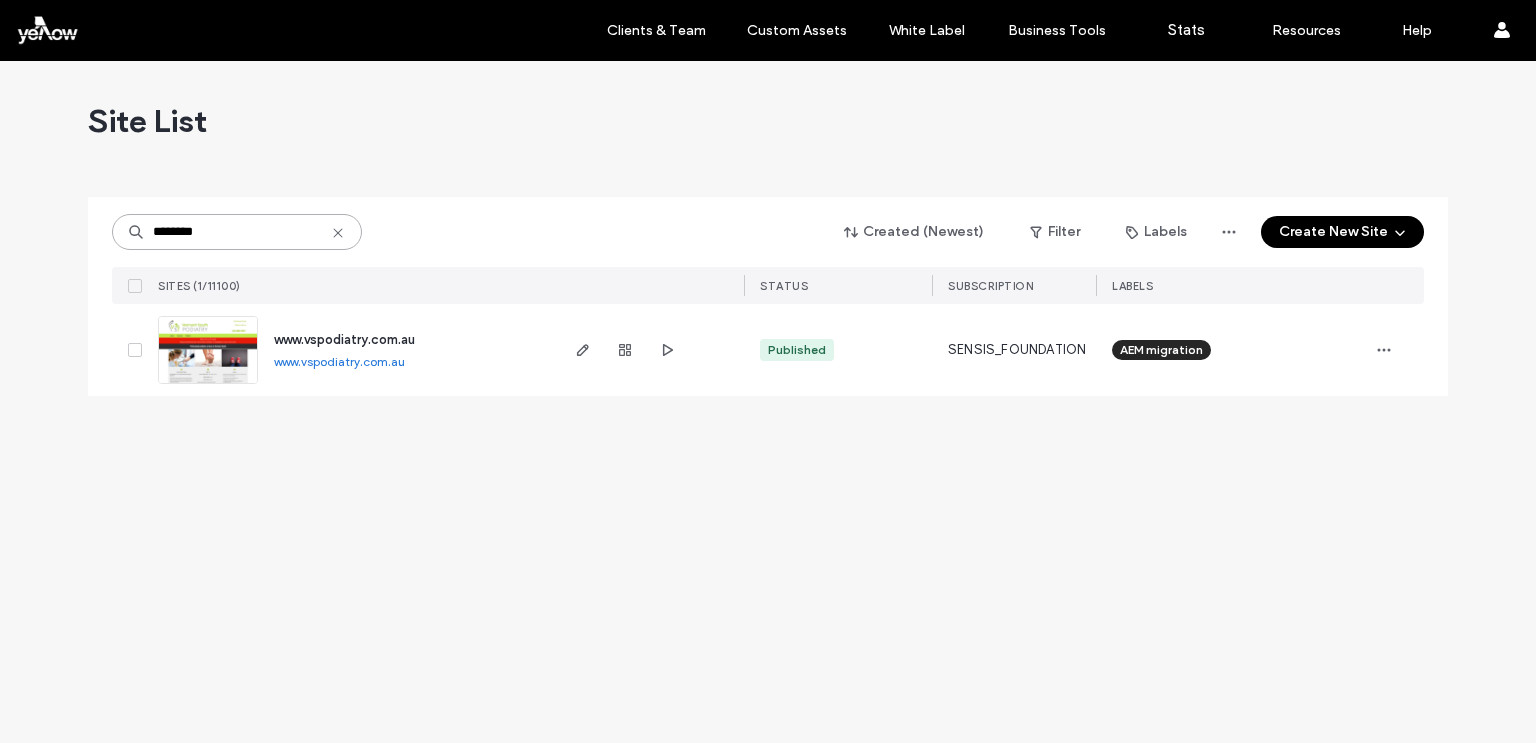 click on "********" at bounding box center (237, 232) 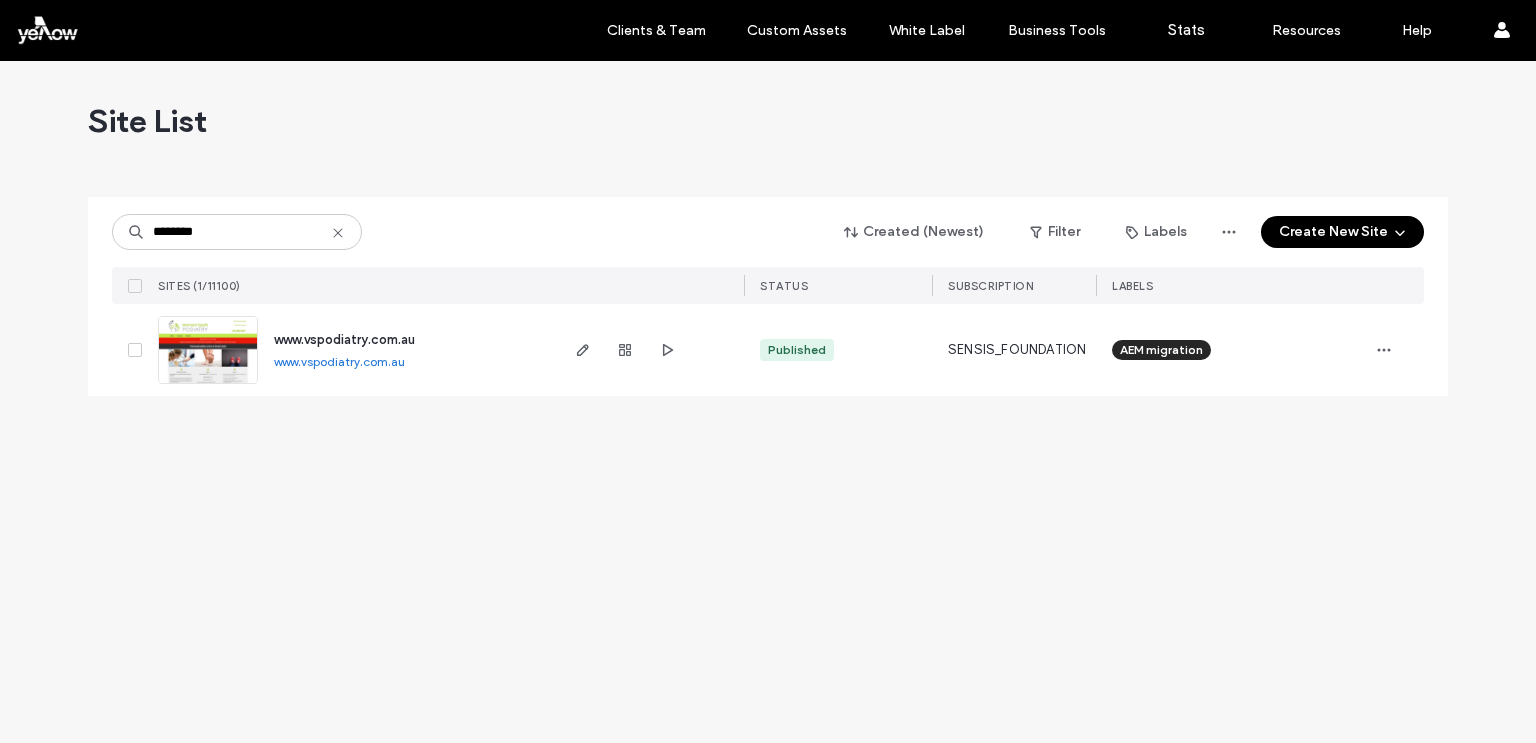 click on "******** Created (Newest) Filter Labels Create New Site SITES (1/11100) STATUS SUBSCRIPTION LABELS" at bounding box center [768, 250] 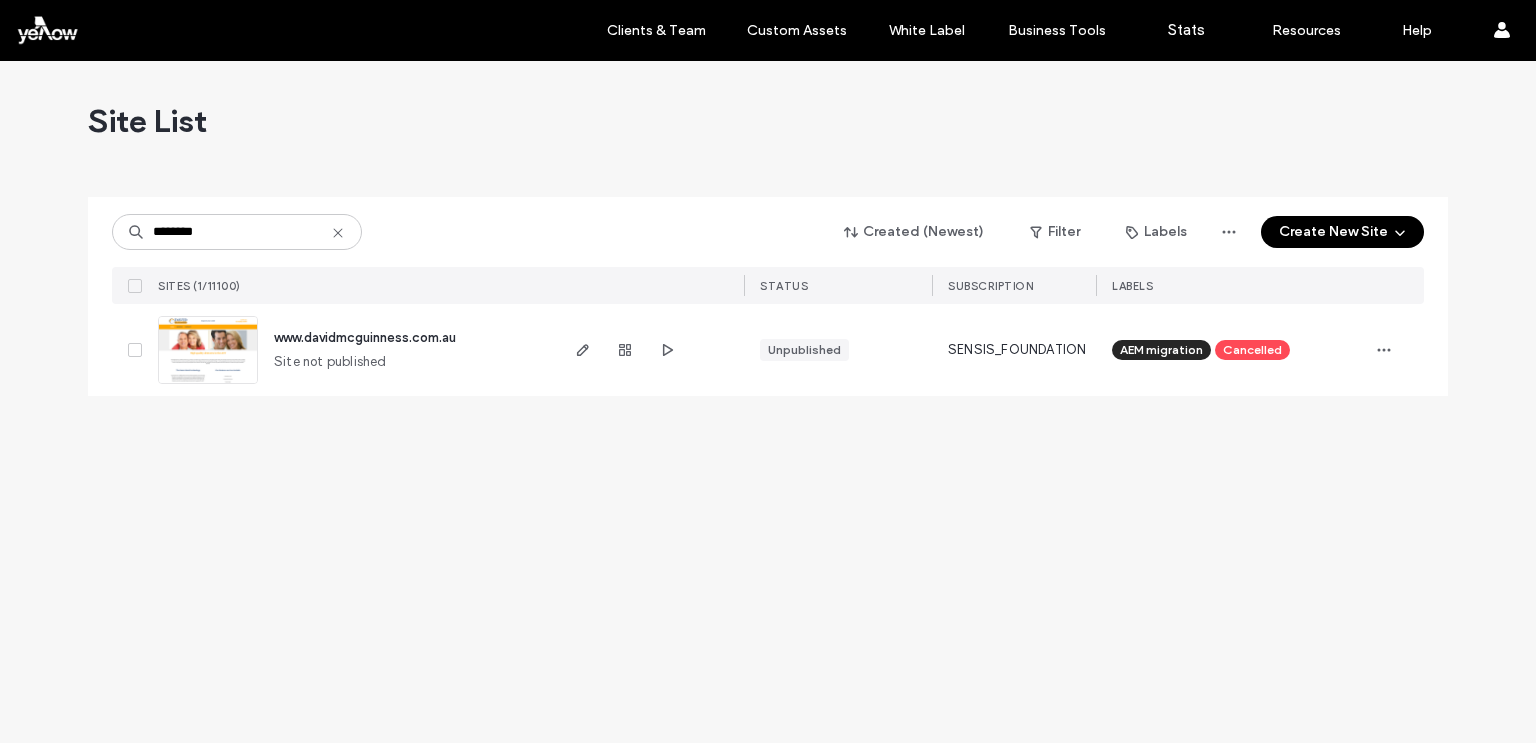 click on "Site List ******** Created (Newest) Filter Labels Create New Site SITES (1/11100) STATUS SUBSCRIPTION LABELS www.davidmcguinness.com.au Site not publishedUnpublished SENSIS_FOUNDATION AEM migration Cancelled" at bounding box center (768, 402) 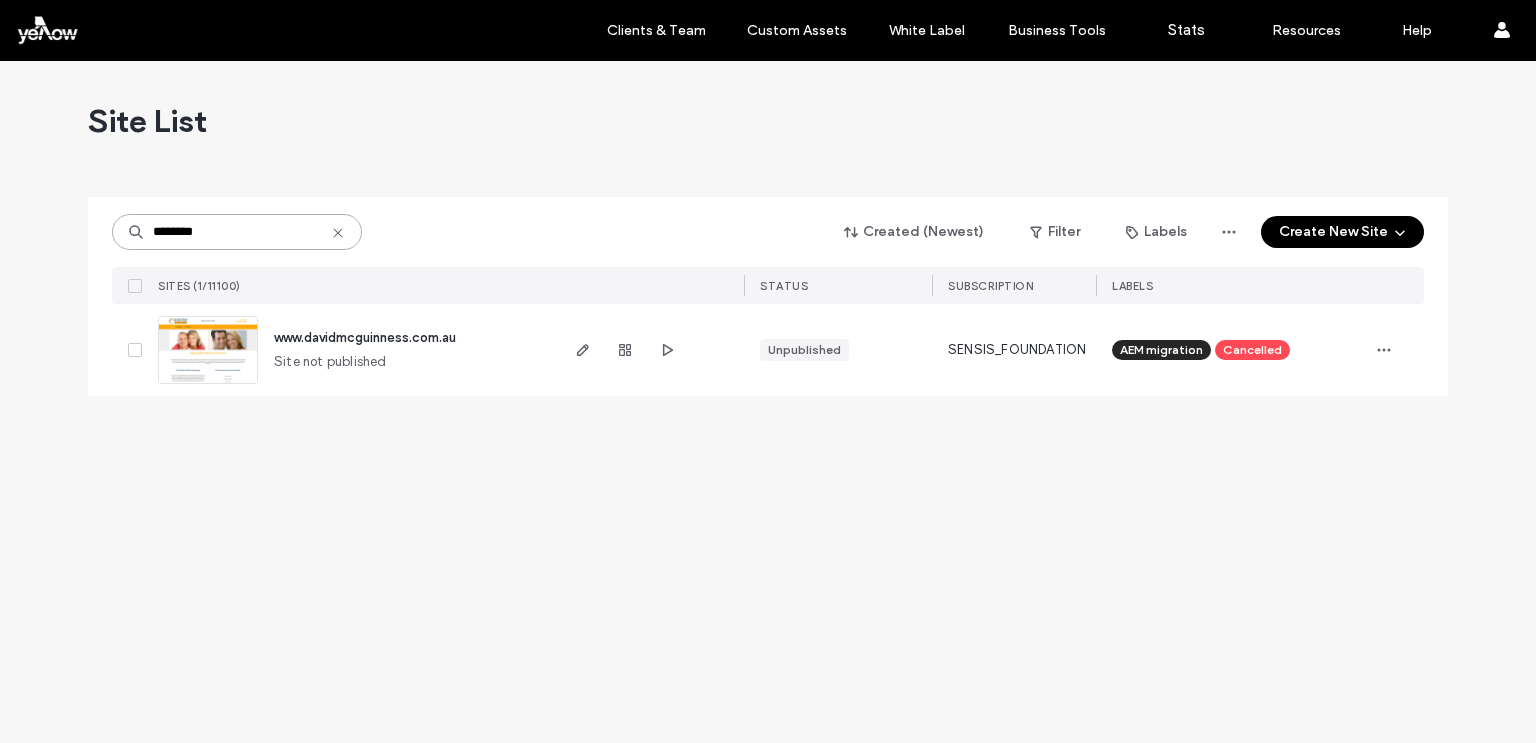 click on "********" at bounding box center (237, 232) 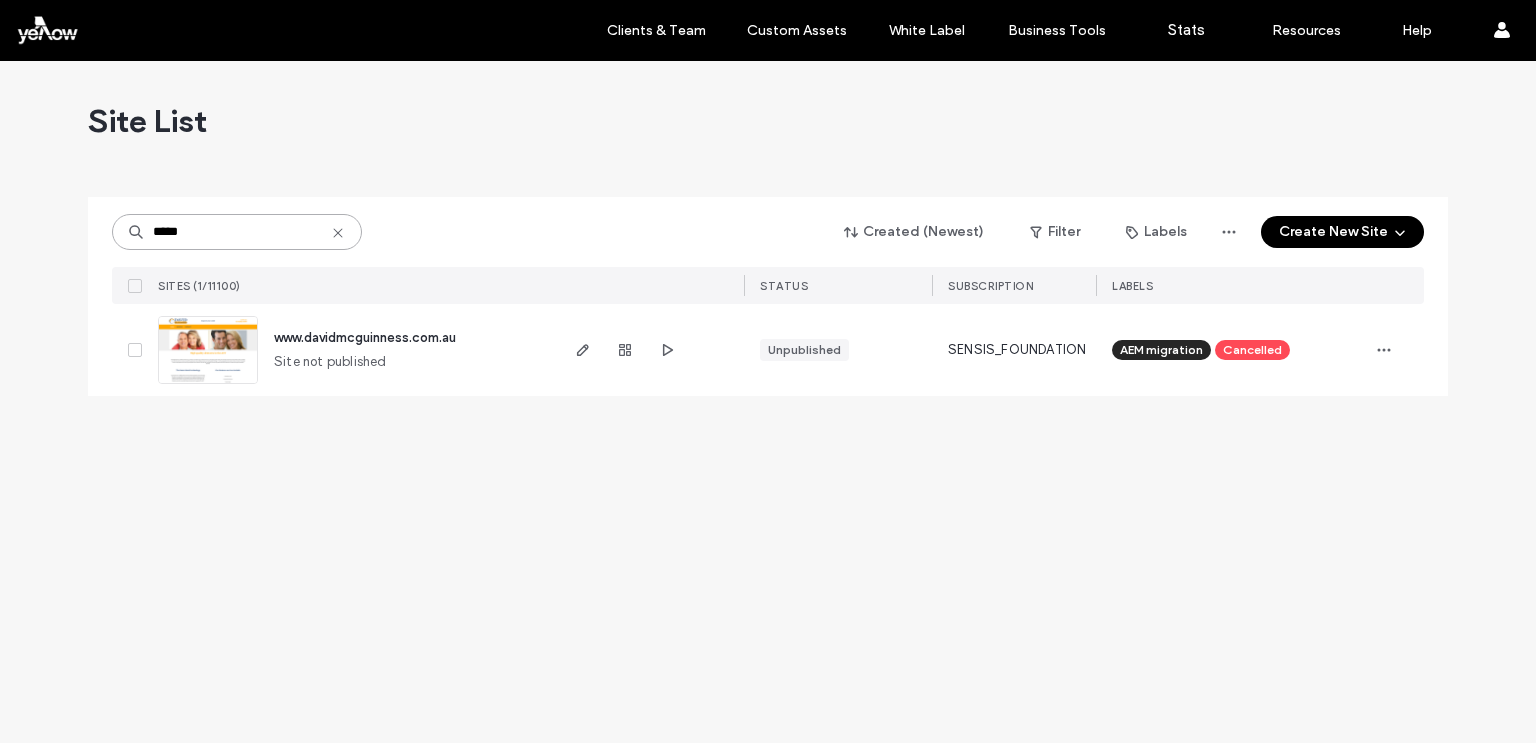 paste on "**********" 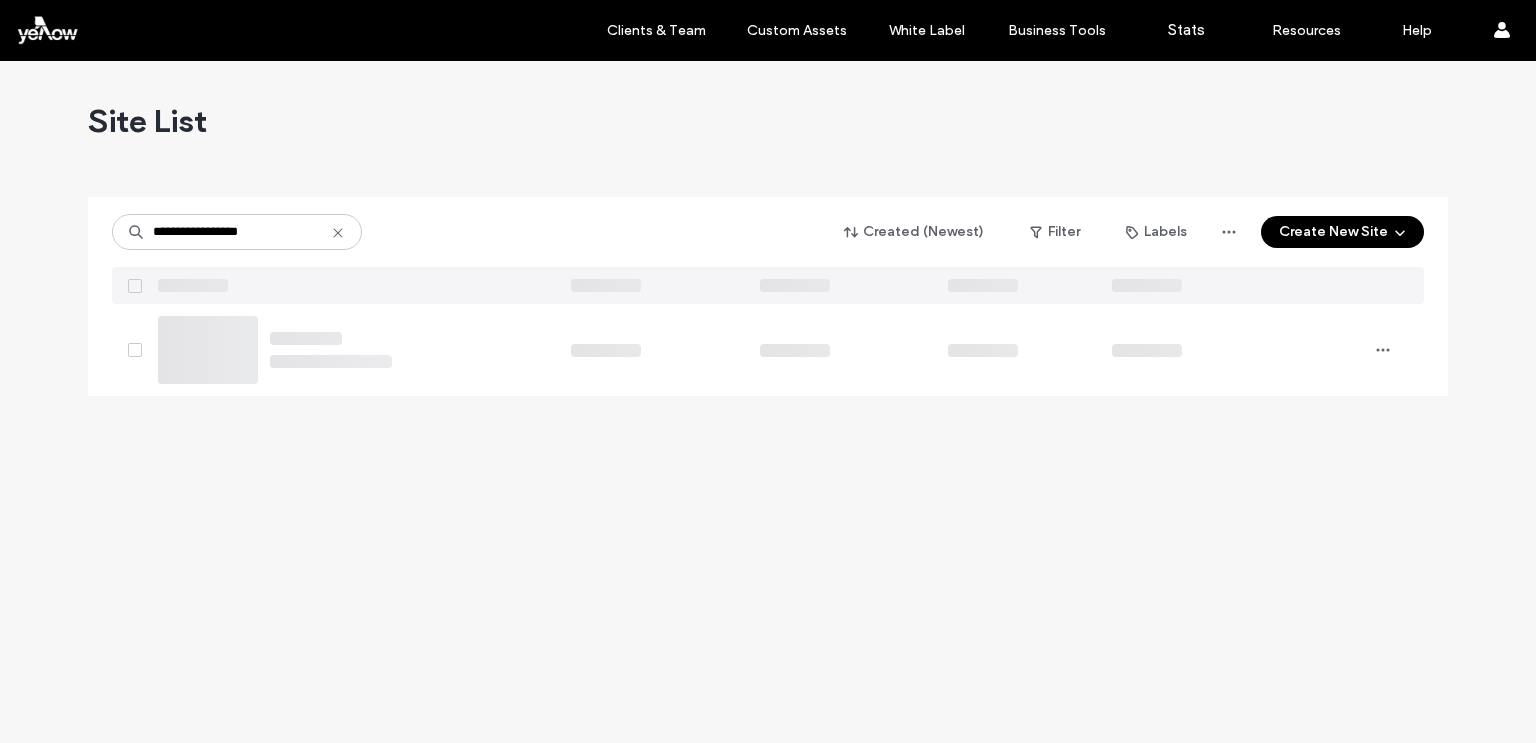 click at bounding box center (768, 189) 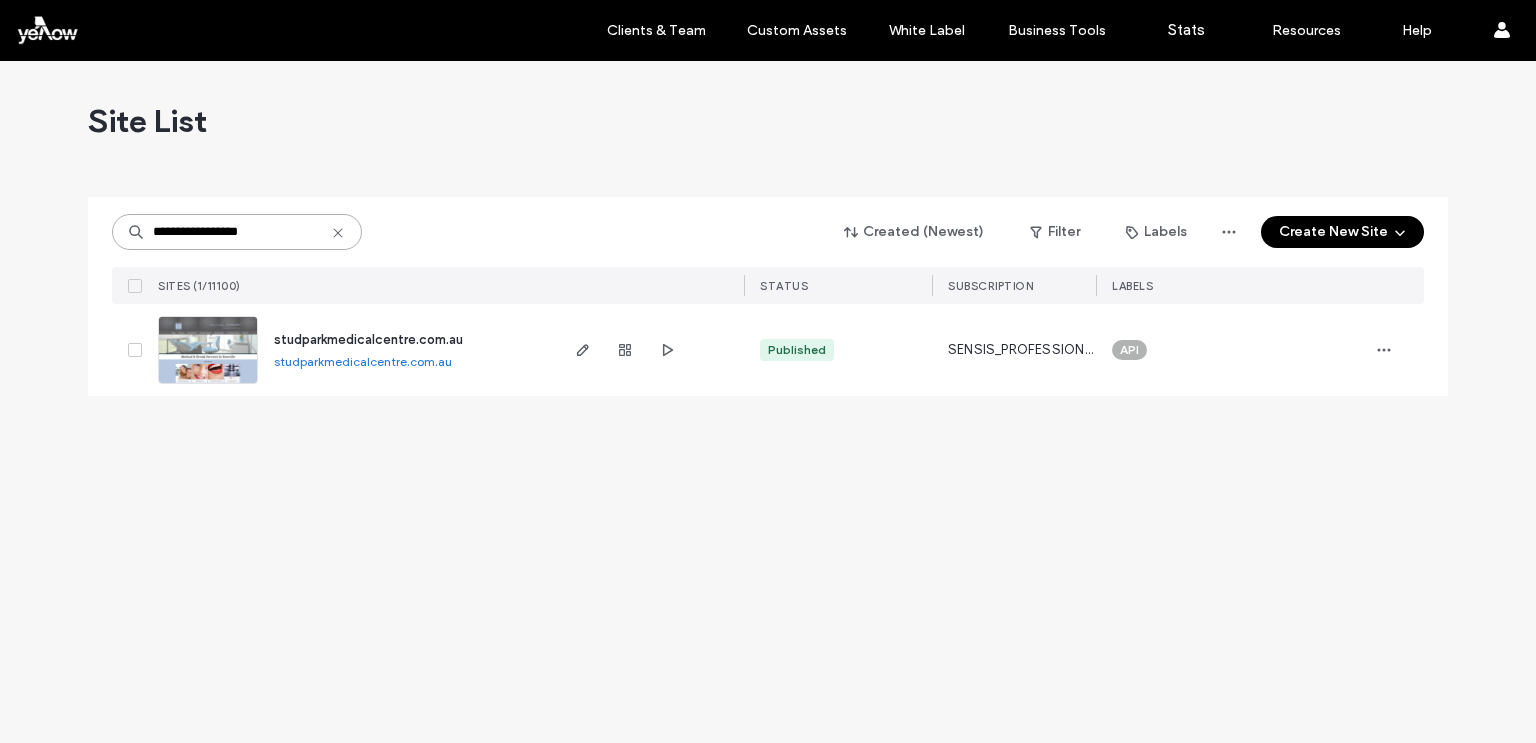 click on "**********" at bounding box center [237, 232] 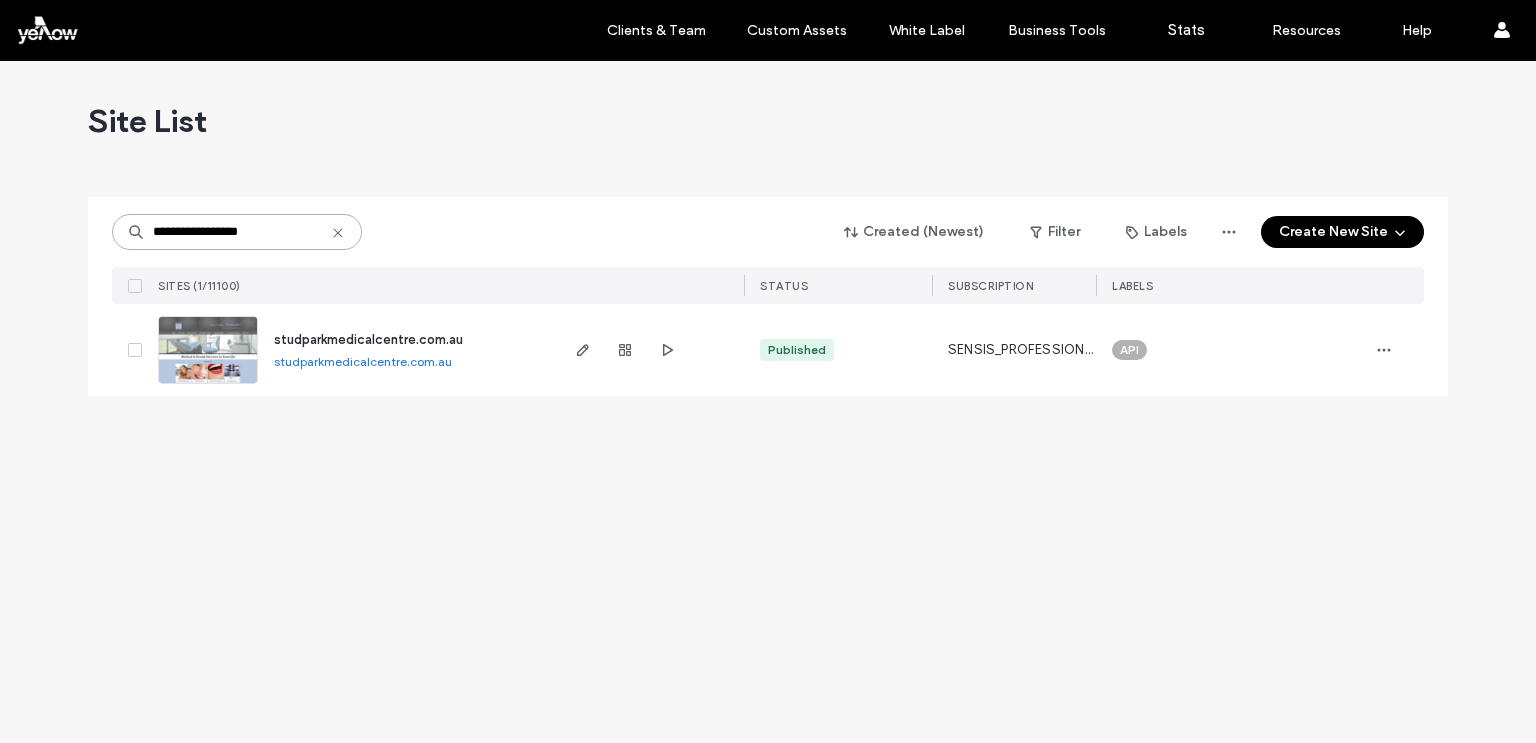 click on "**********" at bounding box center [237, 232] 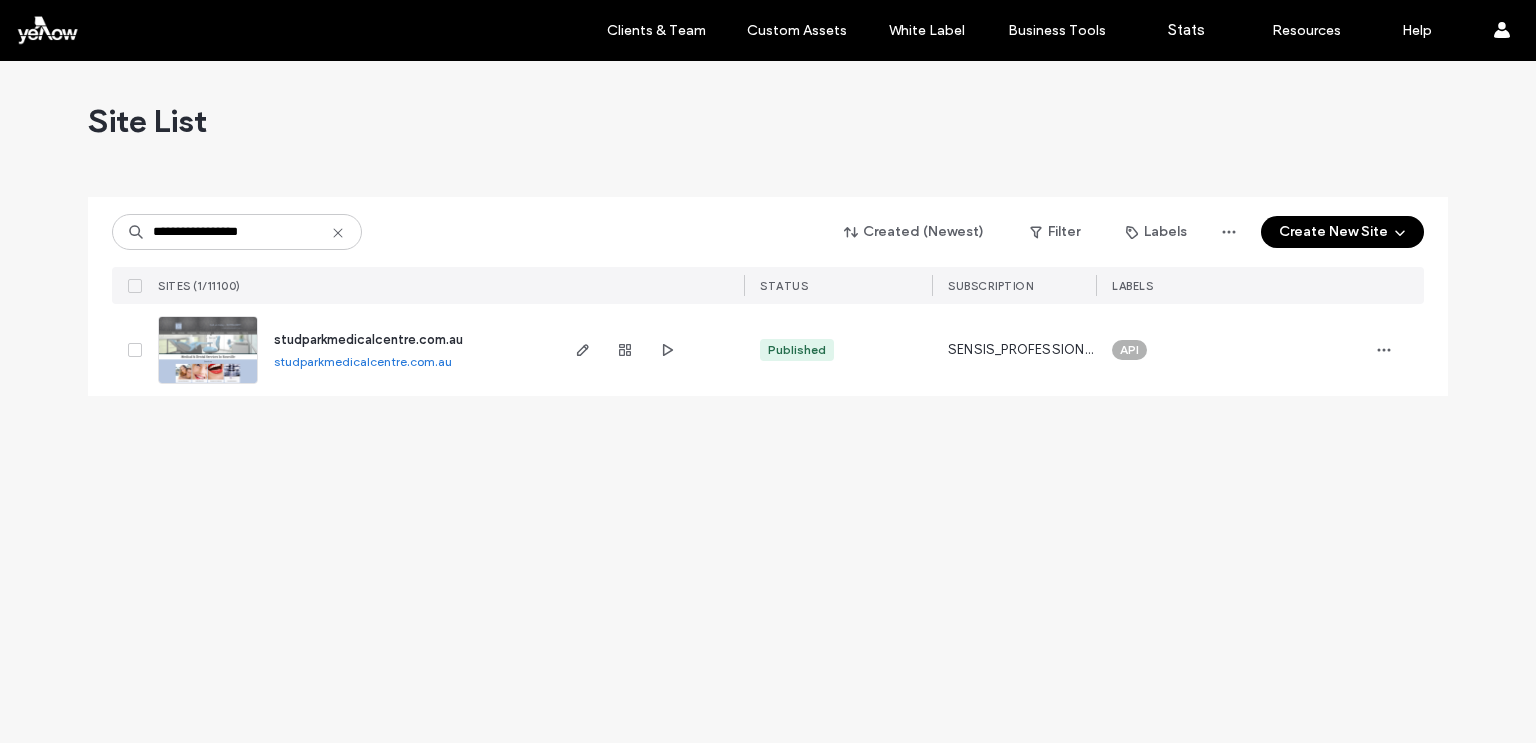 click on "**********" at bounding box center [768, 250] 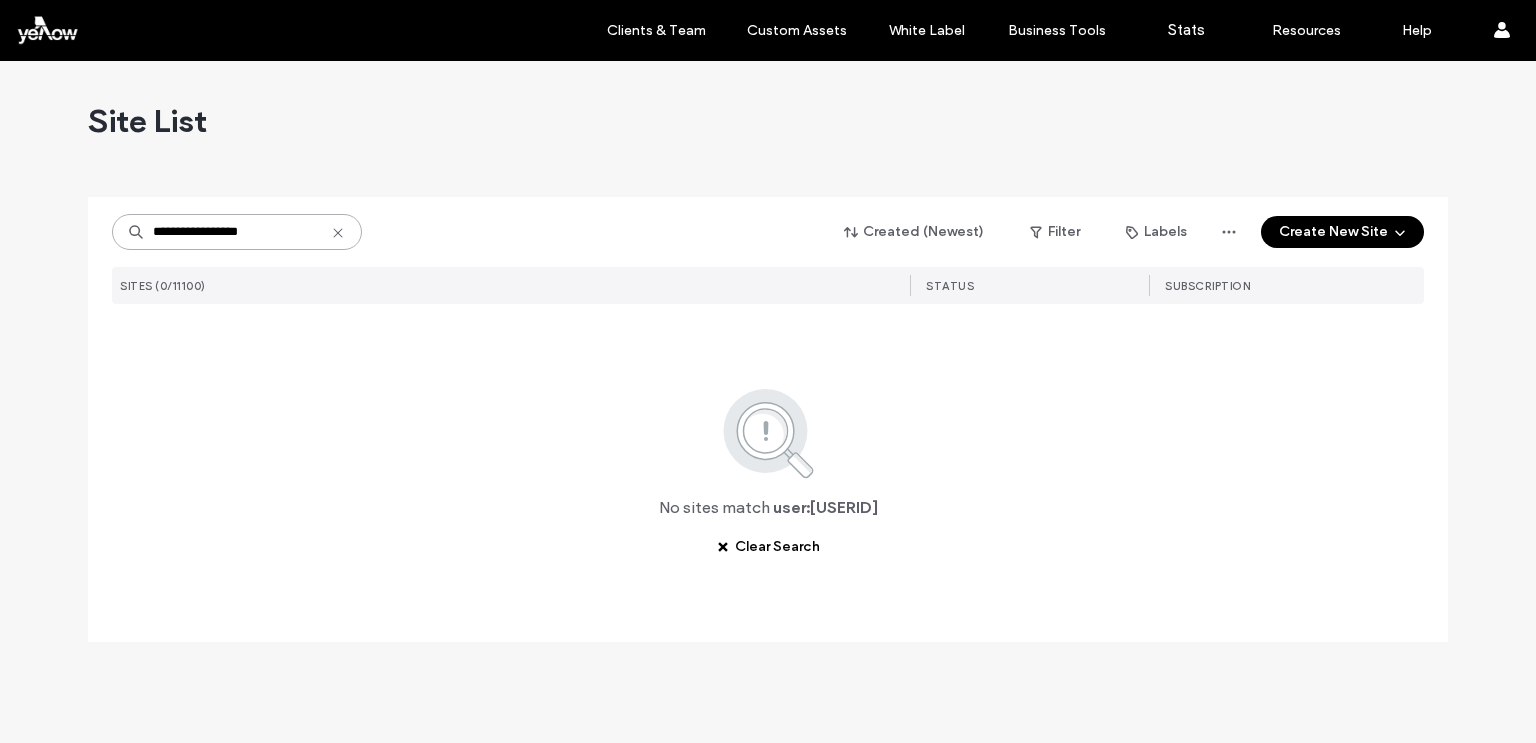 click on "**********" at bounding box center [237, 232] 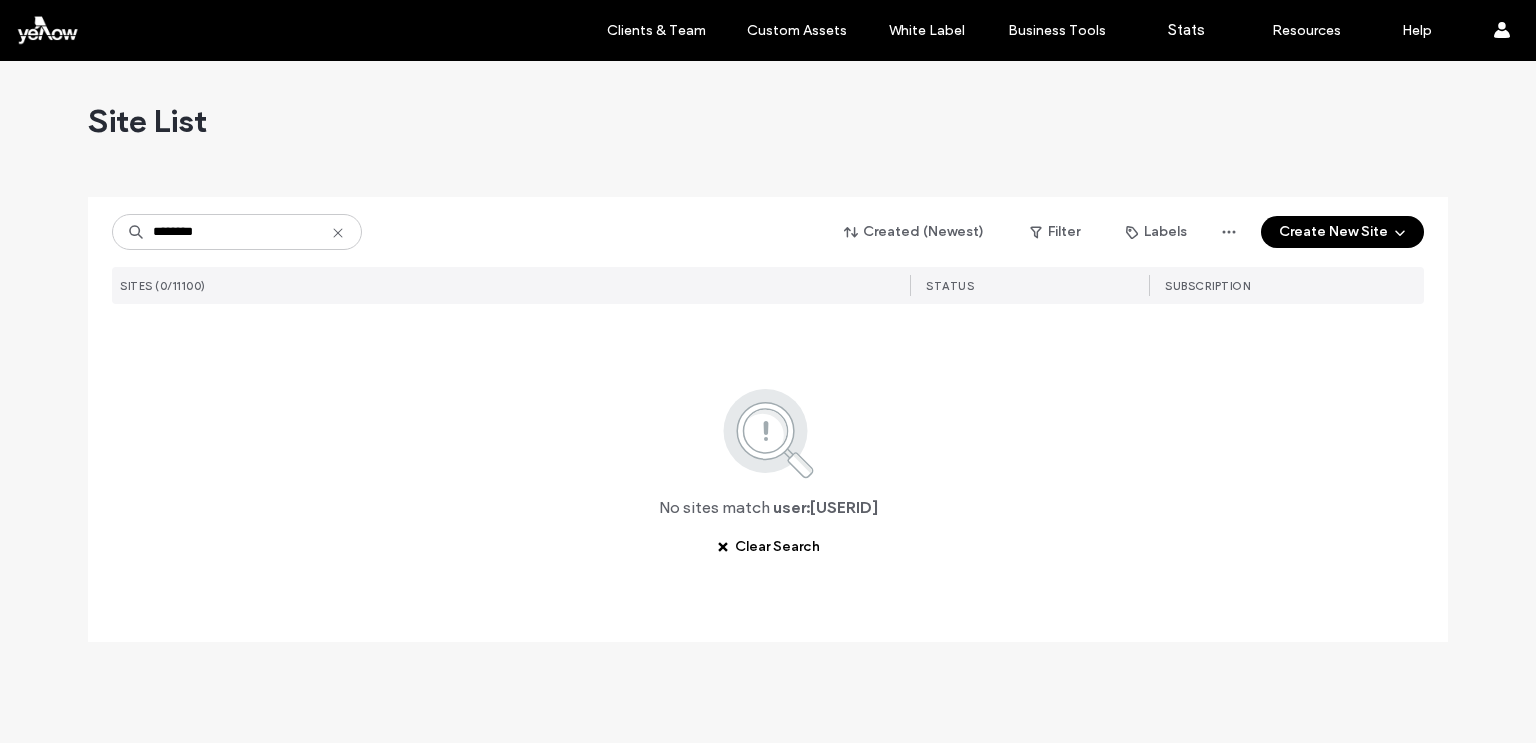 click on "******** Created (Newest) Filter Labels Create New Site" at bounding box center (768, 232) 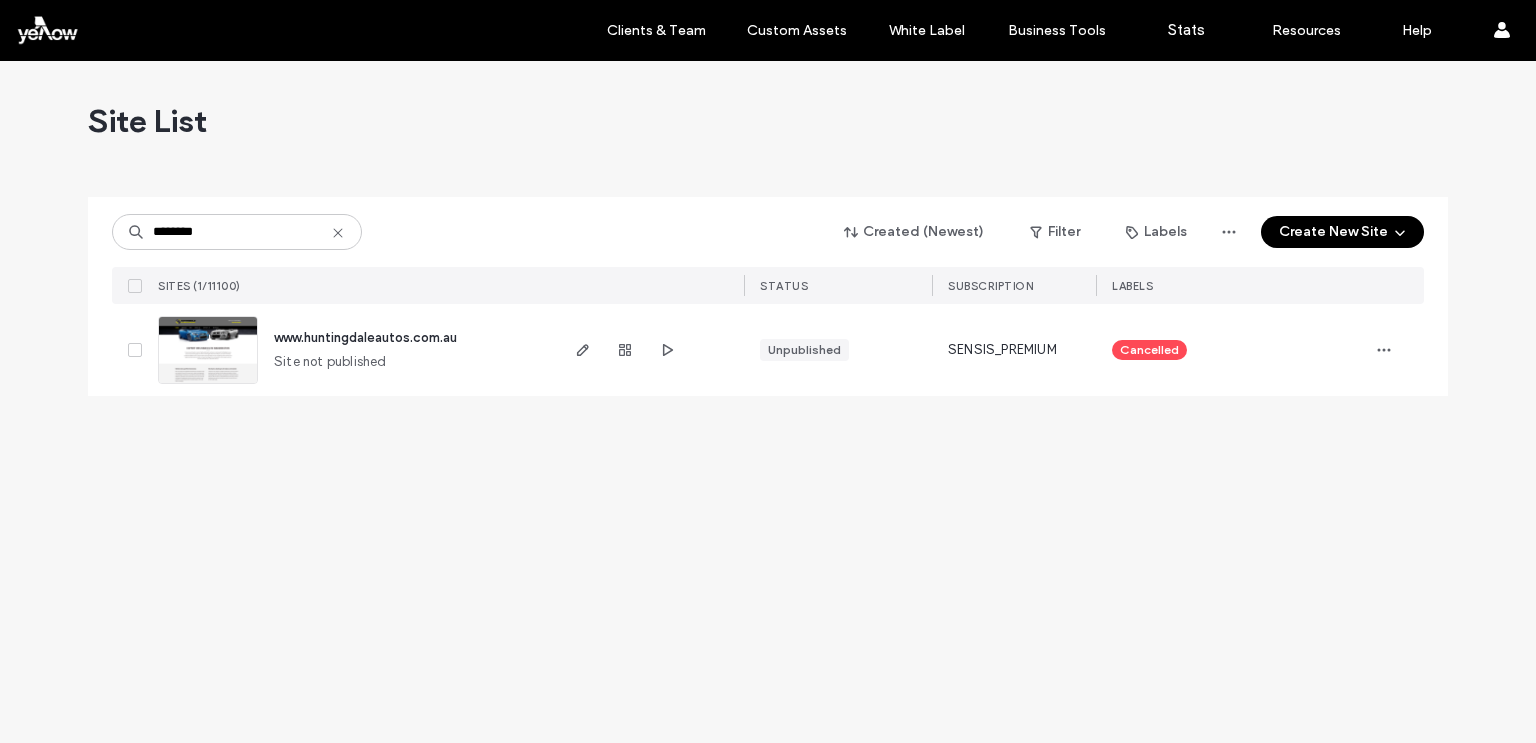 click on "Site List ******** Created (Newest) Filter Labels Create New Site SITES (1/11100) STATUS SUBSCRIPTION LABELS www.huntingdaleautos.com.au Site not publishedUnpublished SENSIS_PREMIUM Cancelled" at bounding box center (768, 402) 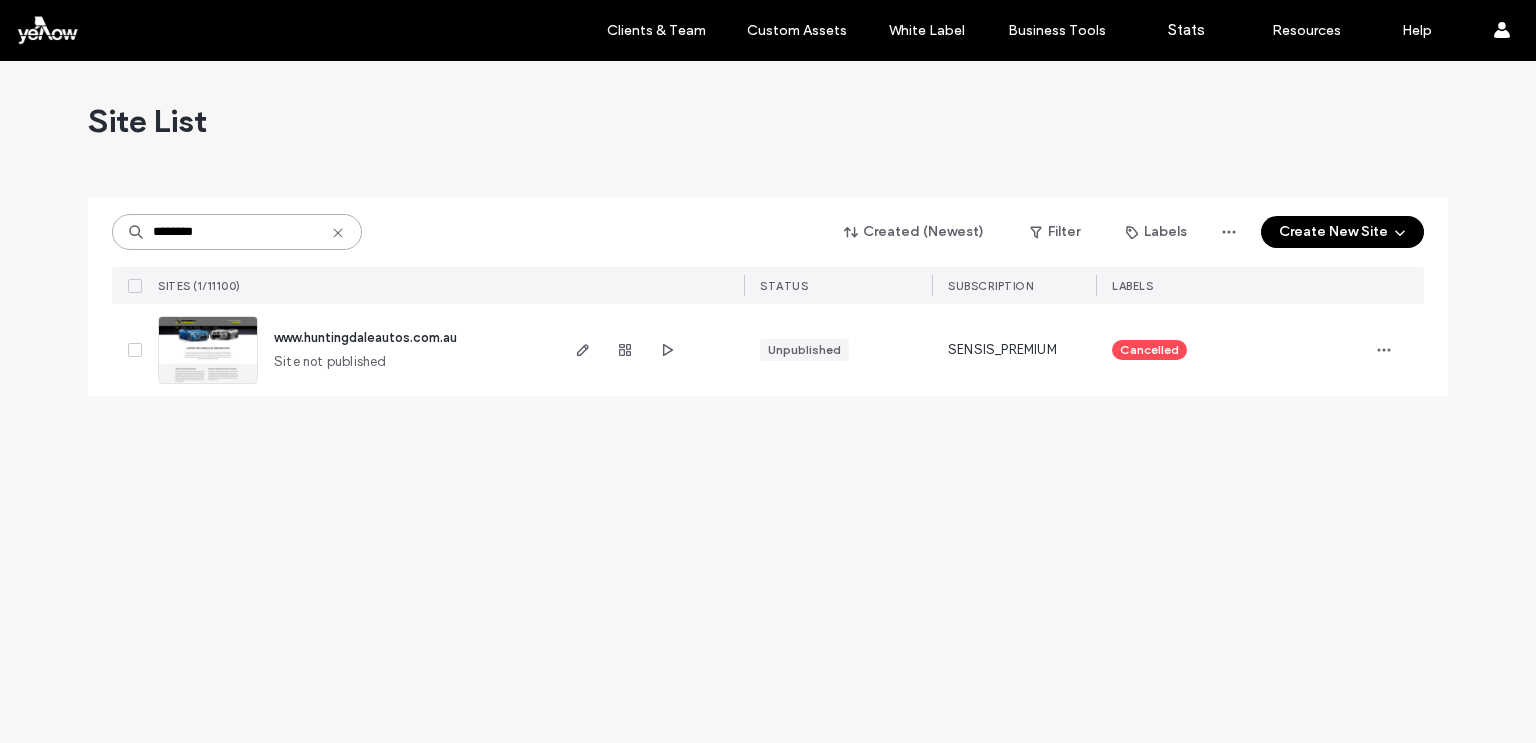 click on "********" at bounding box center [237, 232] 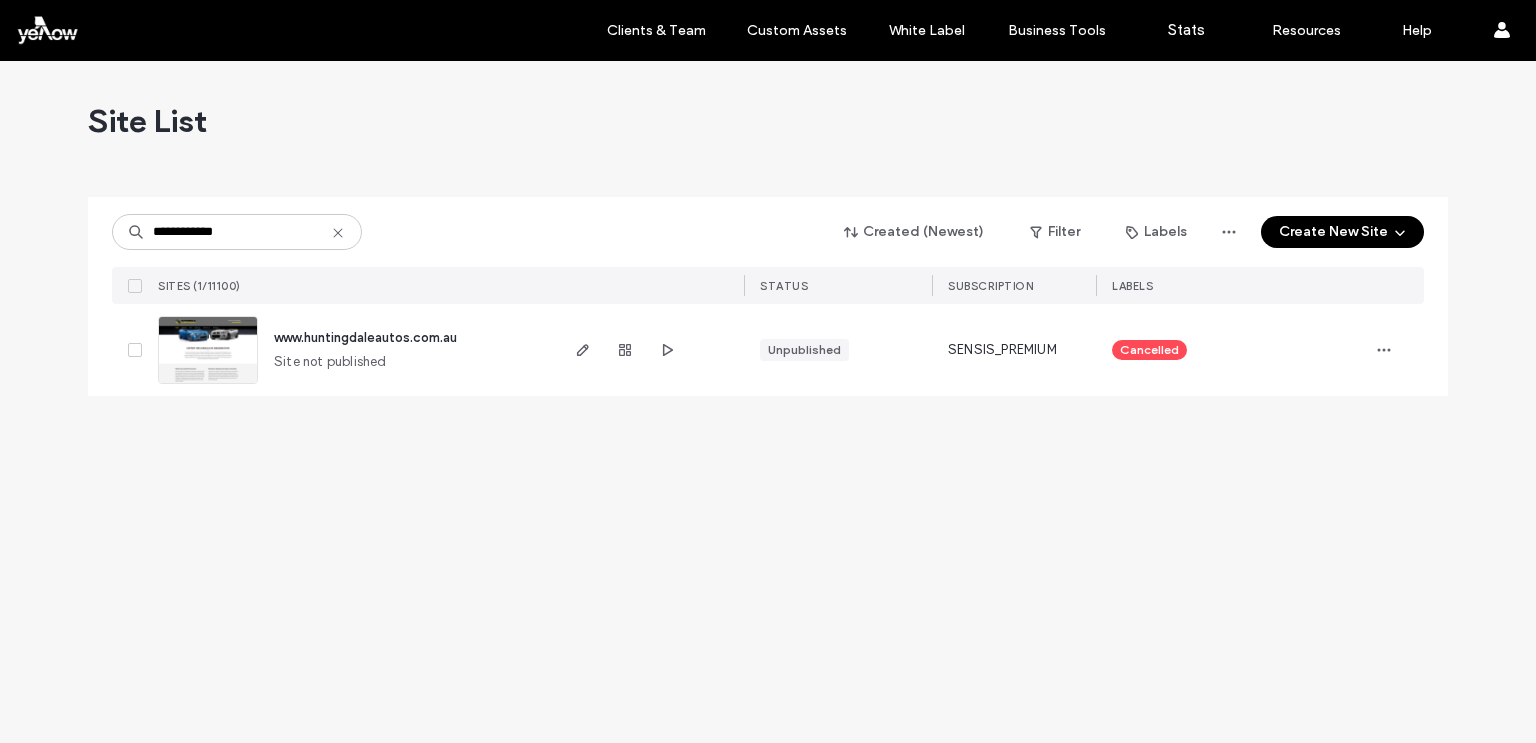 click on "**********" at bounding box center [768, 232] 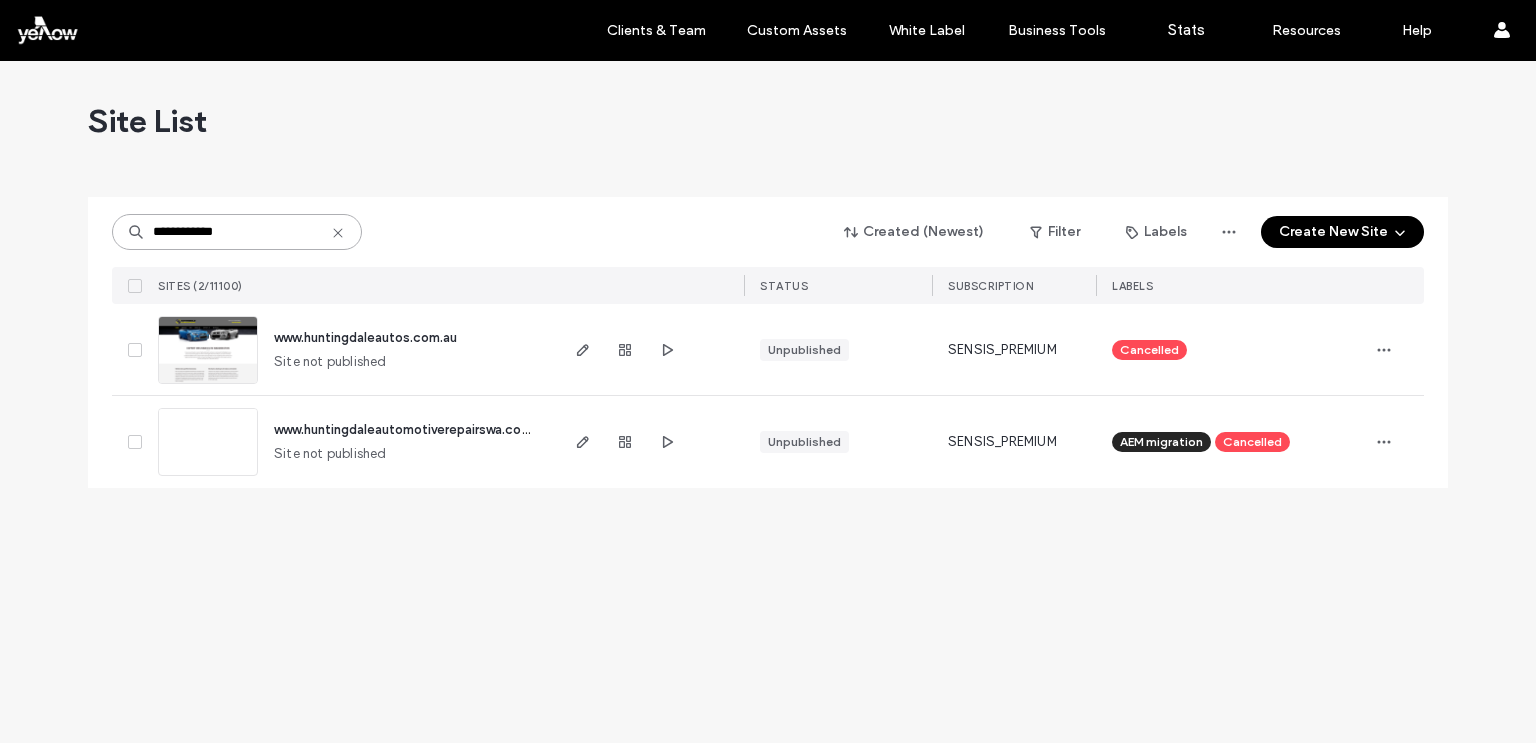 click on "**********" at bounding box center (237, 232) 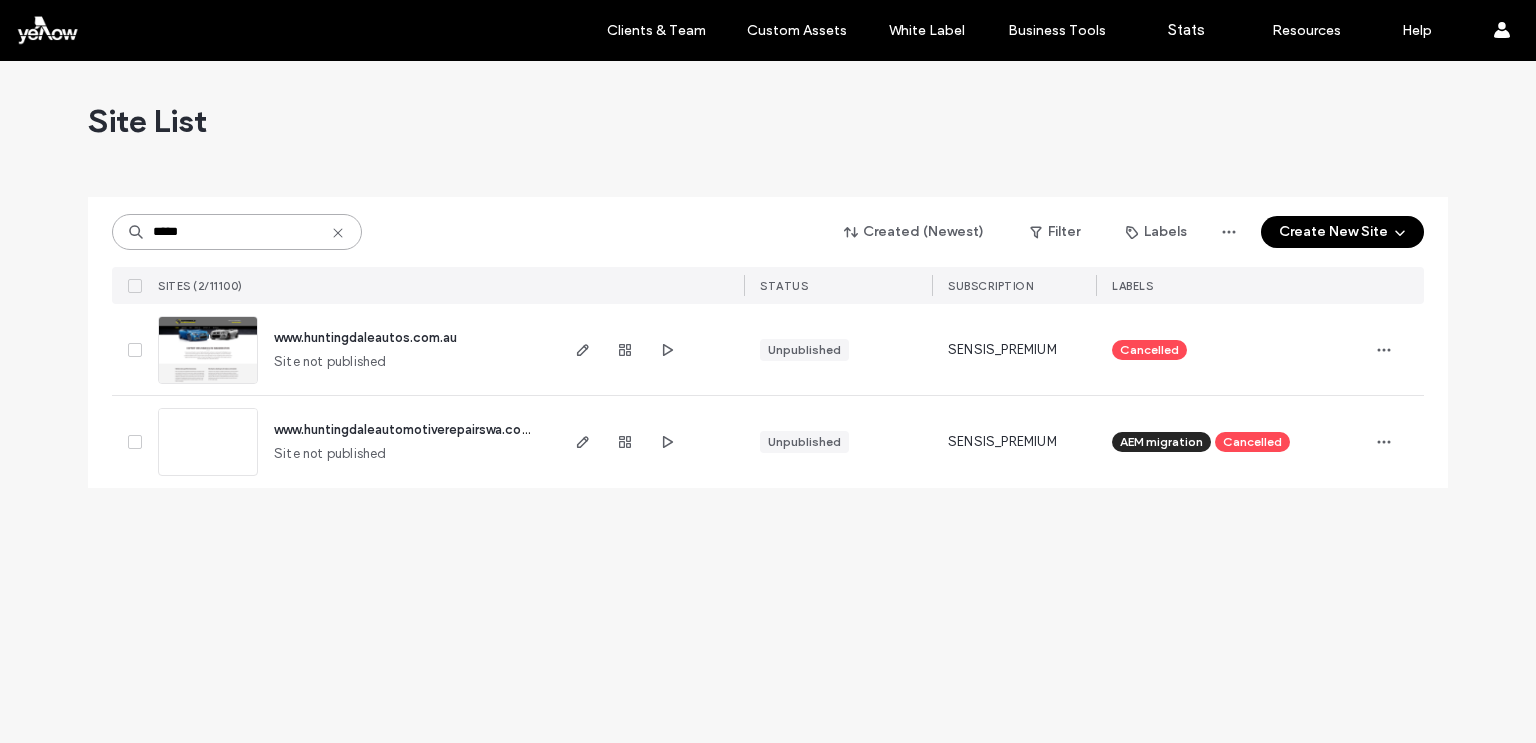 paste on "**********" 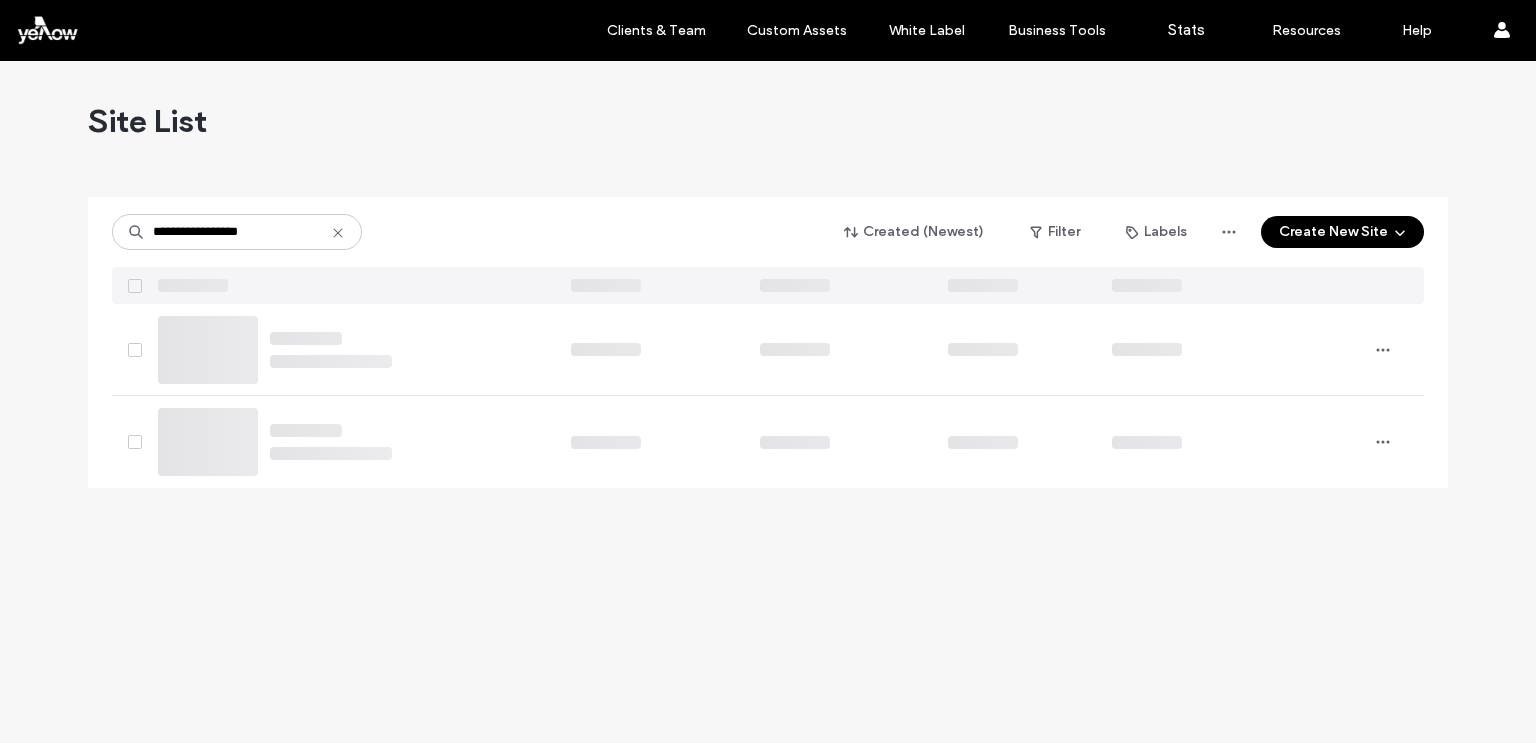 click on "Site List" at bounding box center [768, 121] 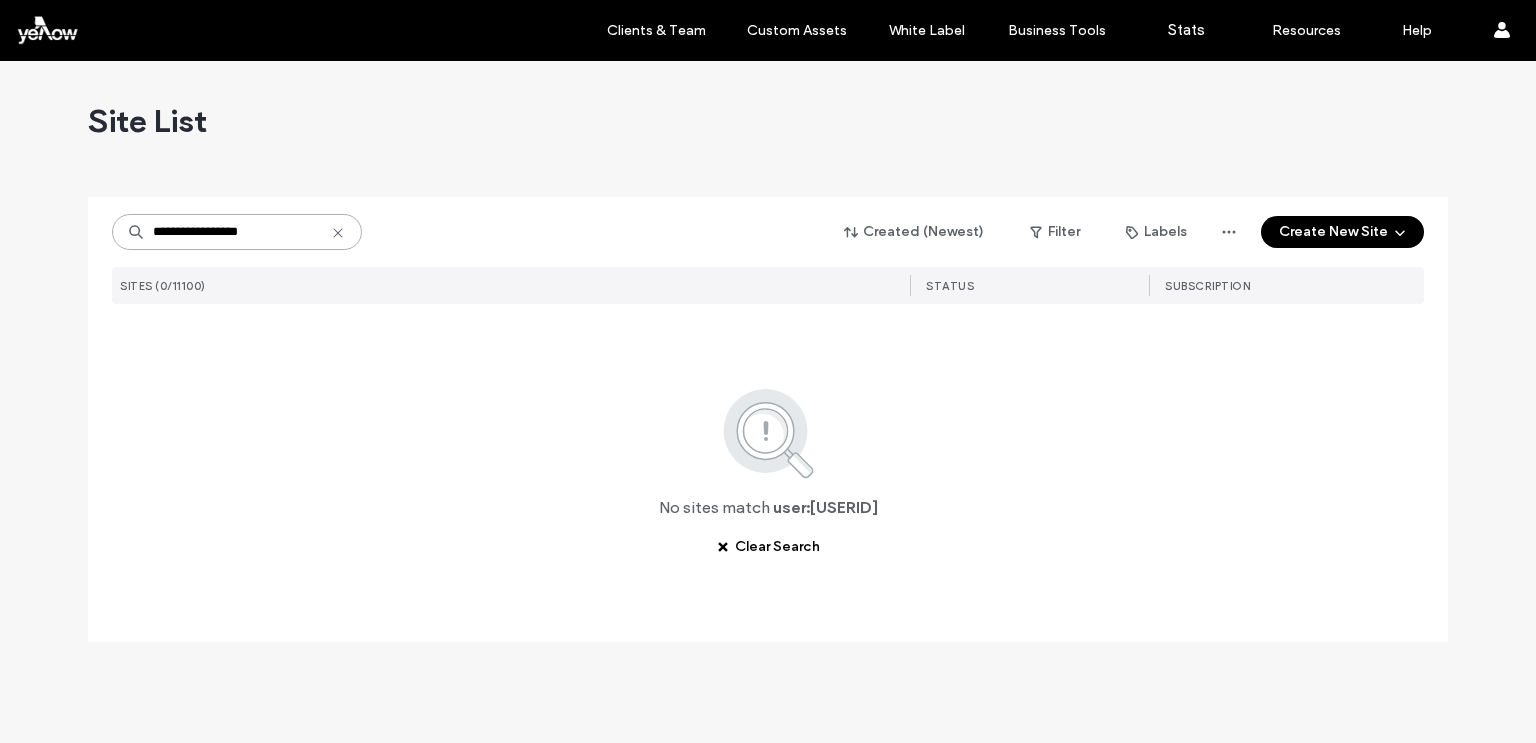 click on "**********" at bounding box center [237, 232] 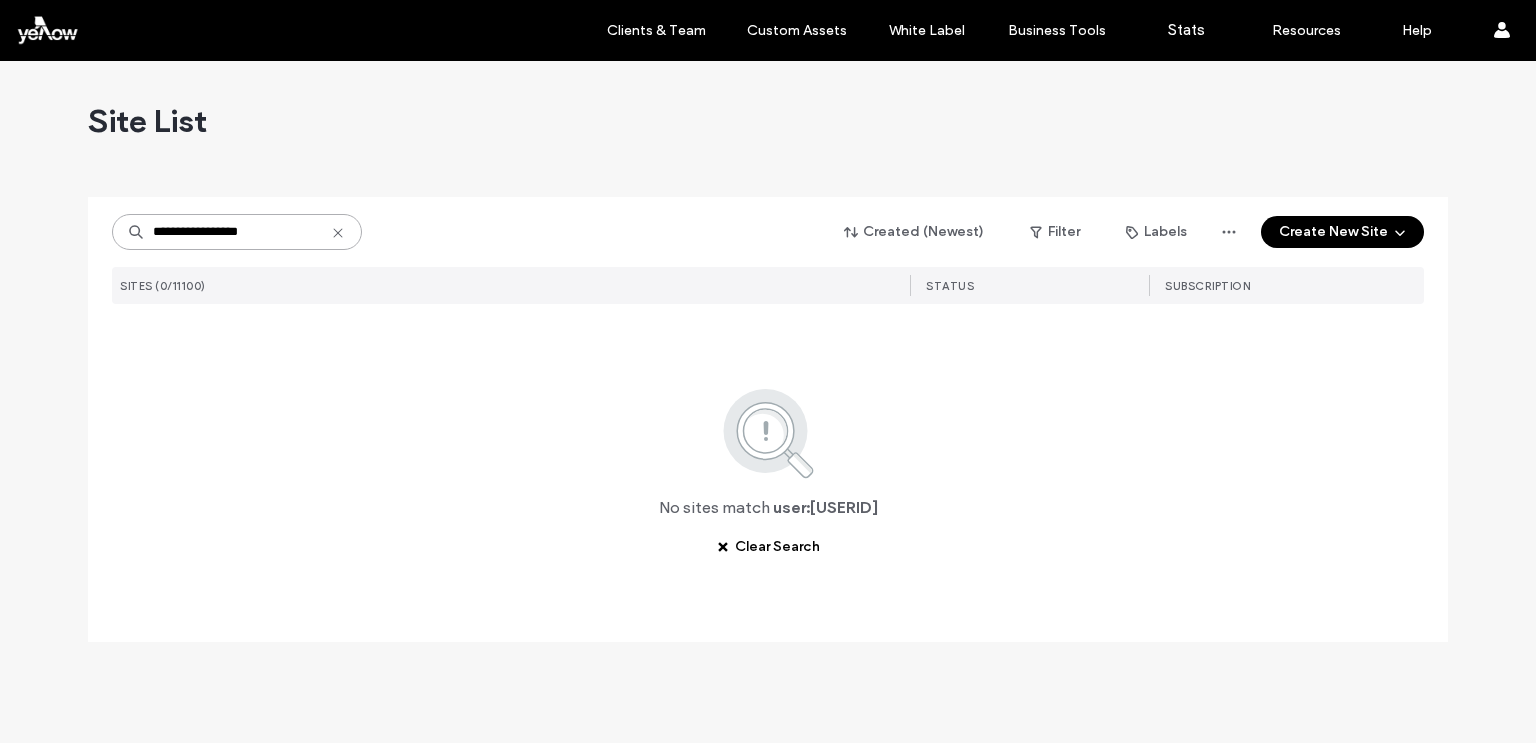 click on "**********" at bounding box center [237, 232] 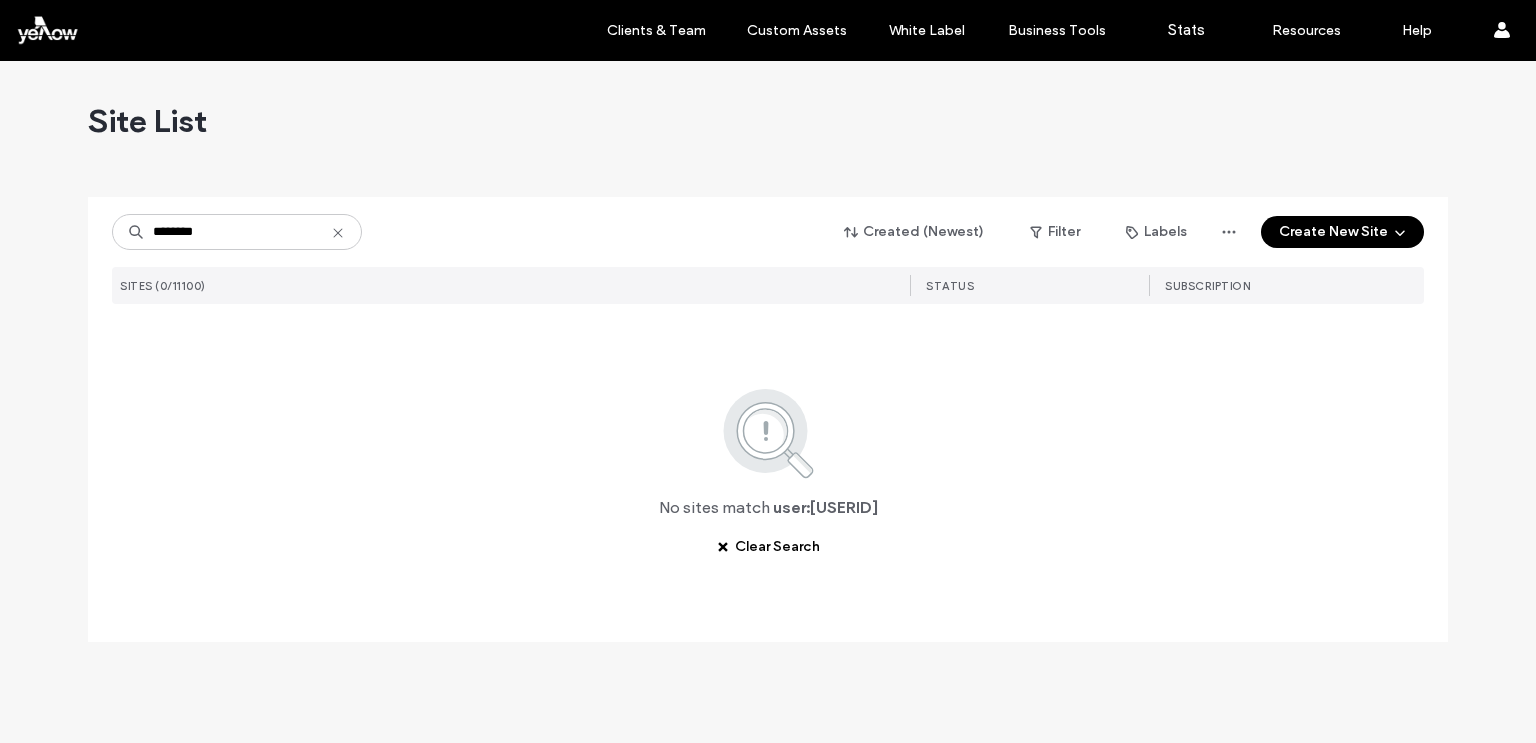 click on "******** Created (Newest) Filter Labels Create New Site" at bounding box center [768, 232] 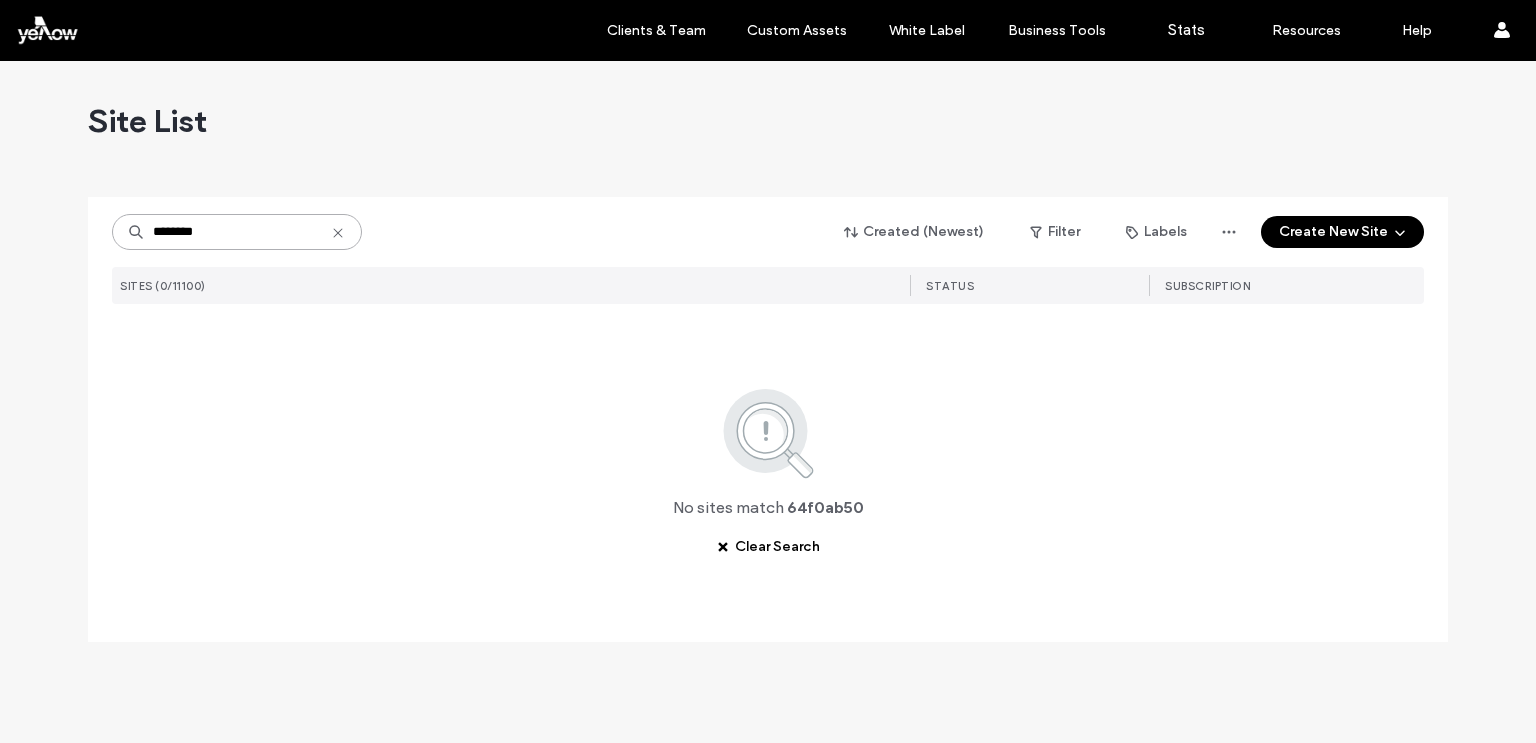 click on "********" at bounding box center (237, 232) 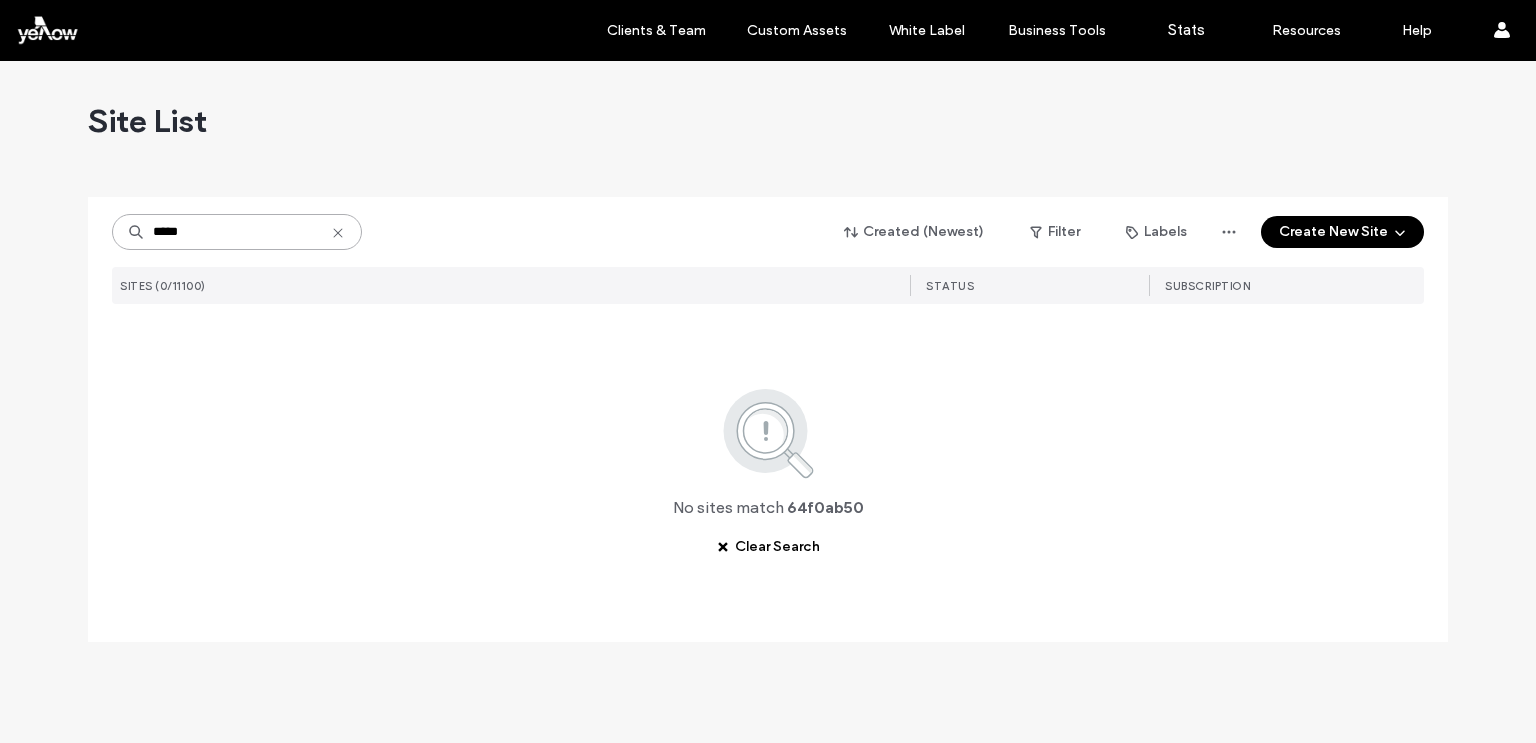 paste on "**********" 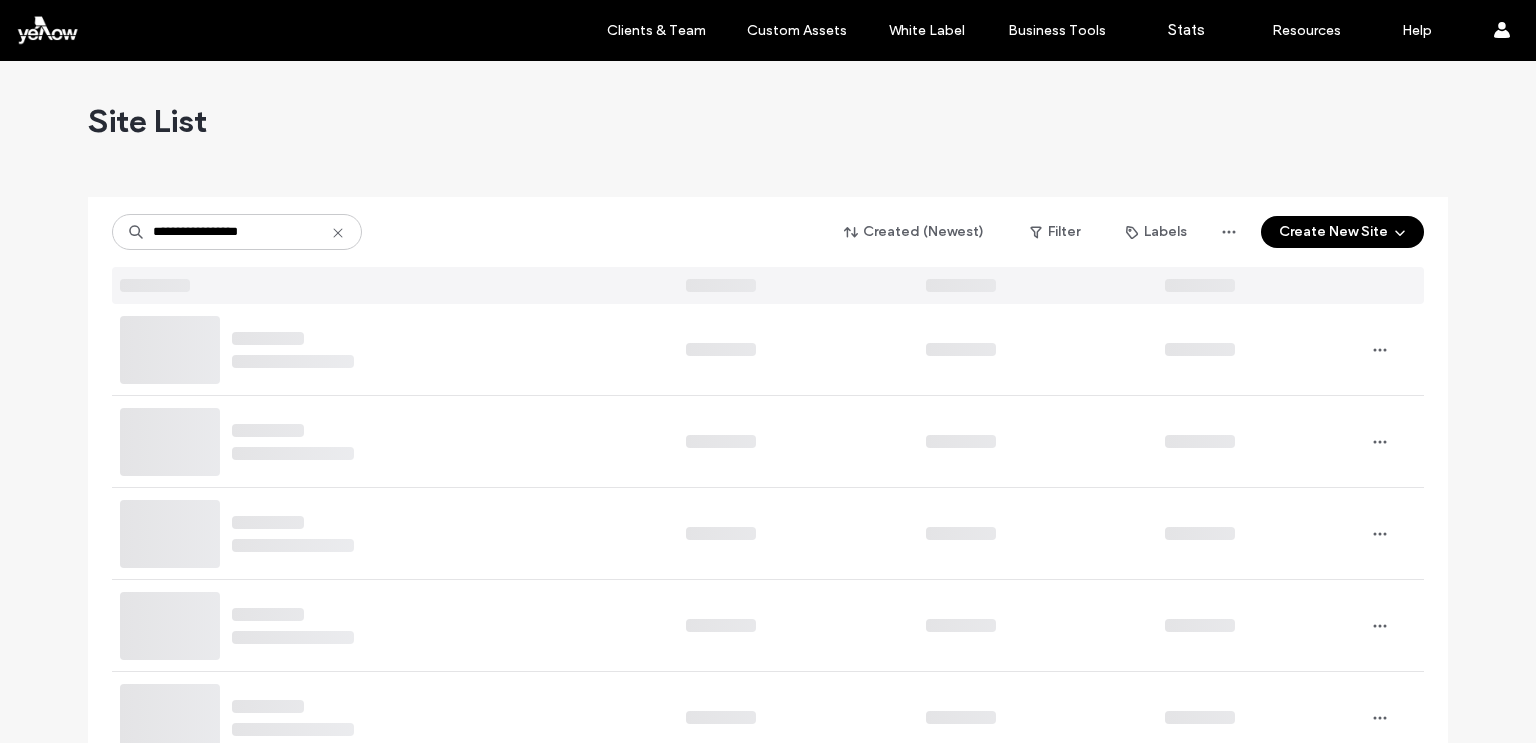click on "**********" at bounding box center (768, 250) 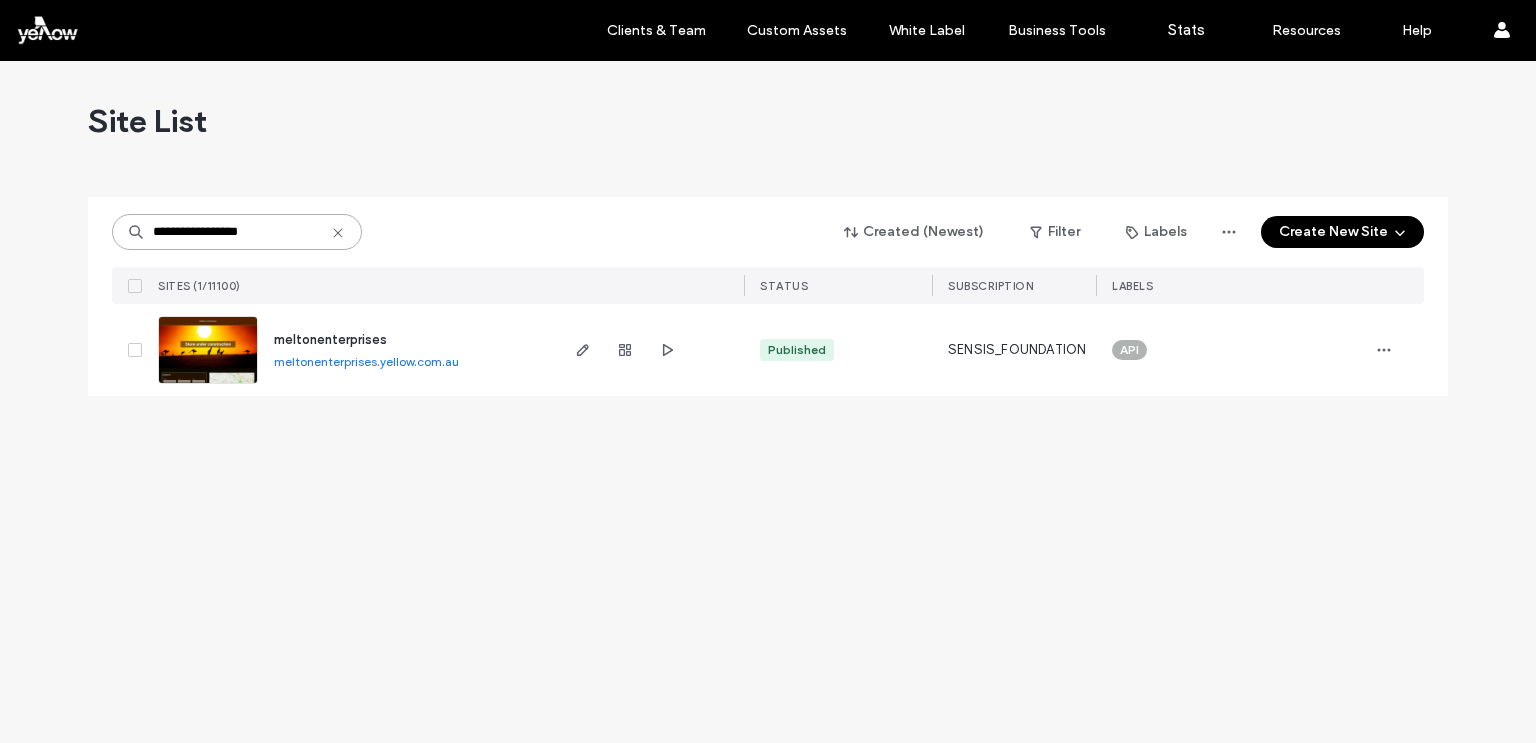 click on "**********" at bounding box center [237, 232] 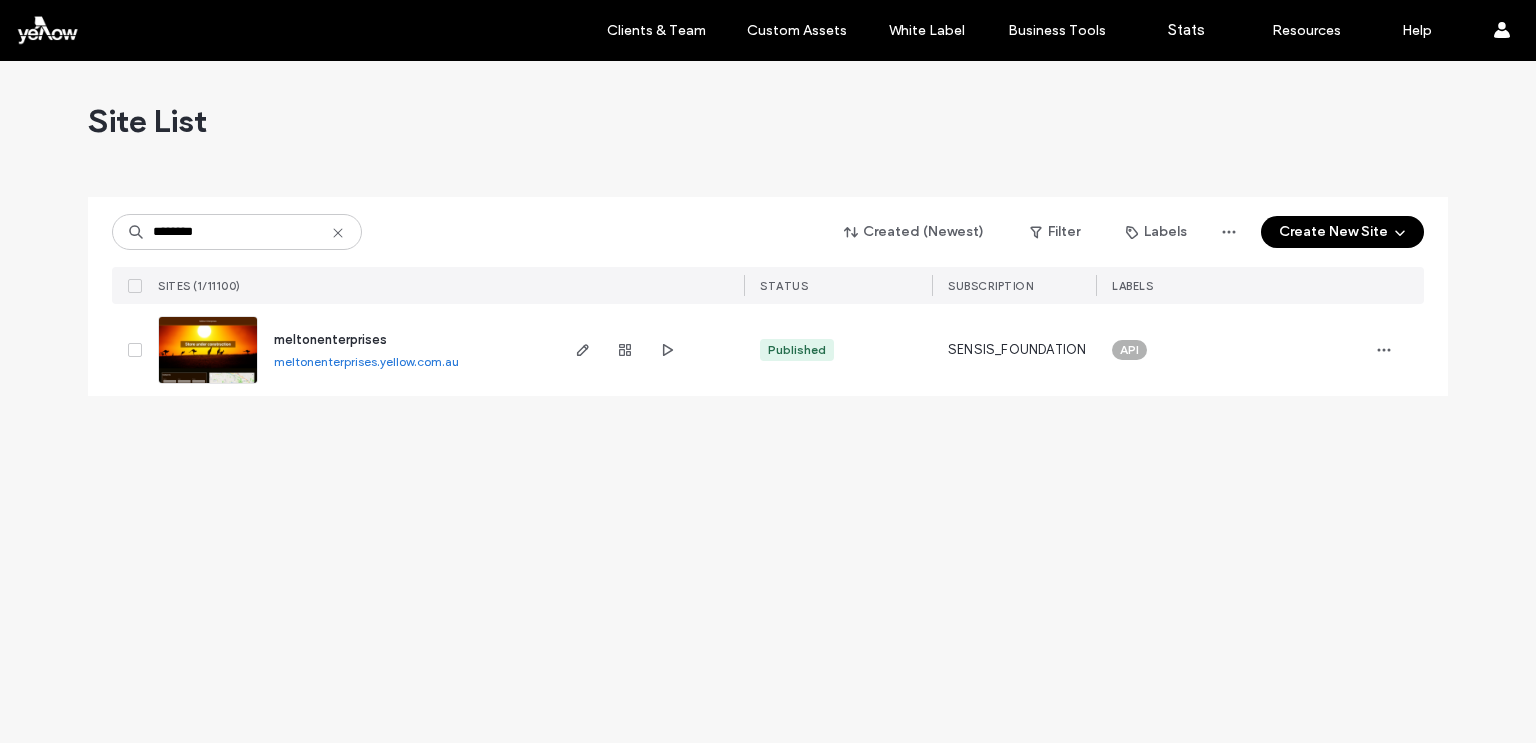 click on "******** Created (Newest) Filter Labels Create New Site" at bounding box center (768, 232) 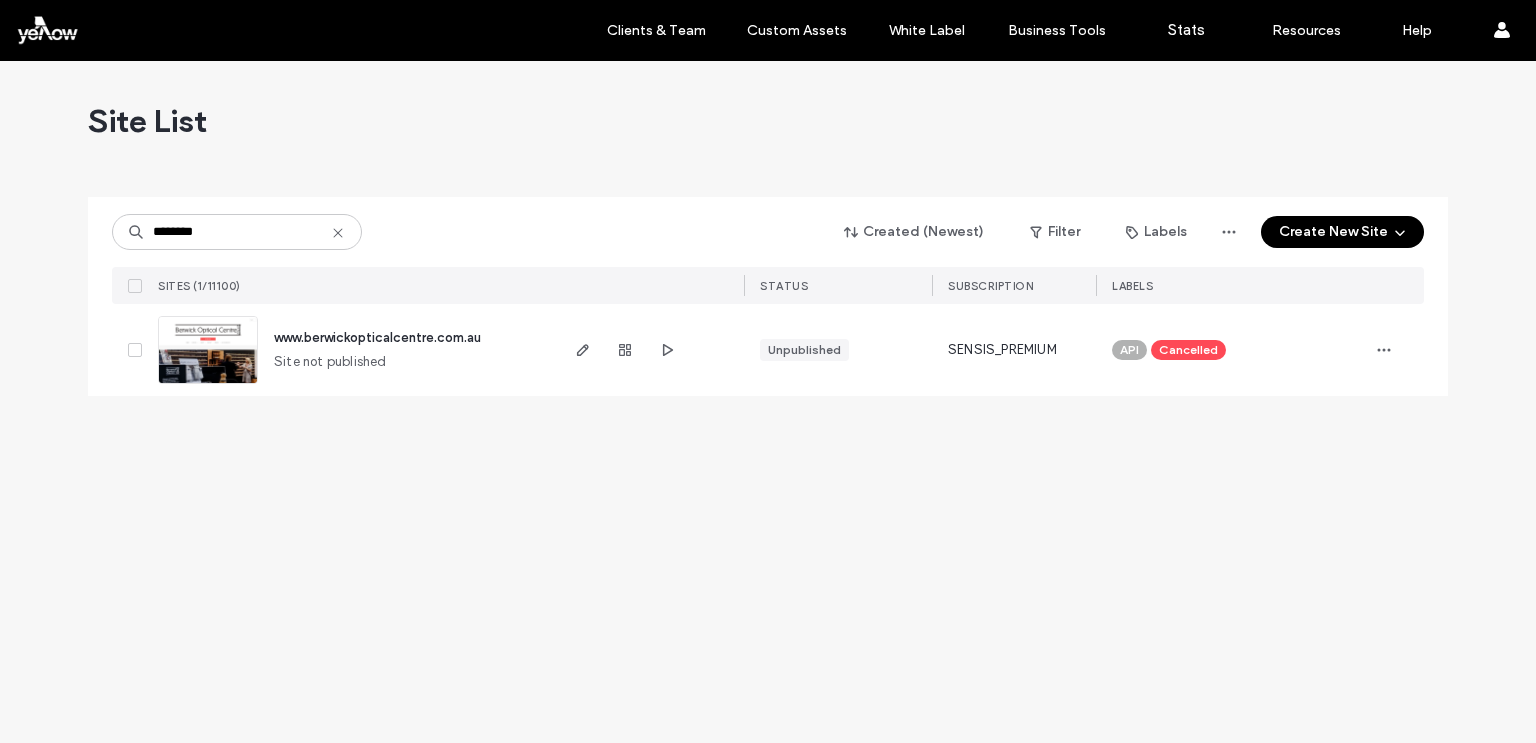 click on "Site List ******** Created (Newest) Filter Labels Create New Site SITES (1/11100) STATUS SUBSCRIPTION LABELS www.berwickopticalcentre.com.au Site not publishedUnpublished SENSIS_PREMIUM API Cancelled" at bounding box center [768, 402] 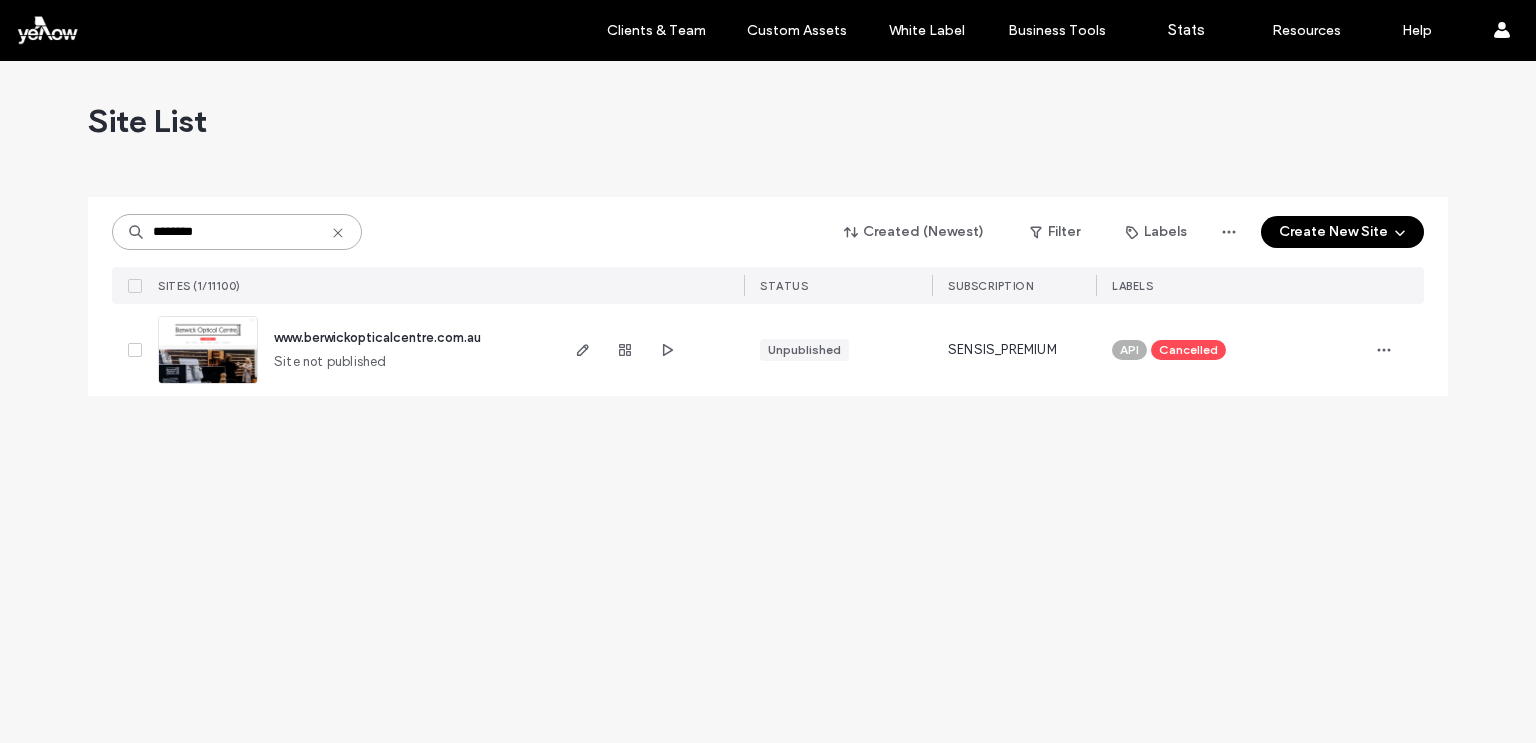 click on "********" at bounding box center (237, 232) 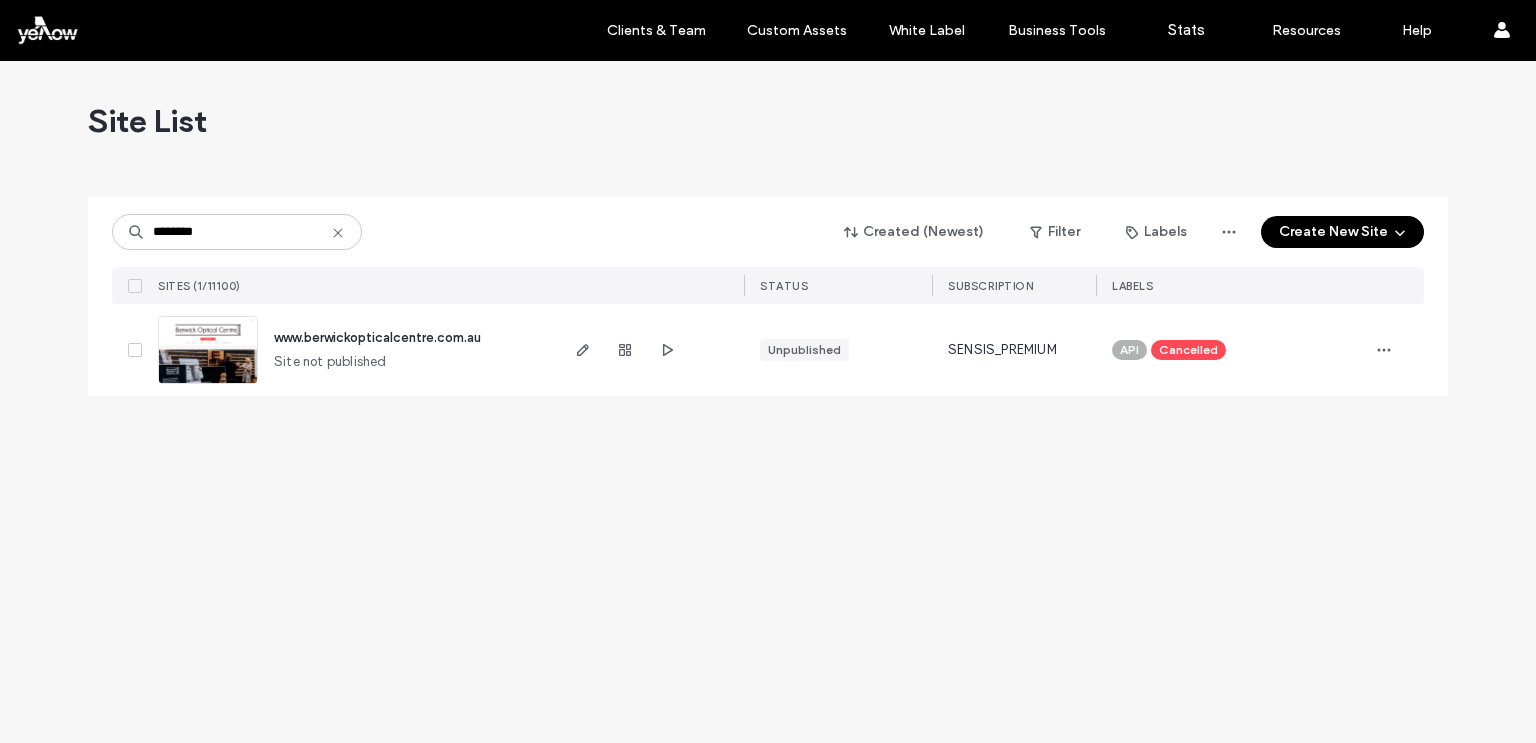 click on "******** Created (Newest) Filter Labels Create New Site" at bounding box center [768, 232] 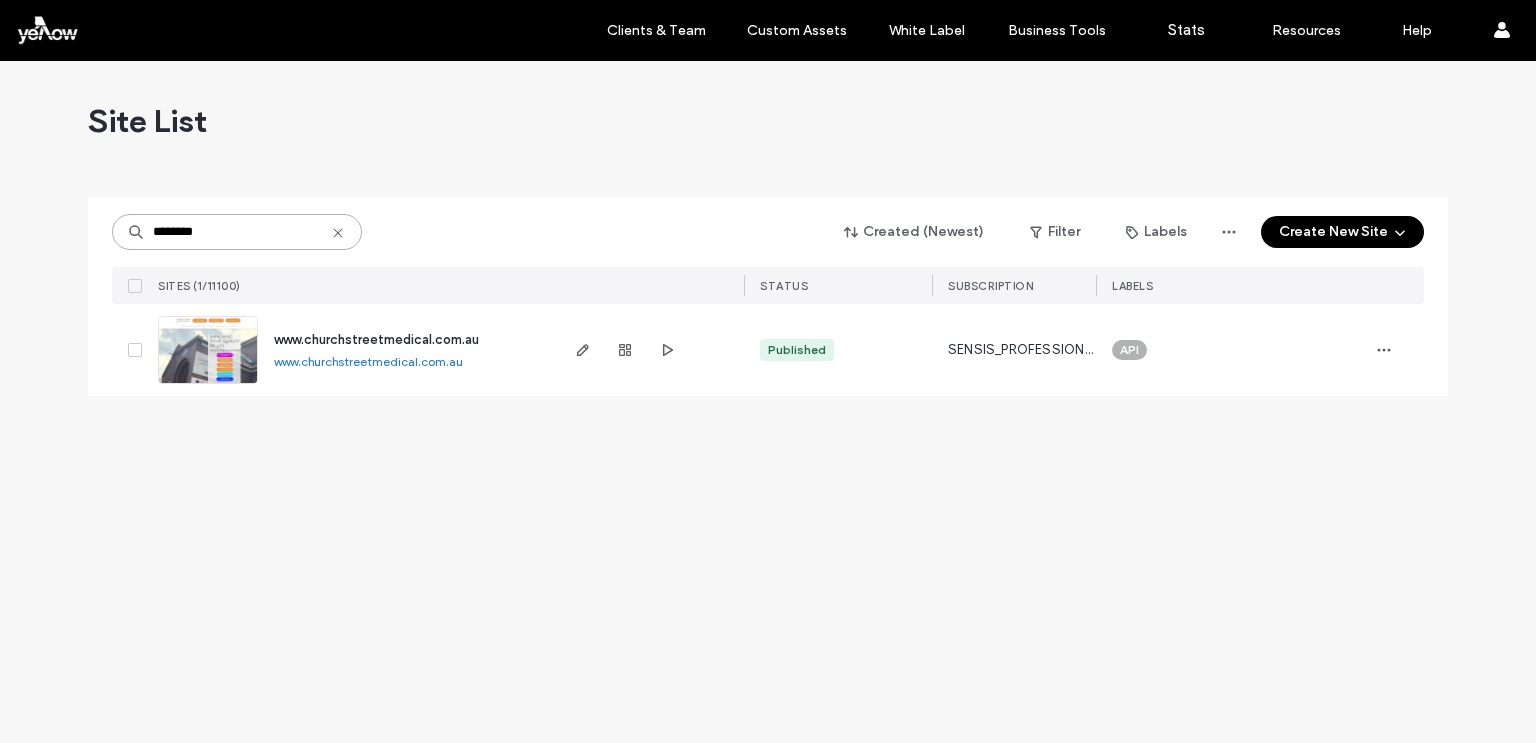 click on "********" at bounding box center [237, 232] 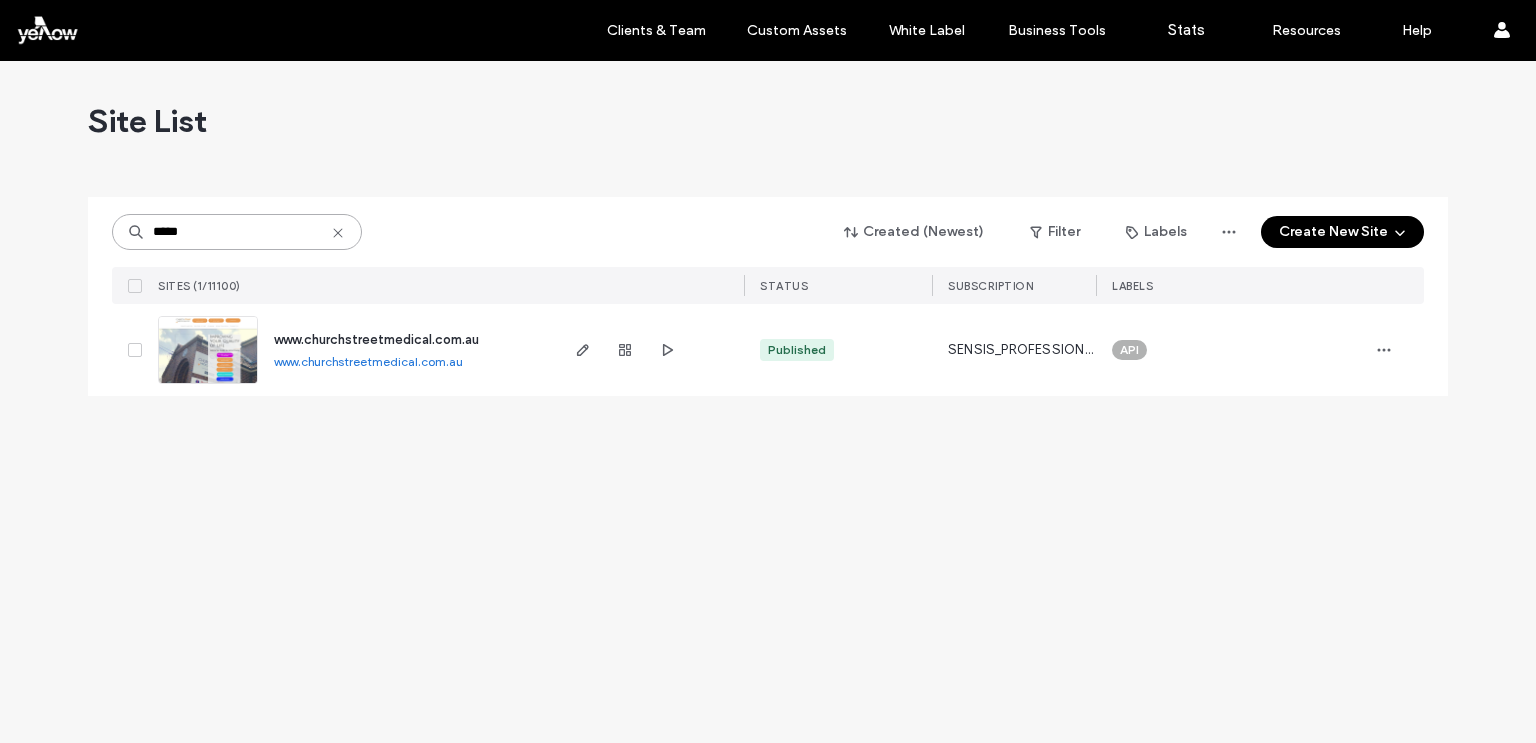paste on "**********" 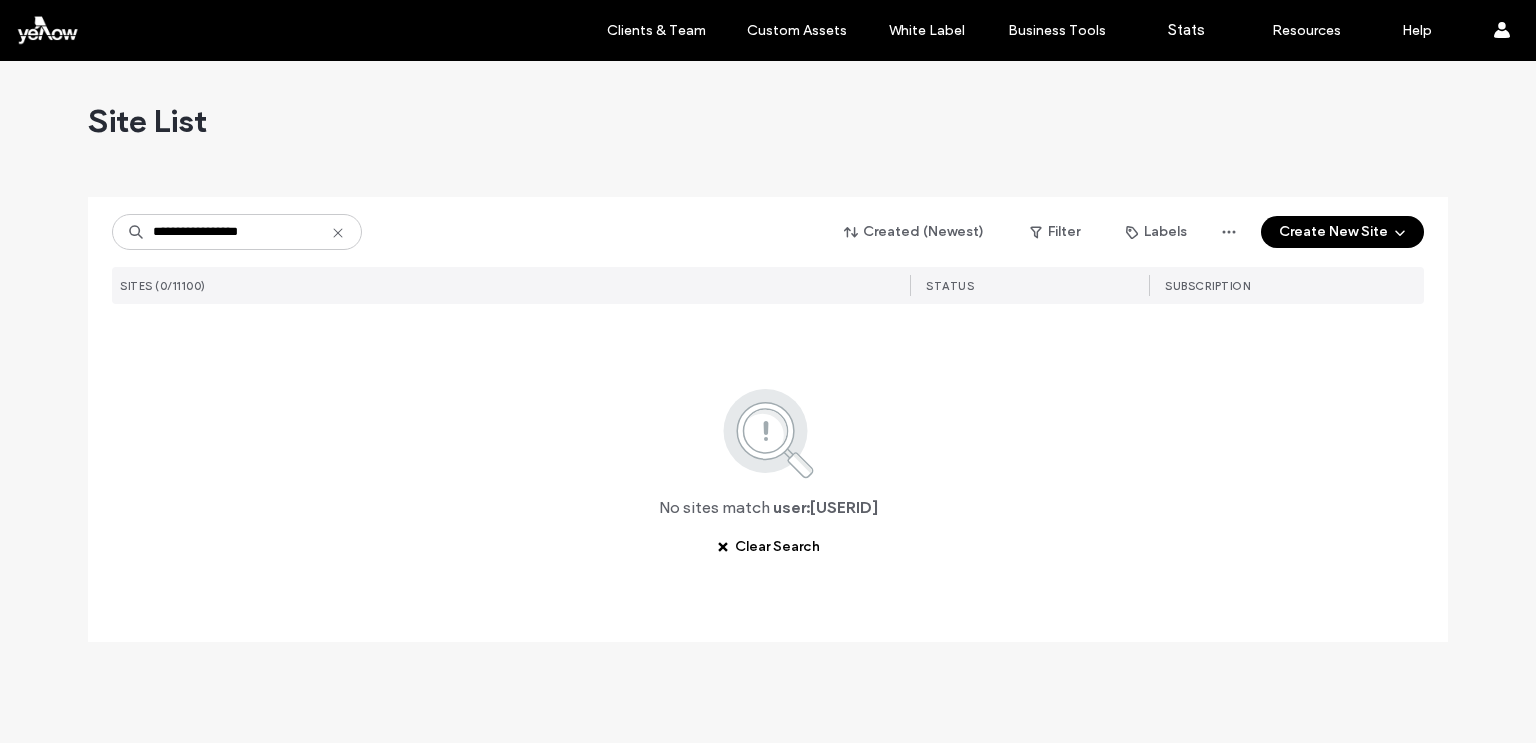 click on "Site List" at bounding box center (768, 121) 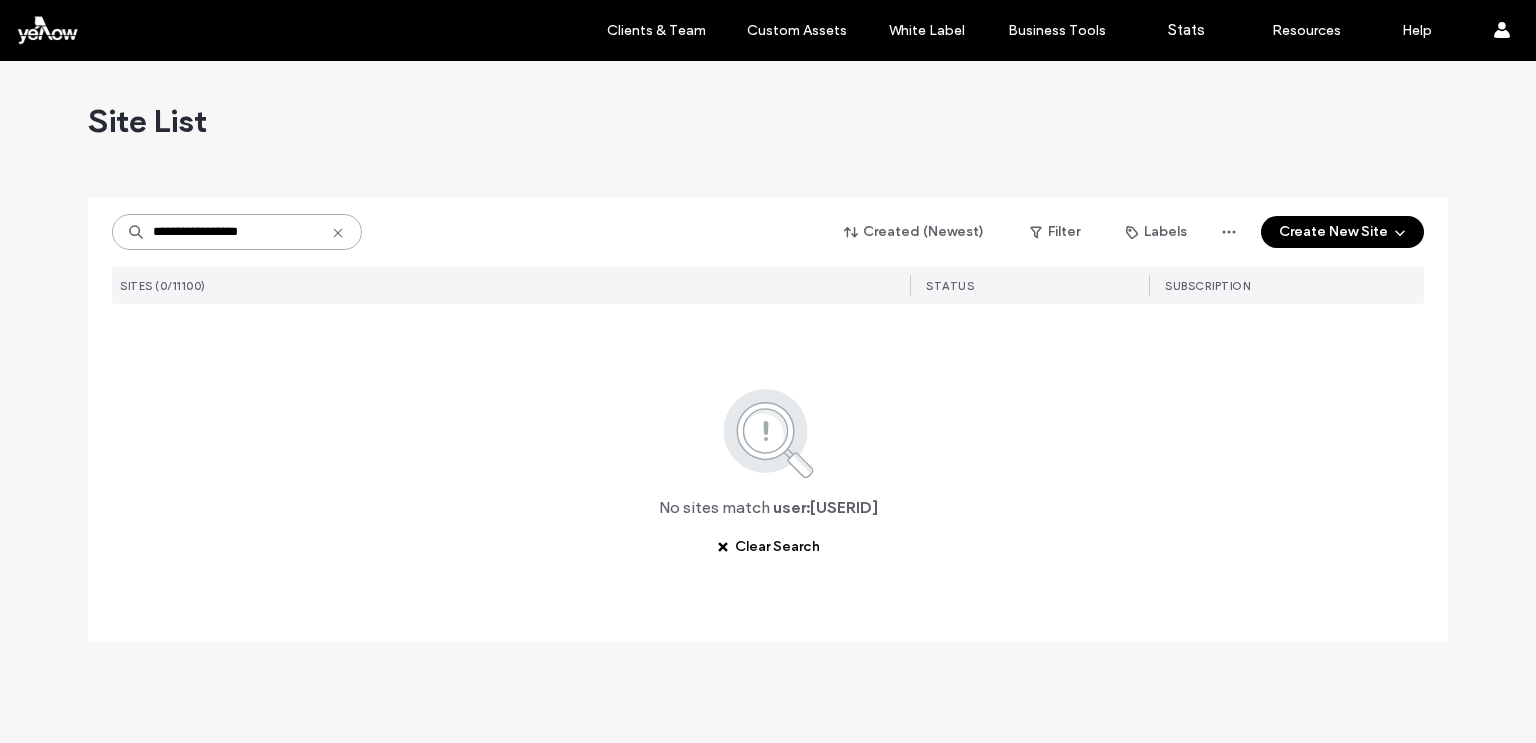 click on "**********" at bounding box center (237, 232) 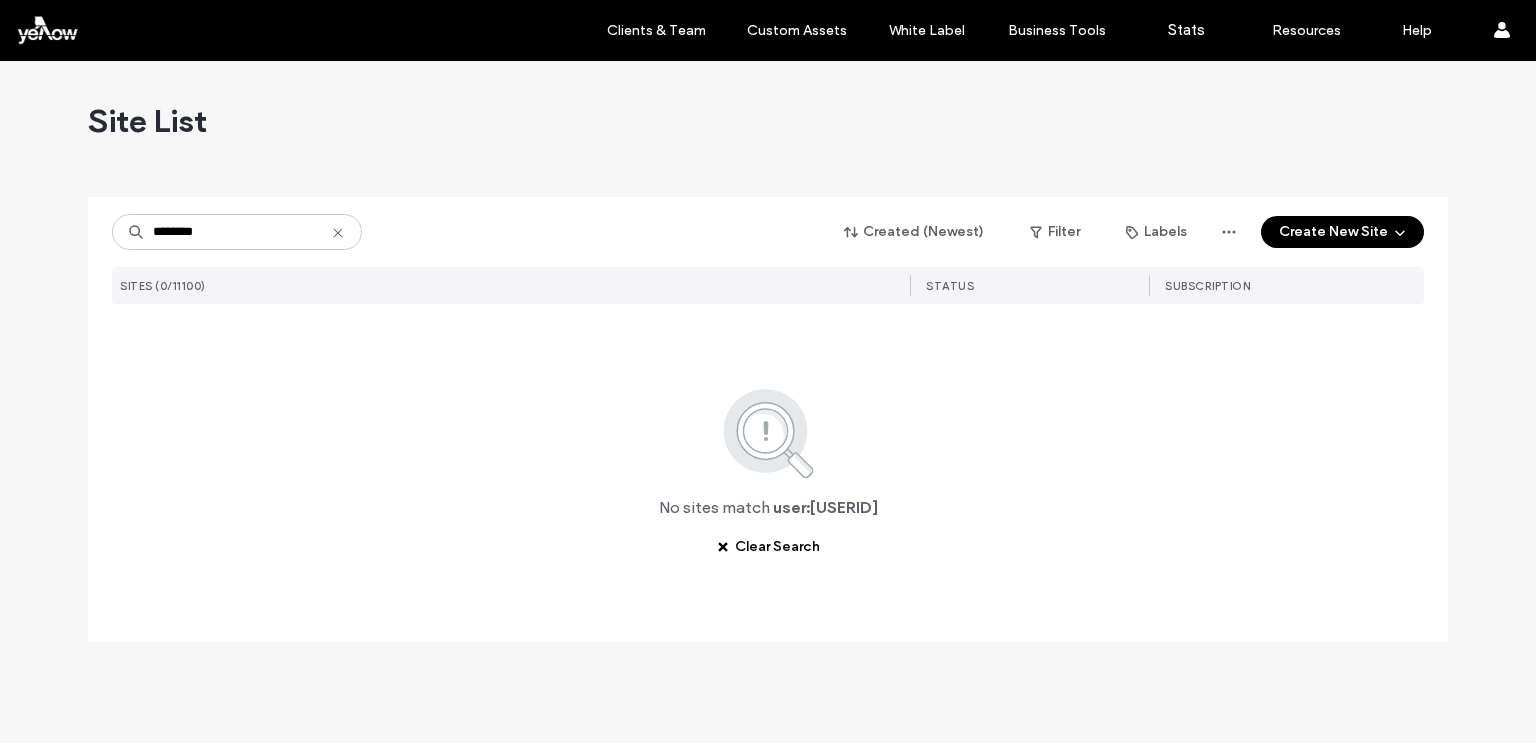 click on "******** Created (Newest) Filter Labels Create New Site SITES (0/11100) STATUS SUBSCRIPTION No sites match  user:[USERID] Clear Search" at bounding box center [768, 380] 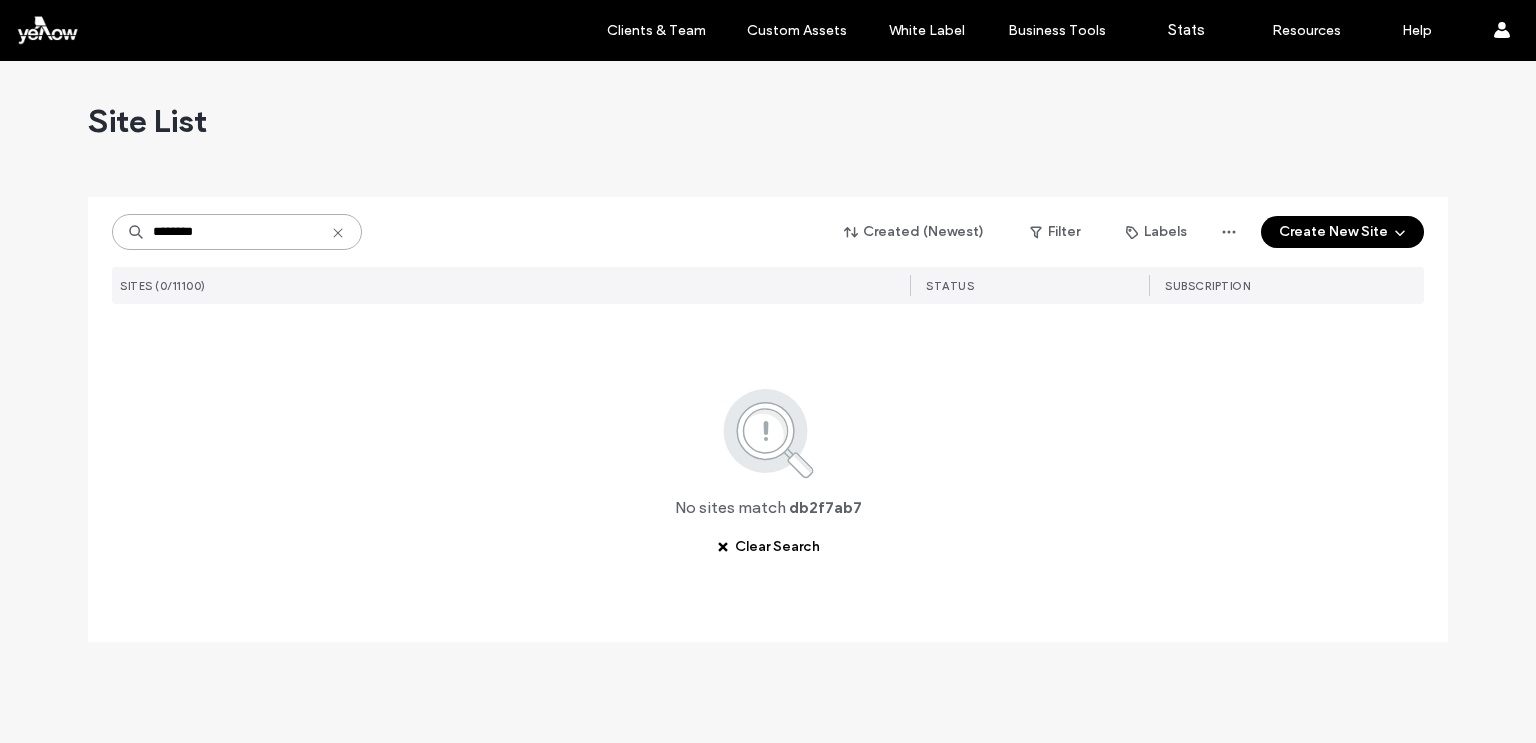 click on "********" at bounding box center (237, 232) 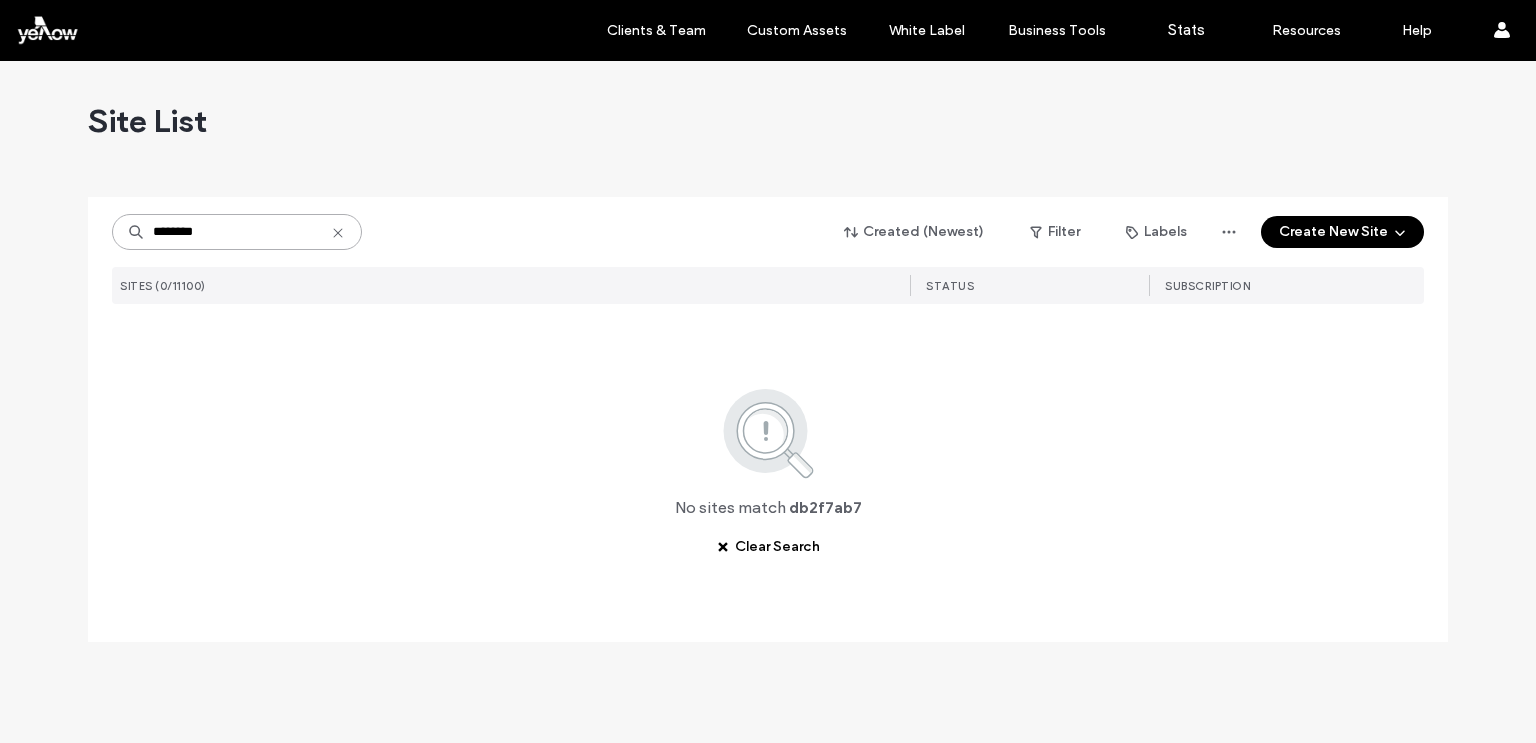 click on "********" at bounding box center [237, 232] 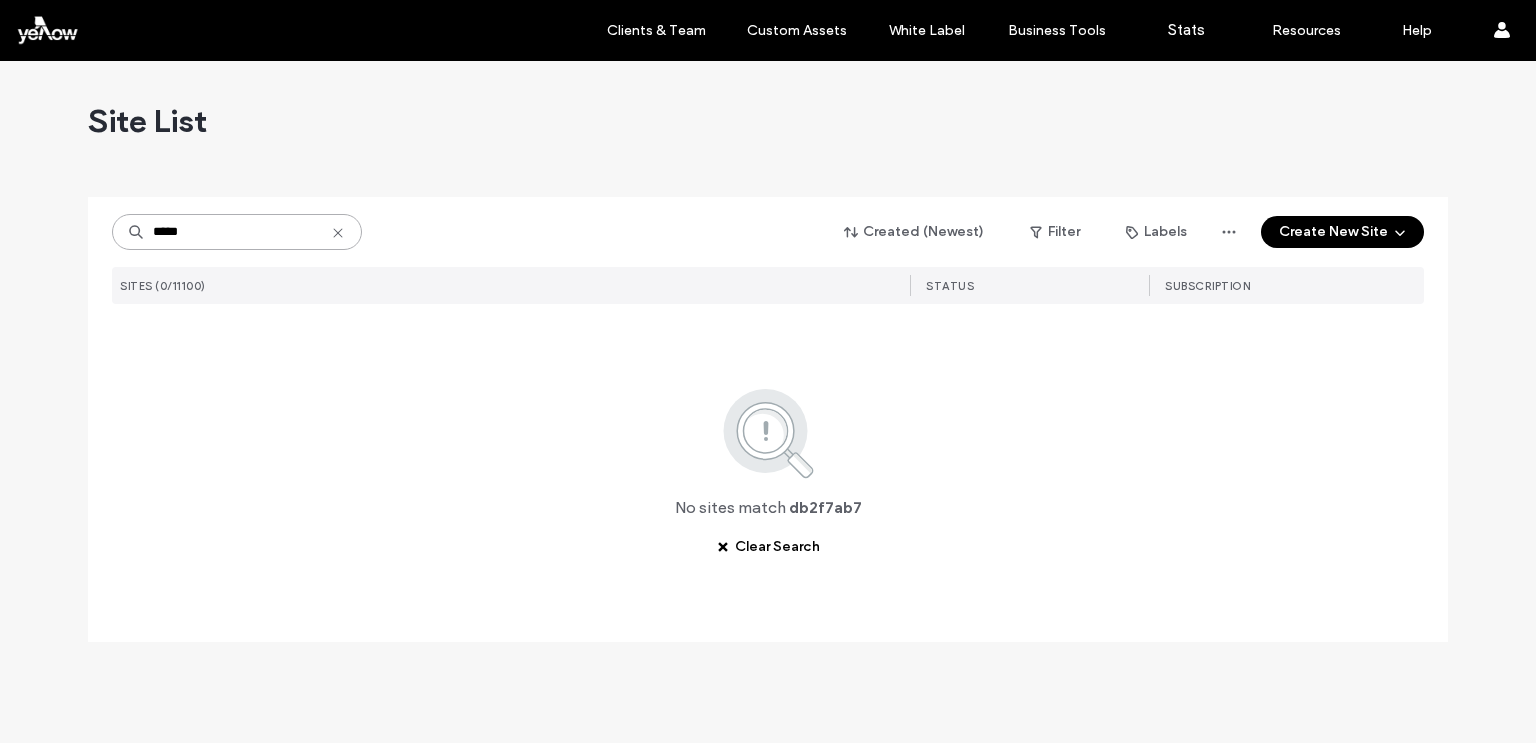paste on "**********" 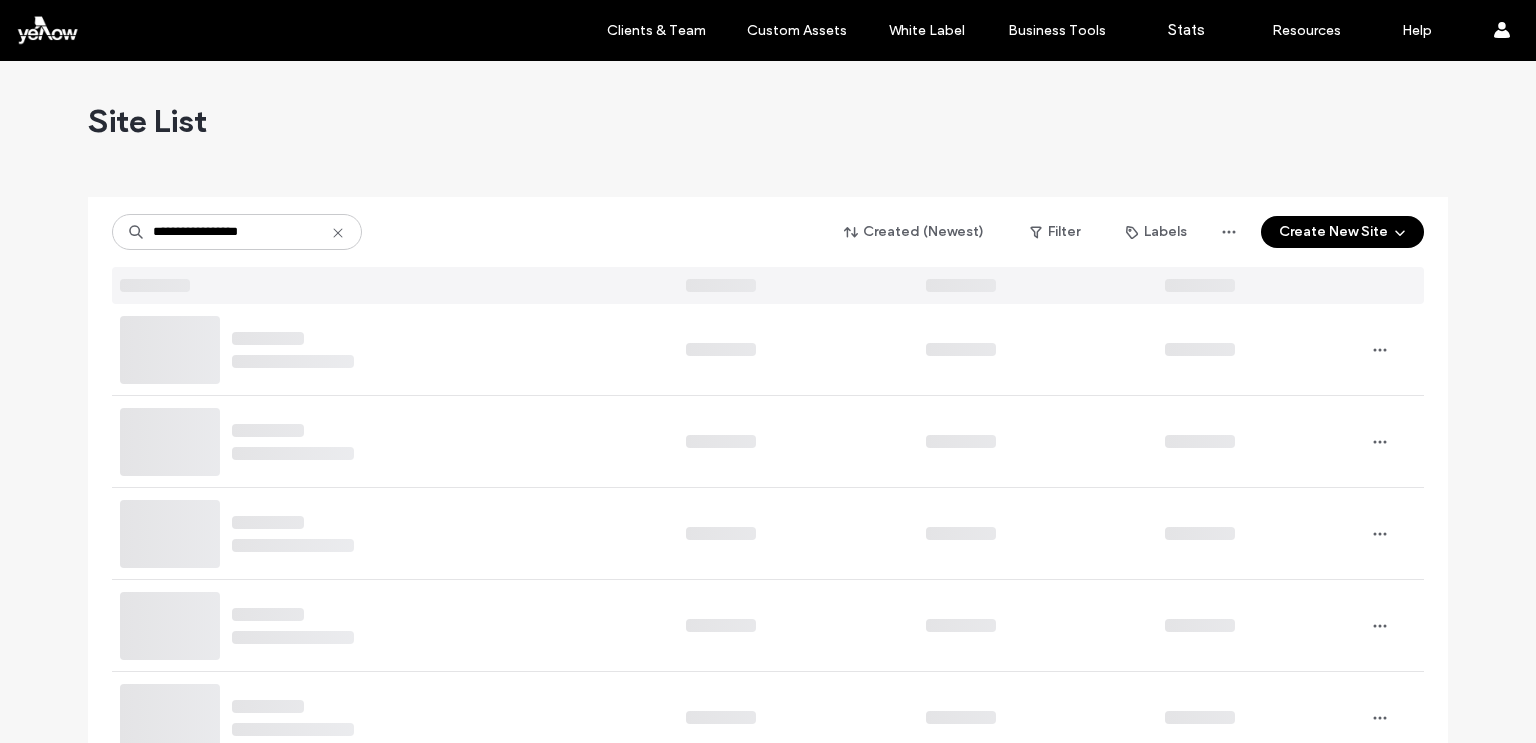 click on "Site List" at bounding box center (768, 121) 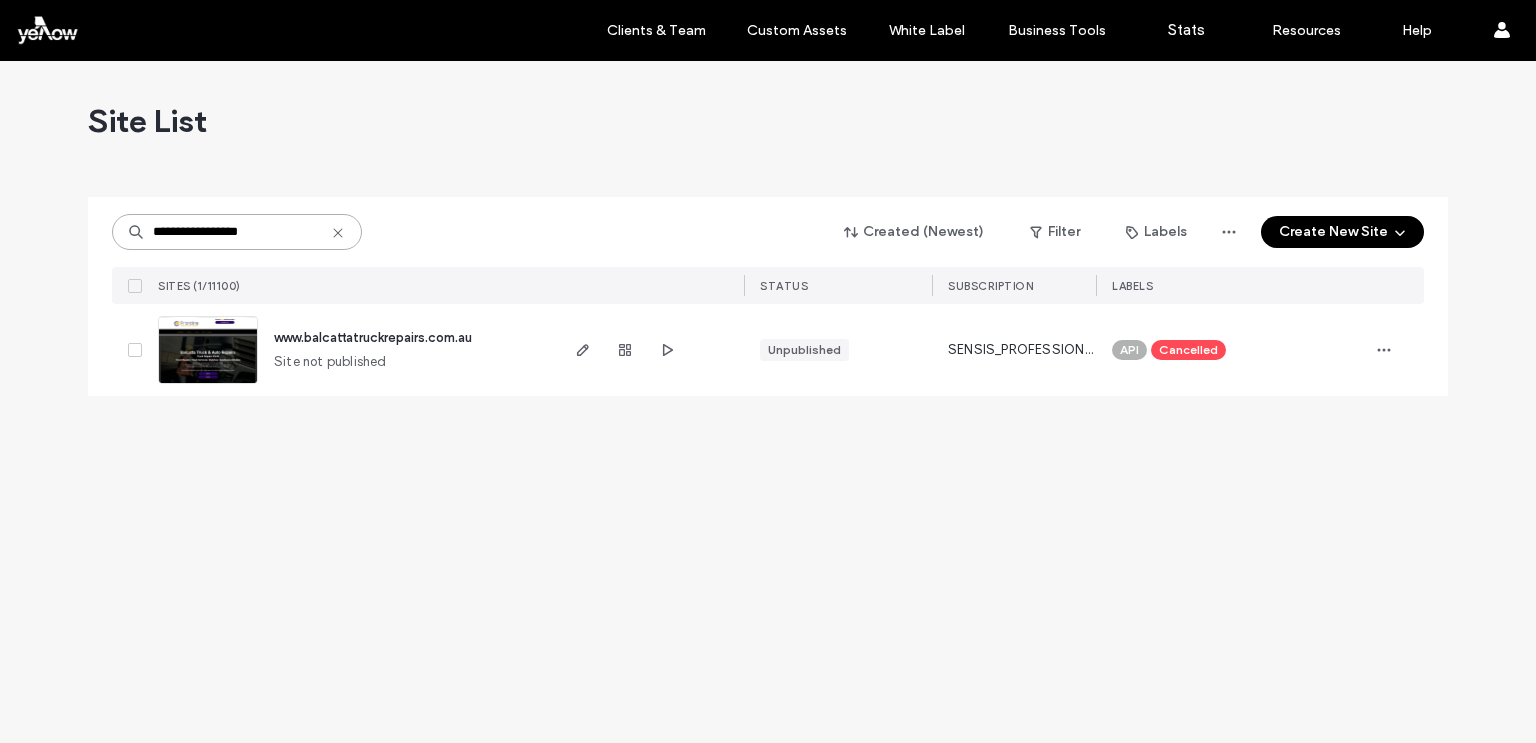 click on "**********" at bounding box center (237, 232) 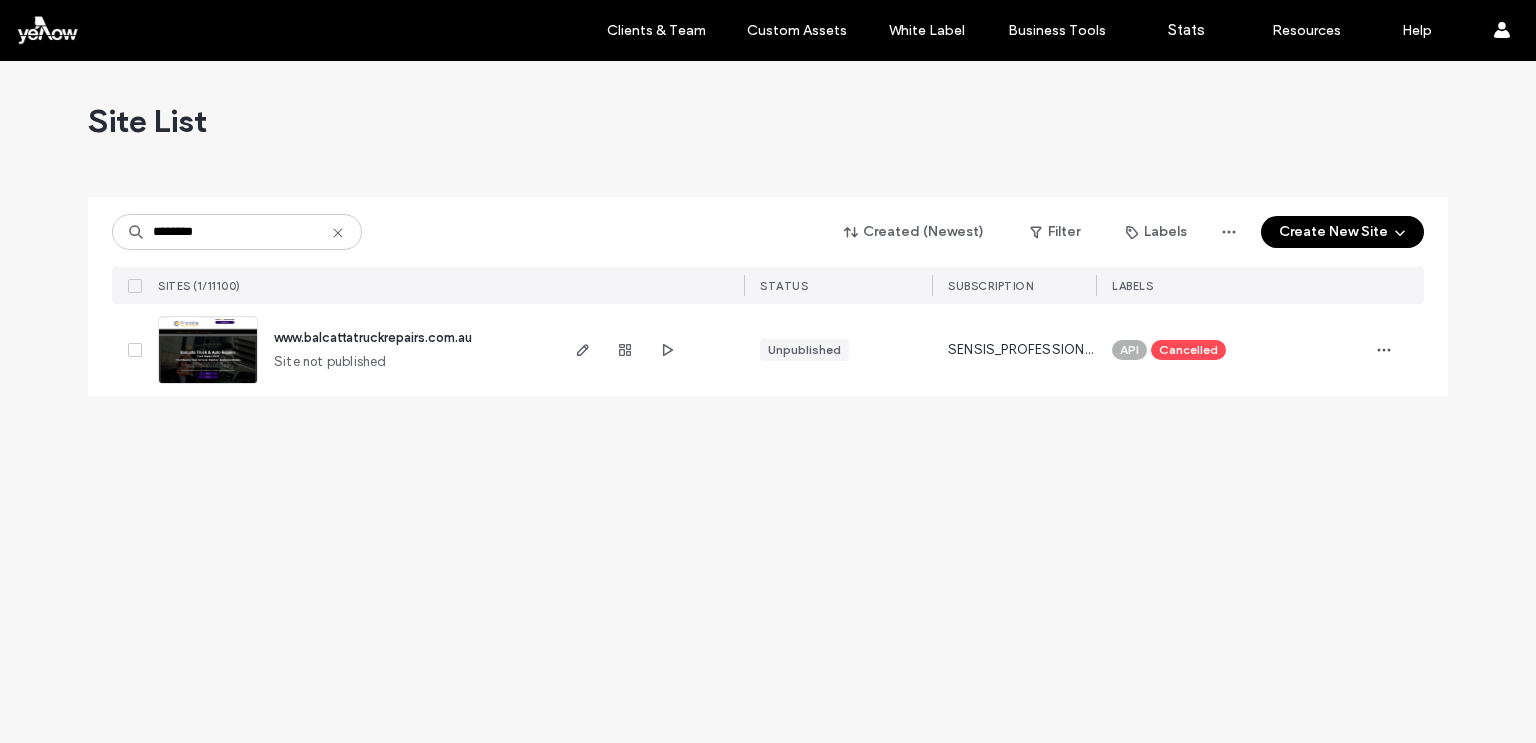 click on "******** Created (Newest) Filter Labels Create New Site" at bounding box center [768, 232] 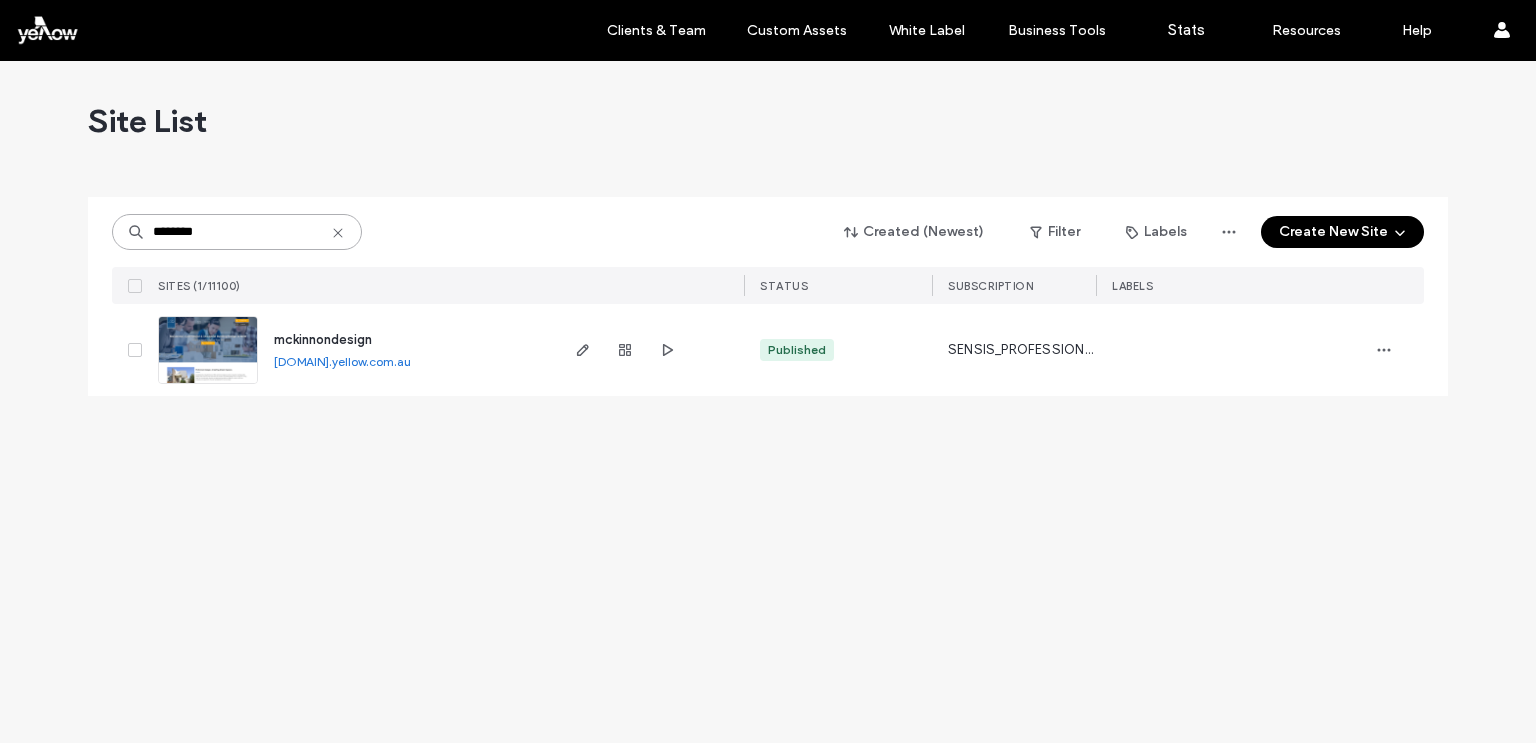 click on "********" at bounding box center [237, 232] 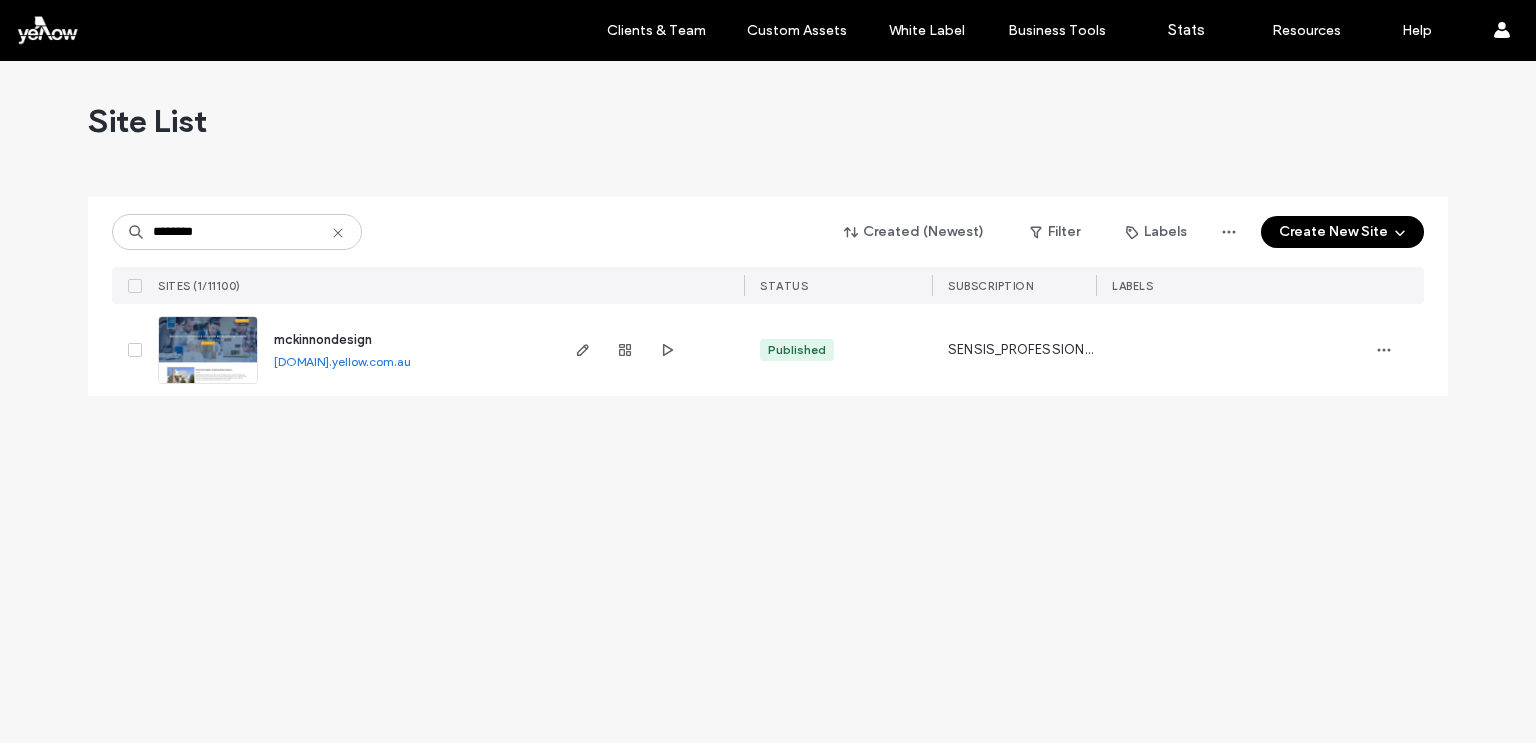 click on "******** Created (Newest) Filter Labels Create New Site" at bounding box center [768, 232] 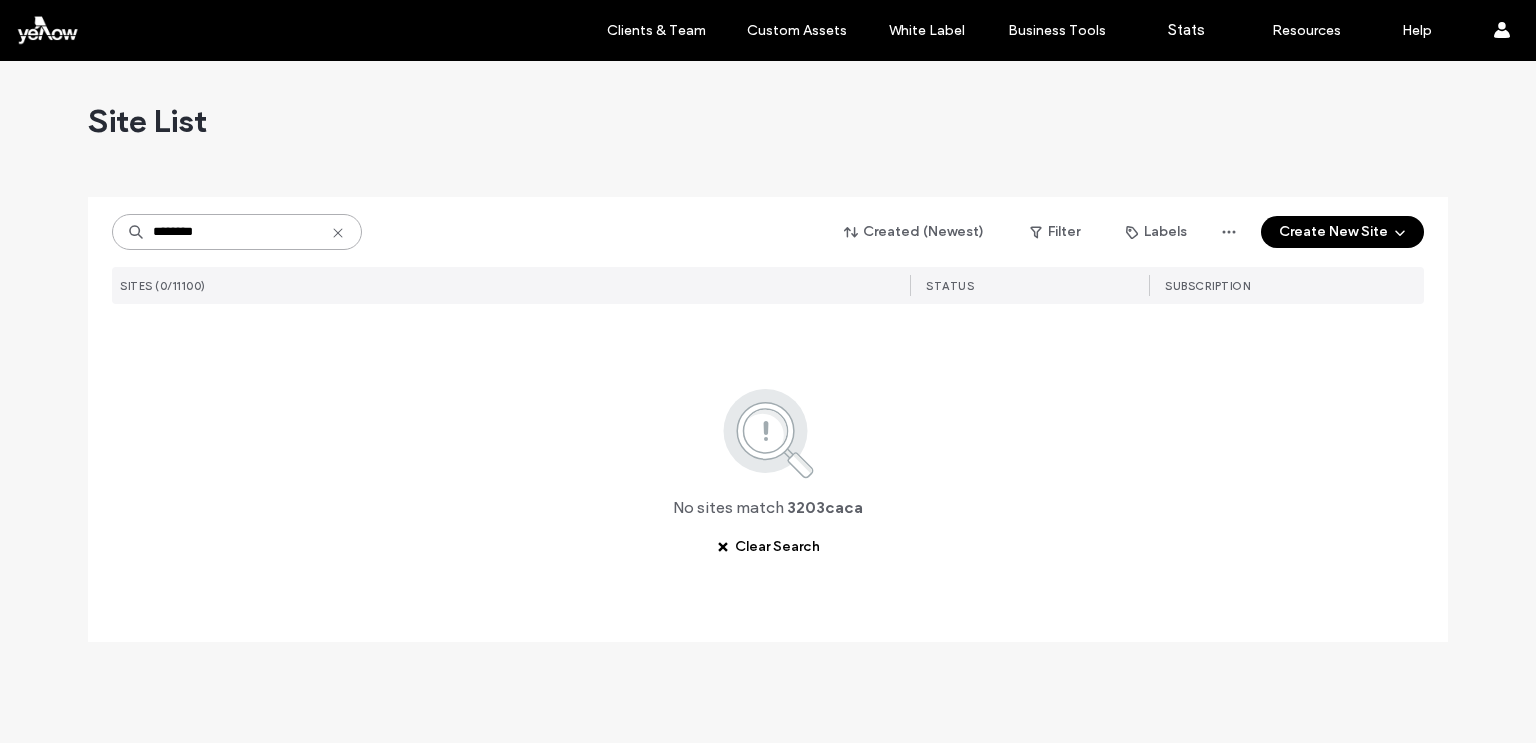 click on "********" at bounding box center (237, 232) 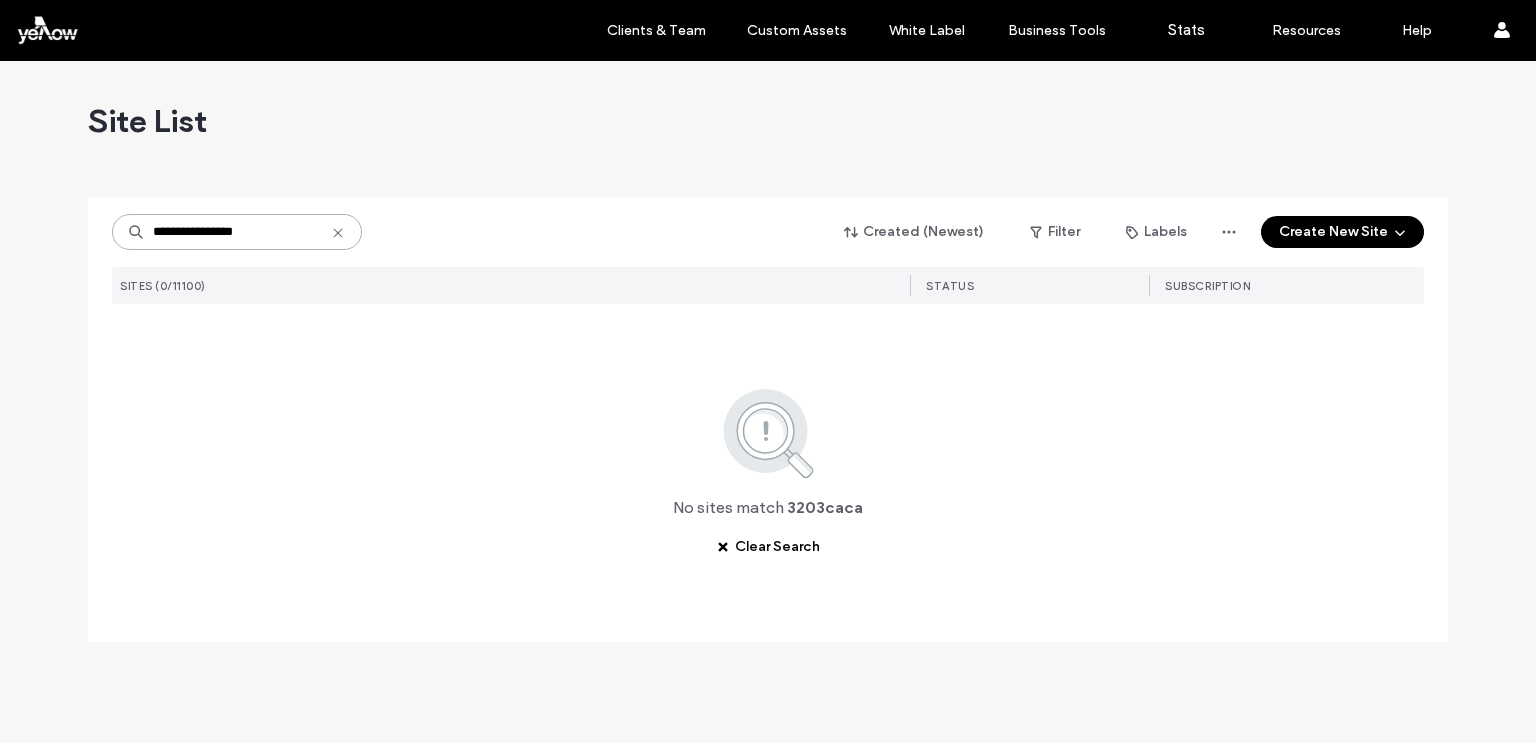 drag, startPoint x: 273, startPoint y: 235, endPoint x: 0, endPoint y: 262, distance: 274.3319 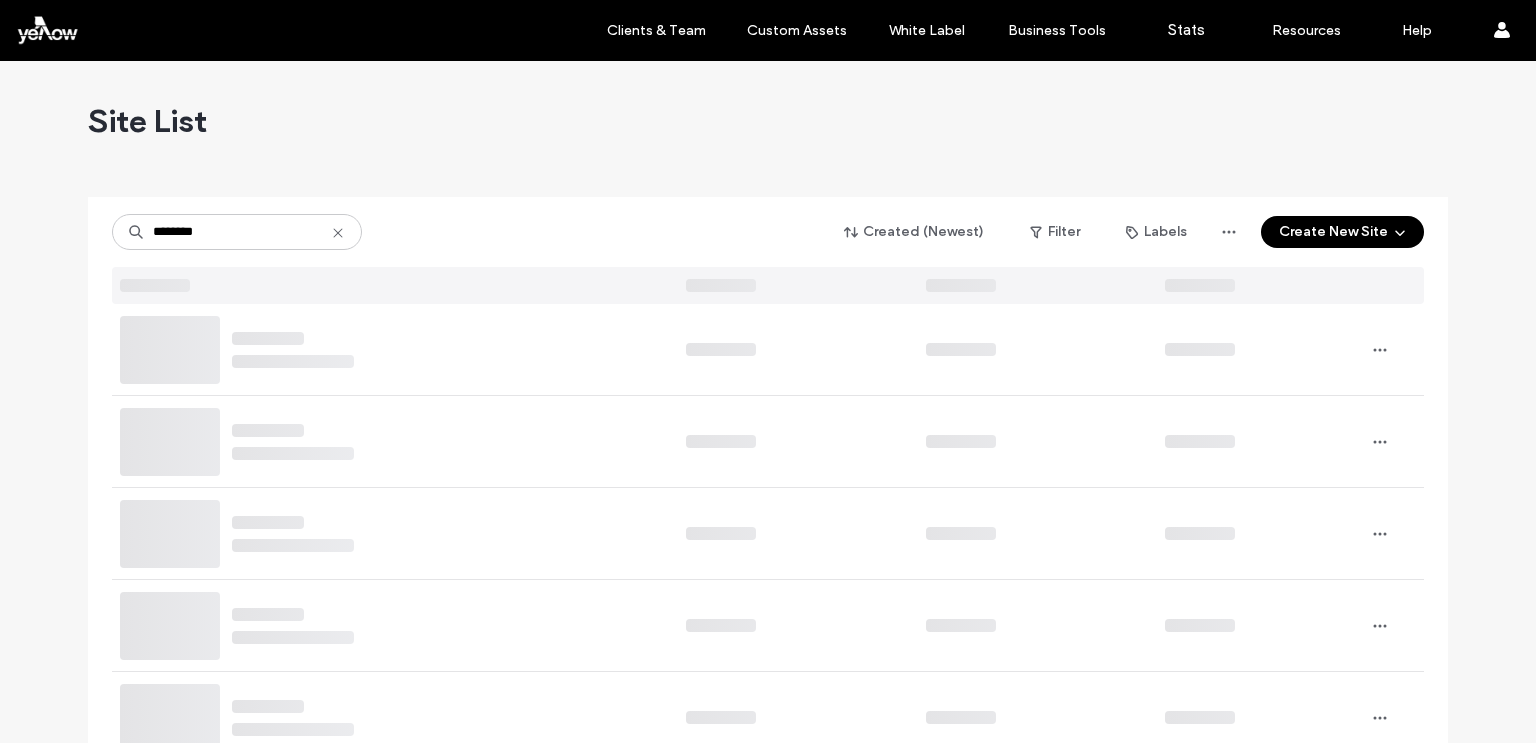 click on "******** Created (Newest) Filter Labels Create New Site" at bounding box center [768, 232] 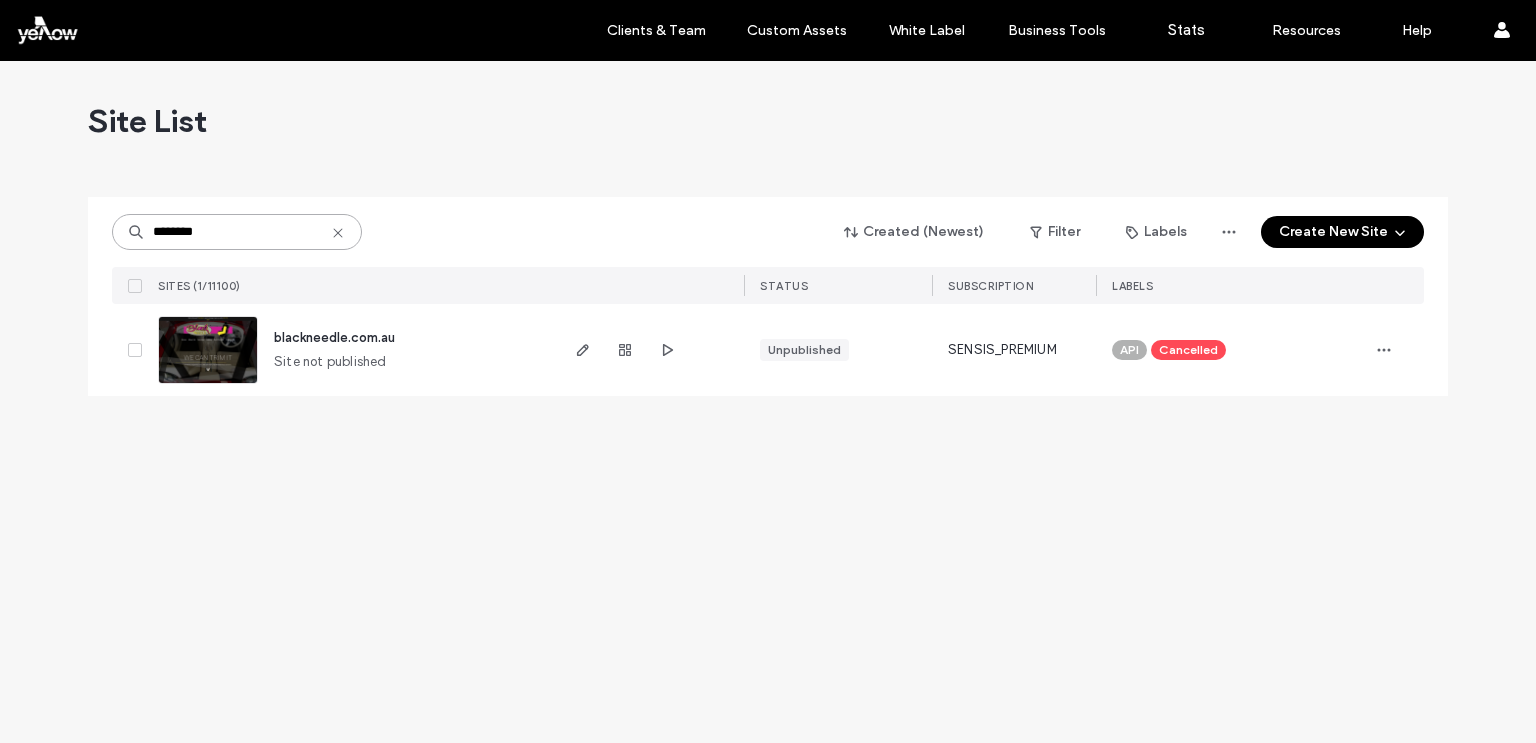 click on "********" at bounding box center (237, 232) 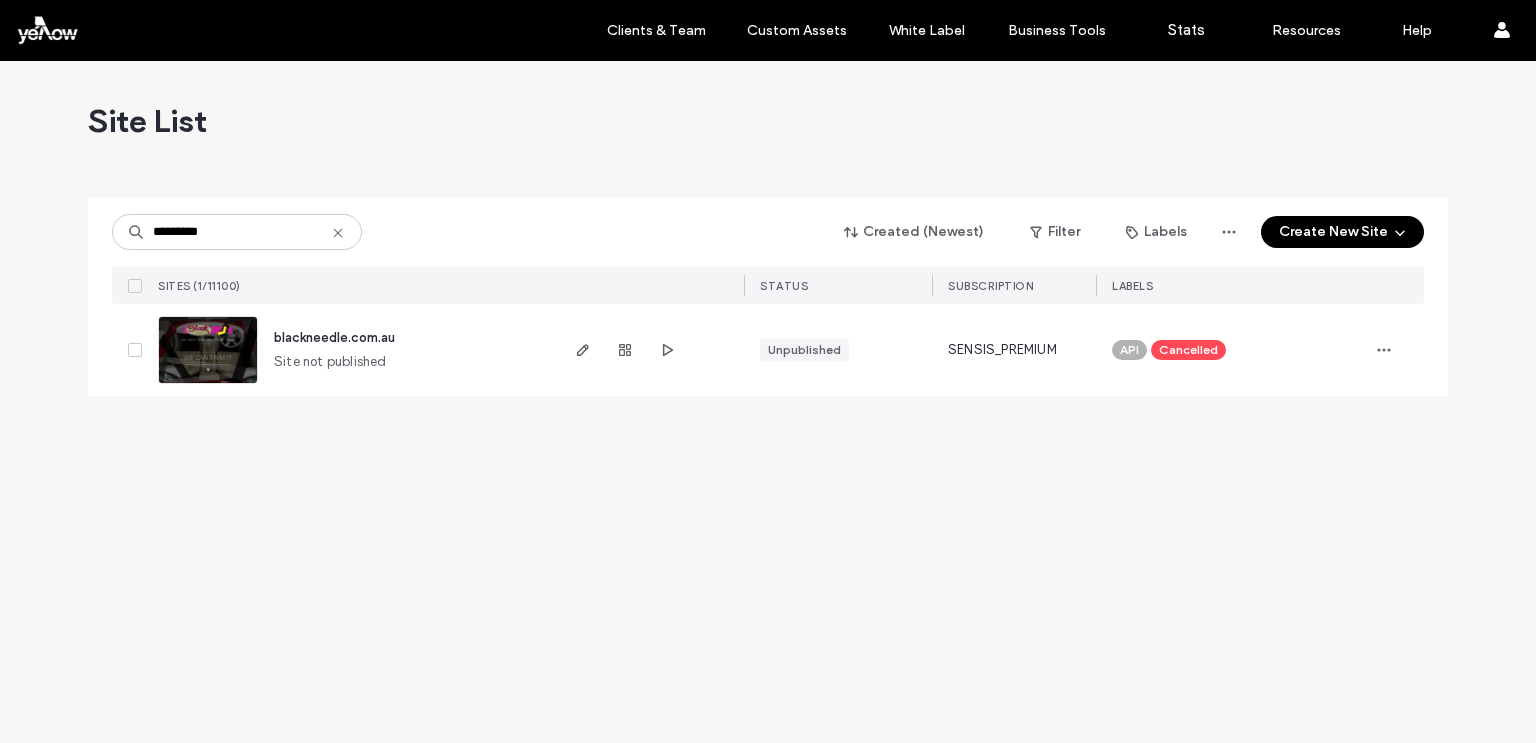 click on "********* Created (Newest) Filter Labels Create New Site SITES (1/11100) STATUS SUBSCRIPTION LABELS" at bounding box center [768, 250] 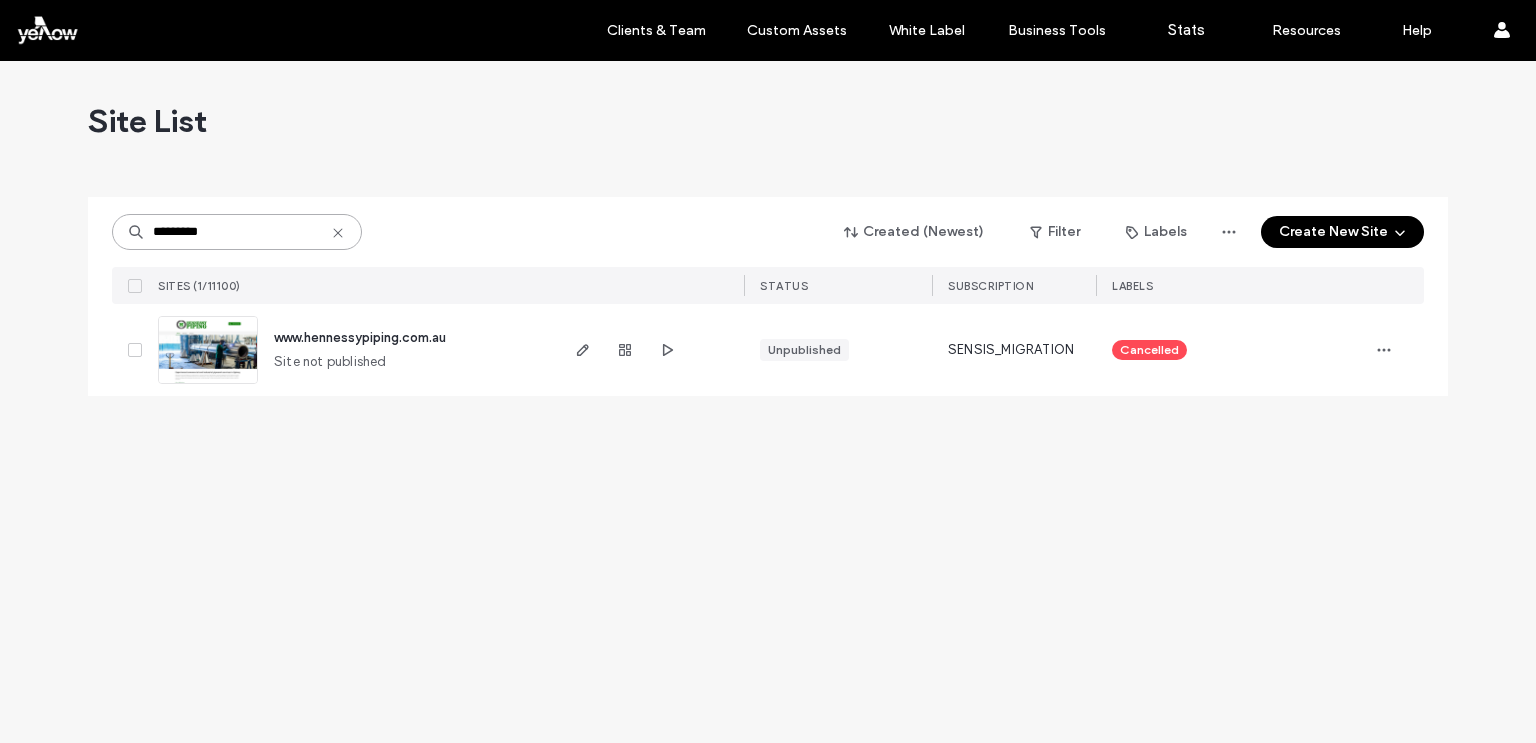 click on "*********" at bounding box center (237, 232) 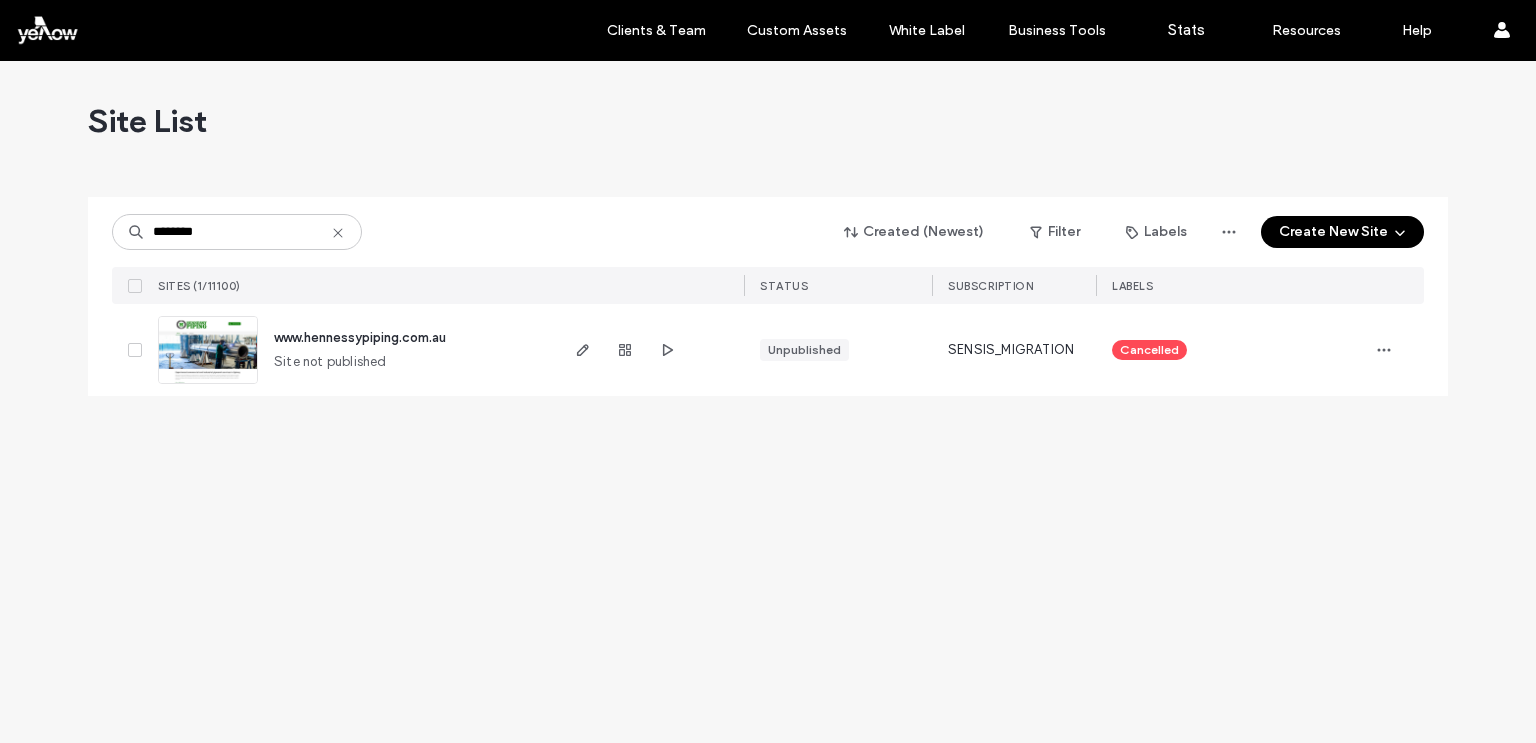 click on "******** Created (Newest) Filter Labels Create New Site" at bounding box center [768, 232] 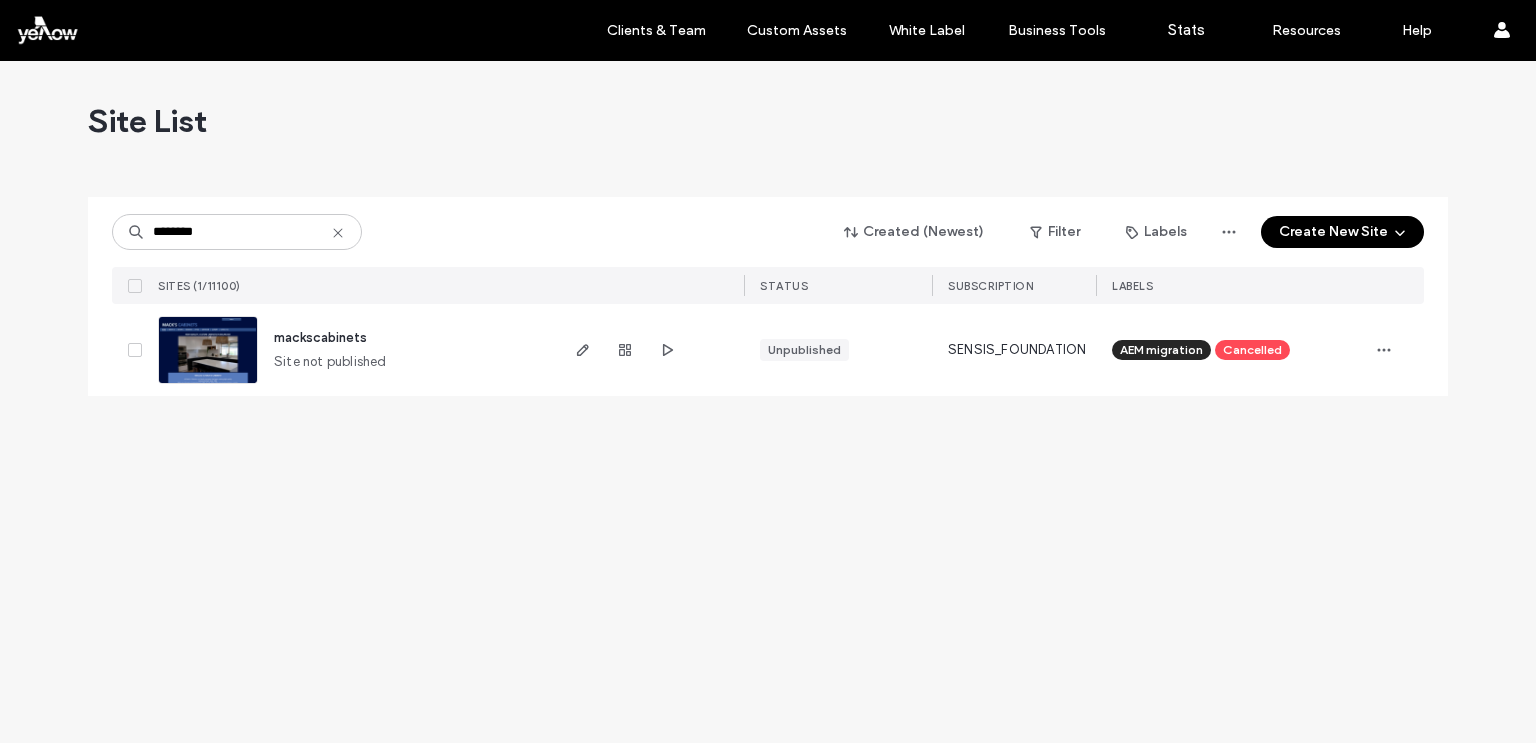 click on "Site List ******** Created (Newest) Filter Labels Create New Site SITES (1/11100) STATUS SUBSCRIPTION LABELS [NAME] Site not publishedUnpublished SENSIS_FOUNDATION AEM migration Cancelled" at bounding box center (768, 402) 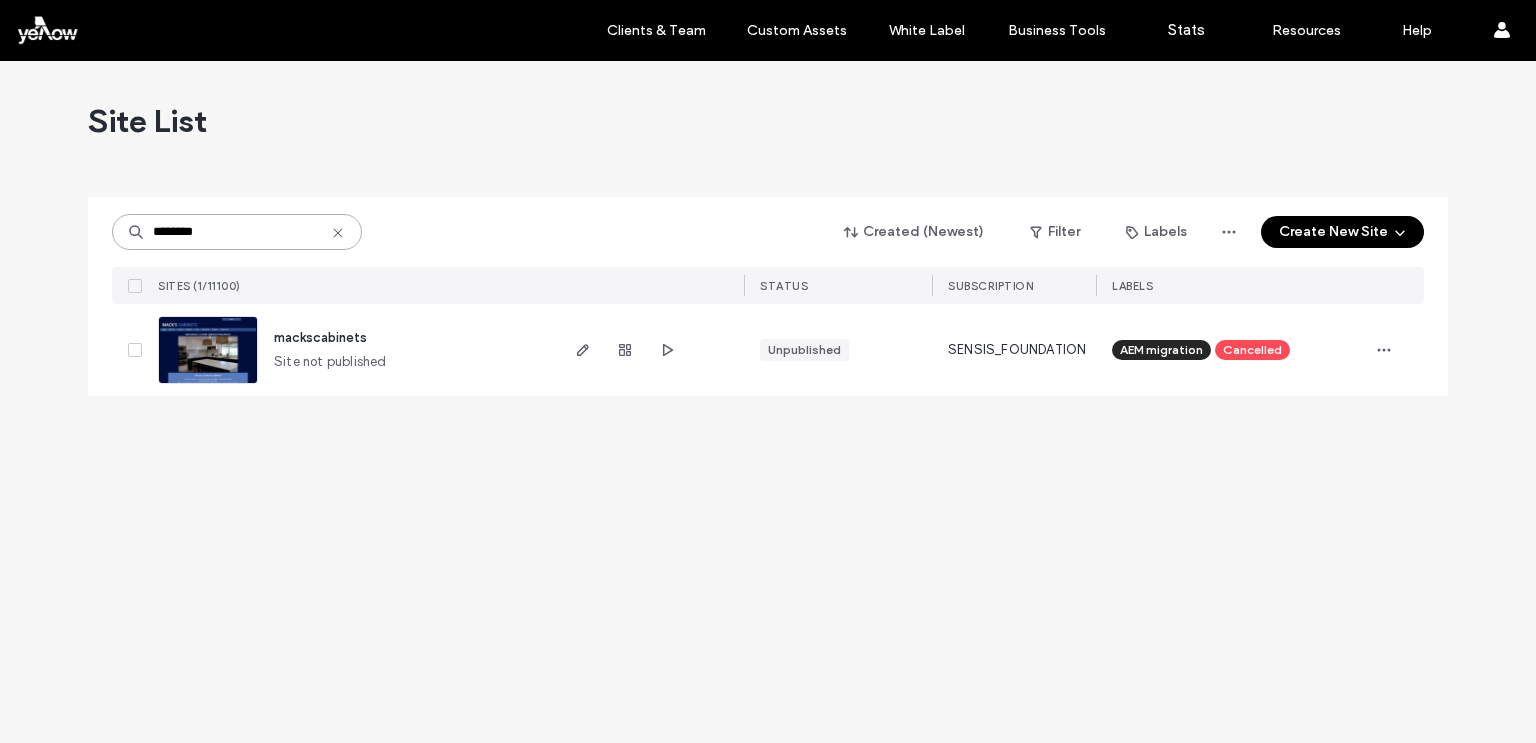 click on "********" at bounding box center (237, 232) 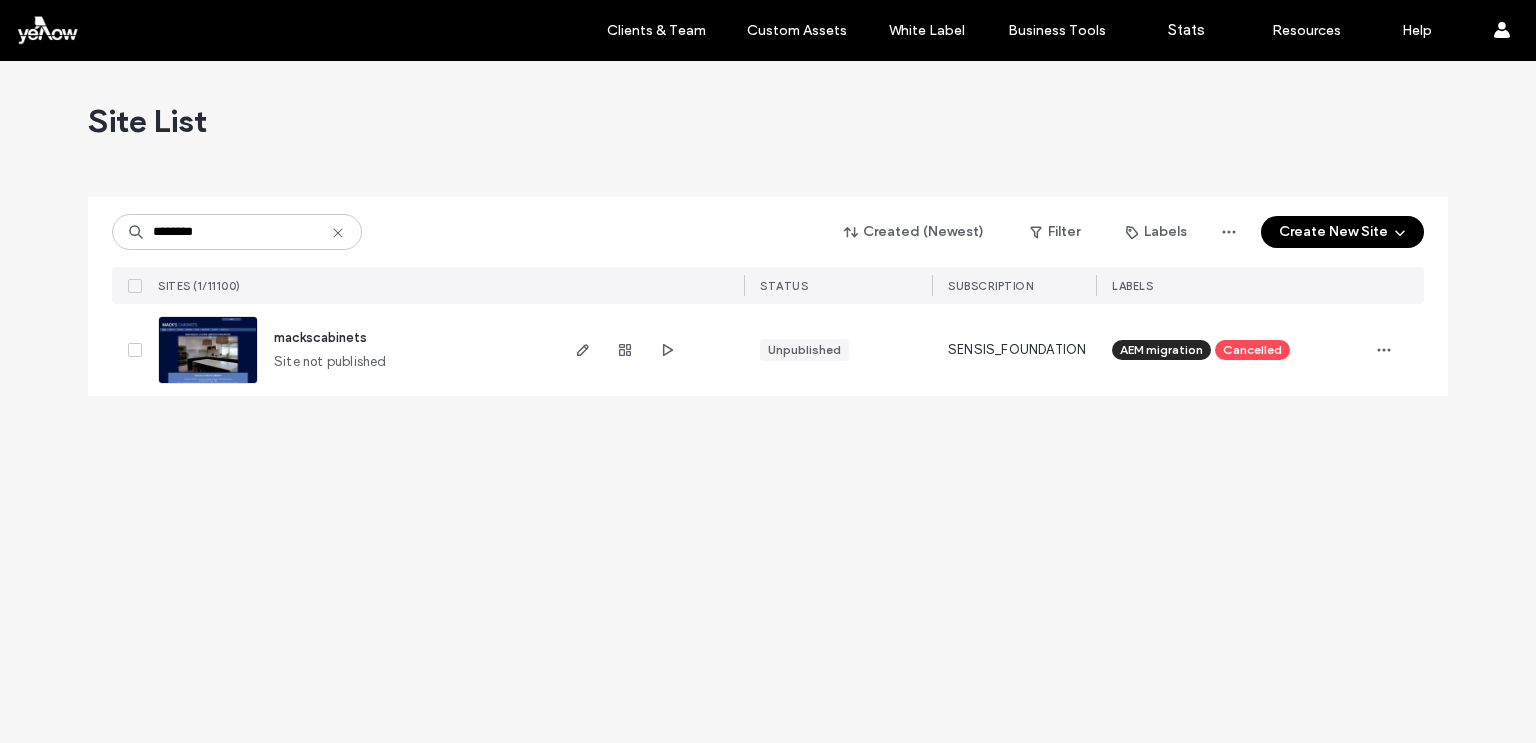 click on "******** Created (Newest) Filter Labels Create New Site" at bounding box center [768, 232] 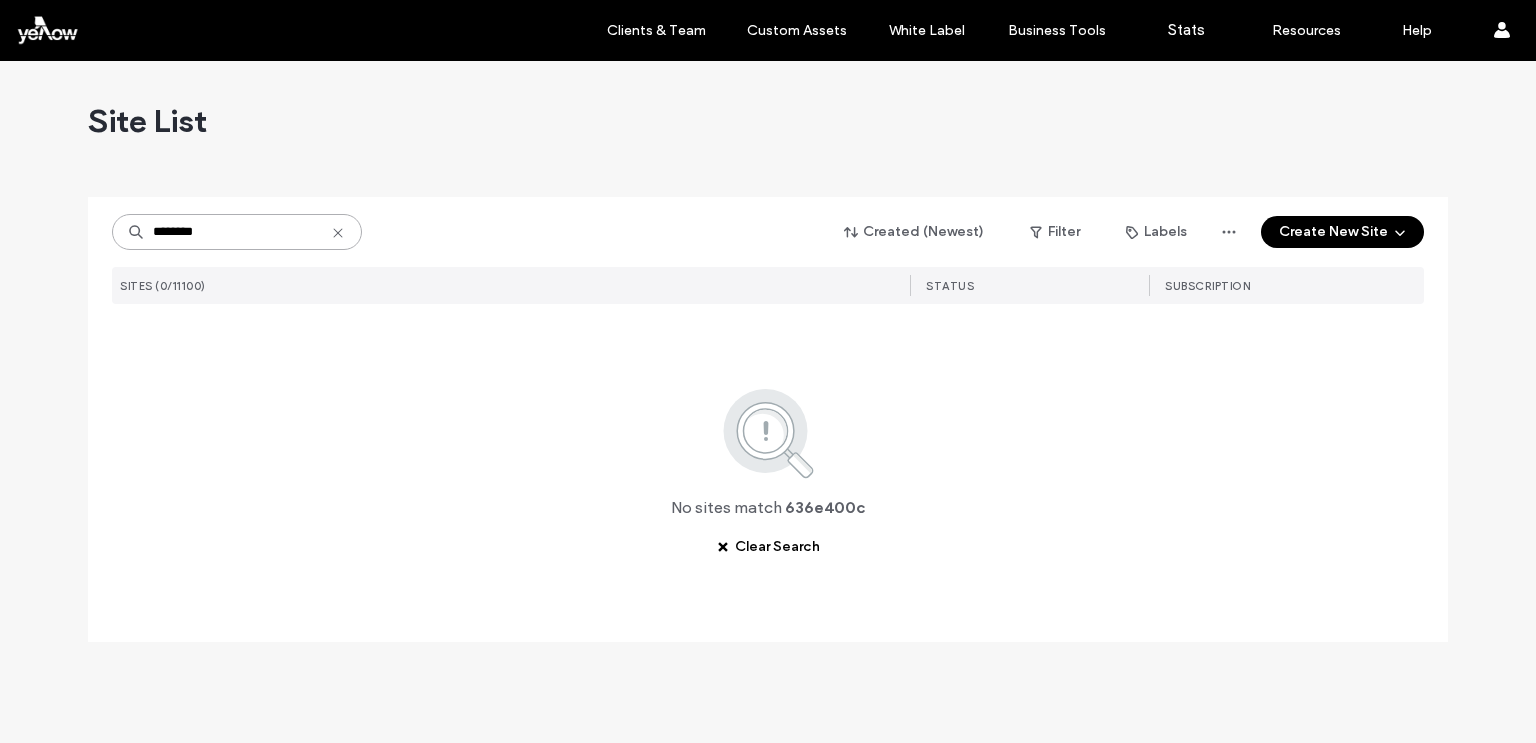 click on "********" at bounding box center [237, 232] 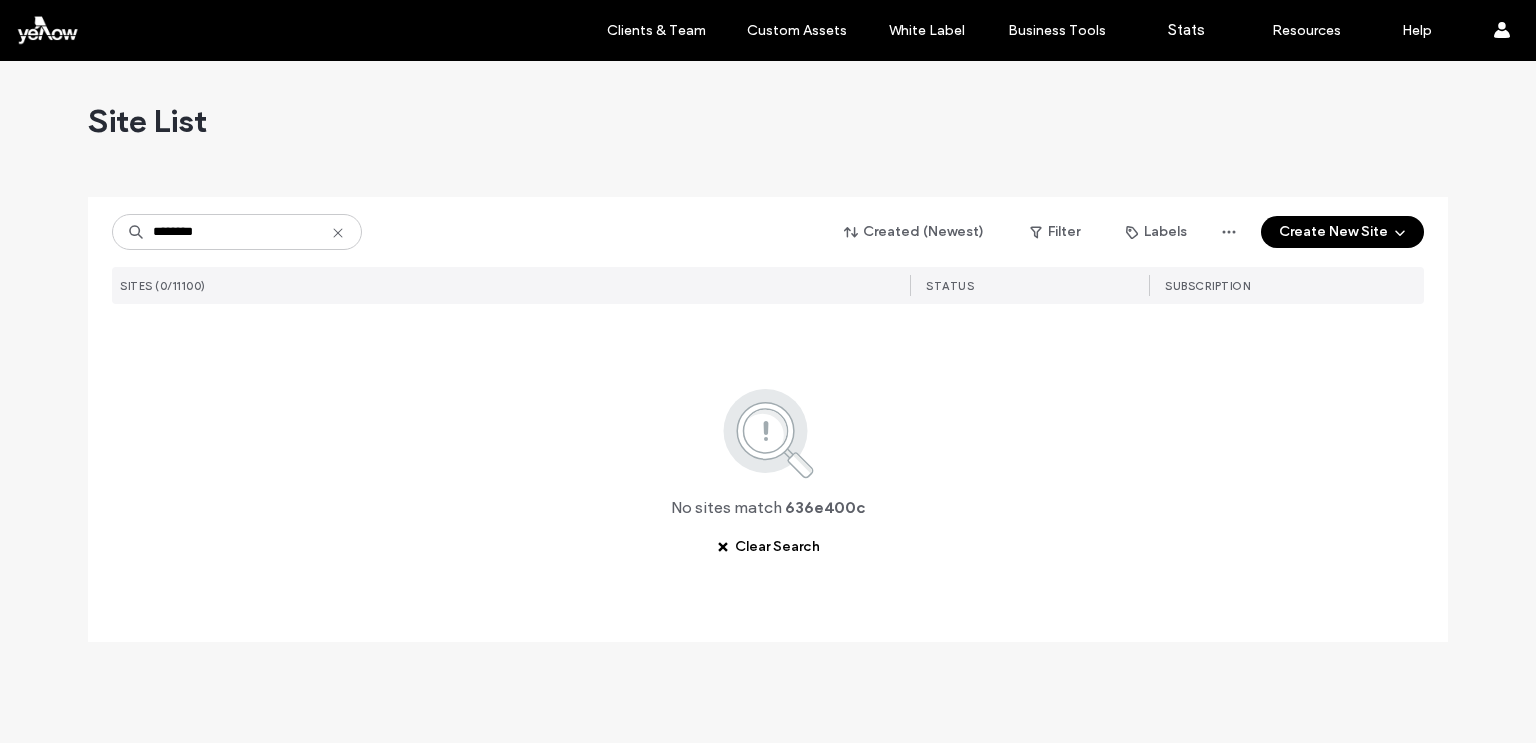 click on "******** Created (Newest) Filter Labels Create New Site" at bounding box center [768, 232] 